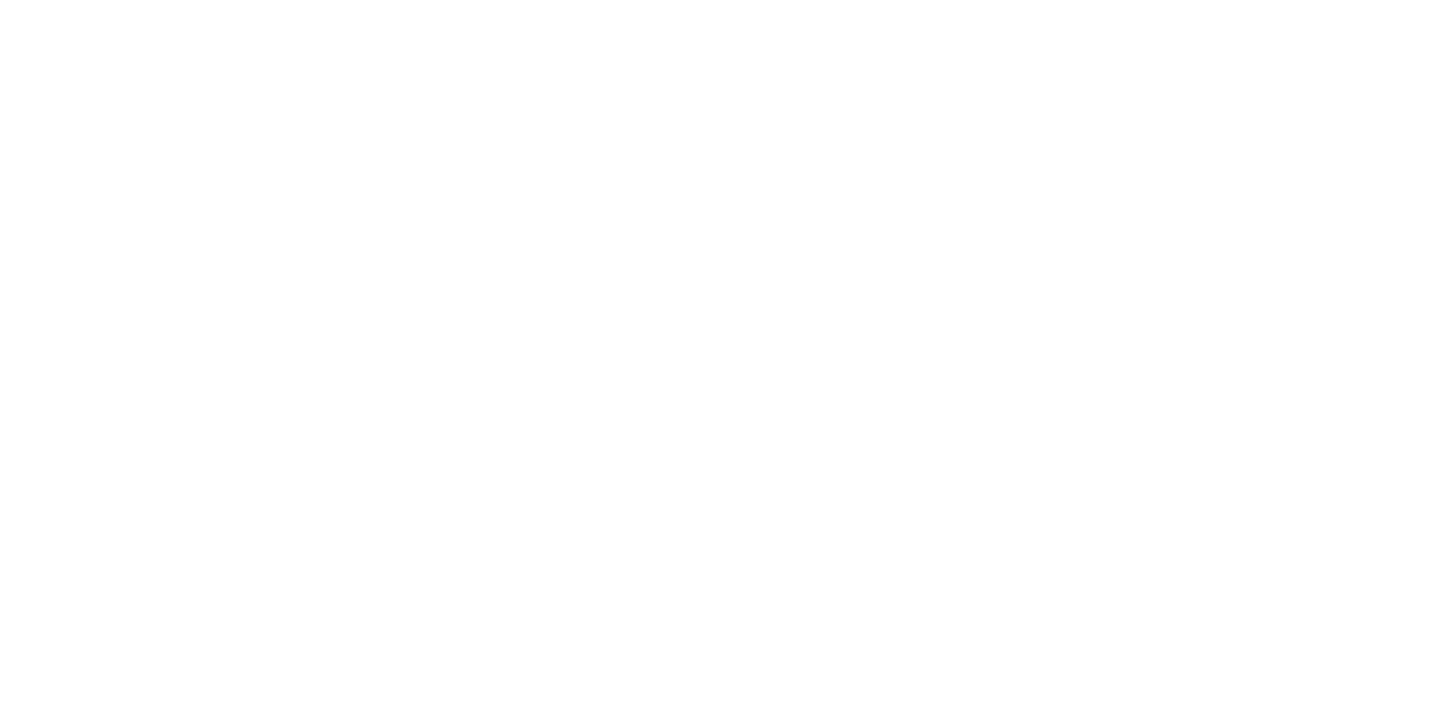 scroll, scrollTop: 0, scrollLeft: 0, axis: both 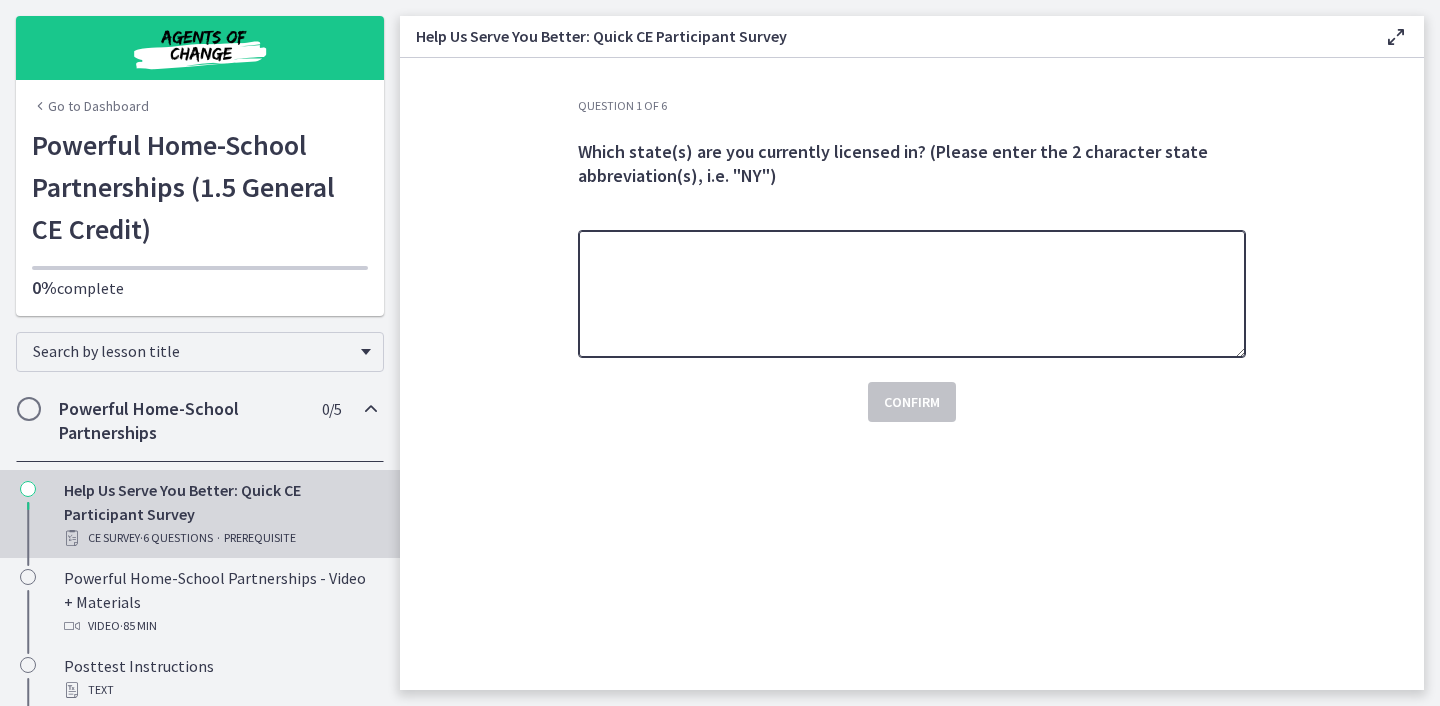 click at bounding box center (912, 294) 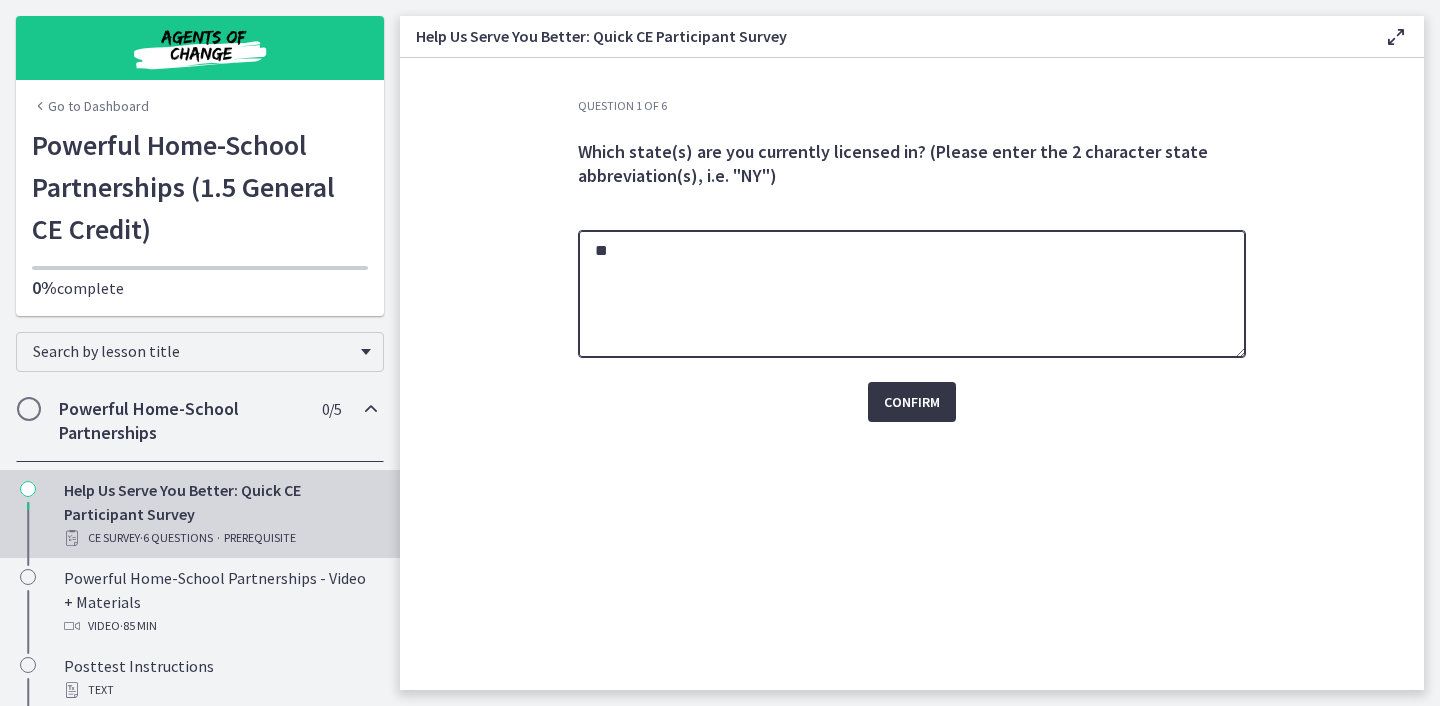 type on "**" 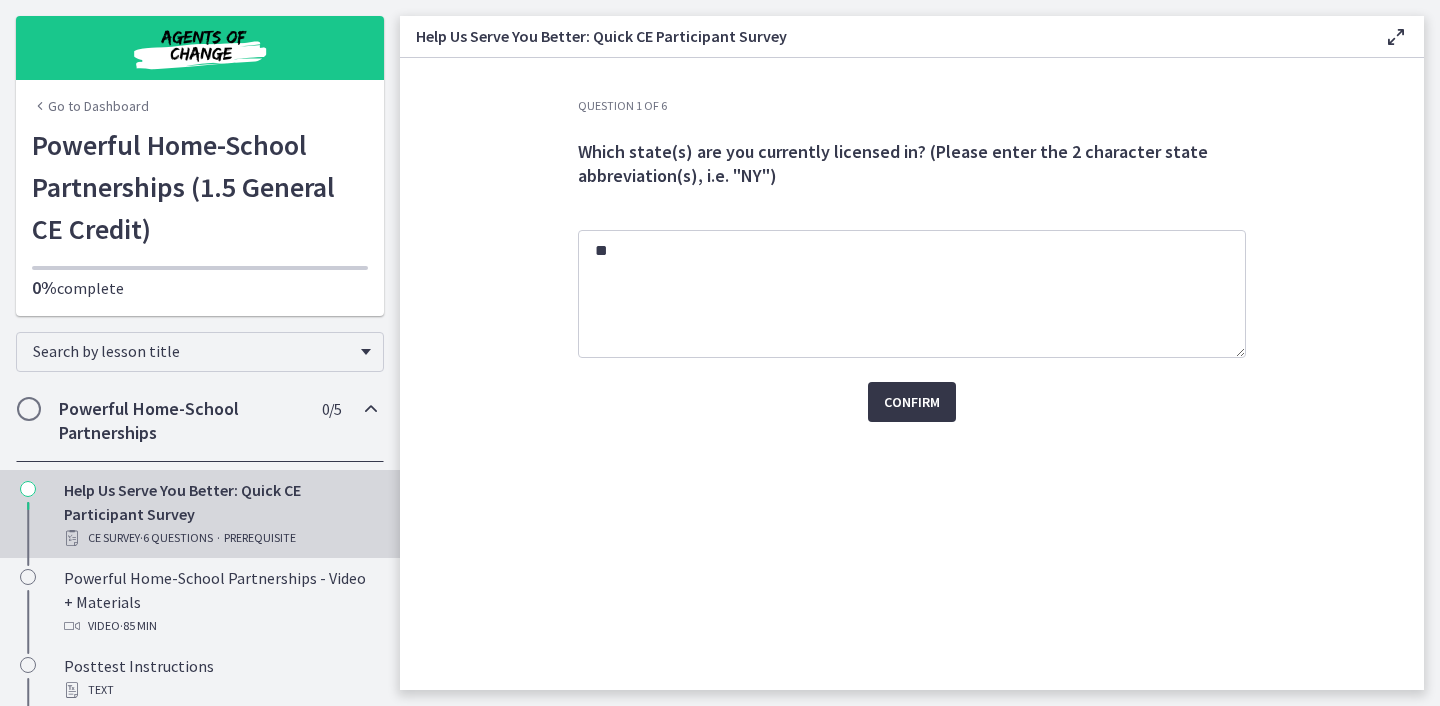 click on "Confirm" at bounding box center (912, 402) 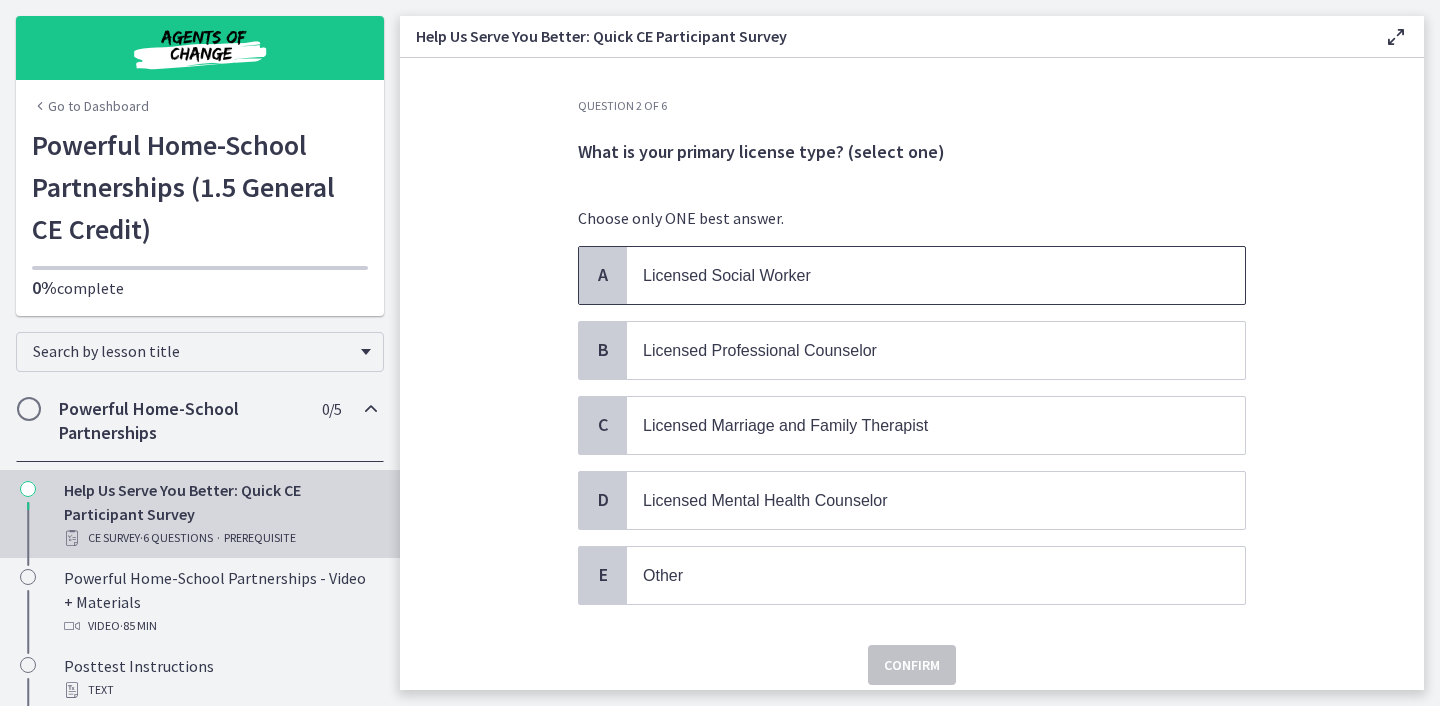 click on "A" at bounding box center (603, 275) 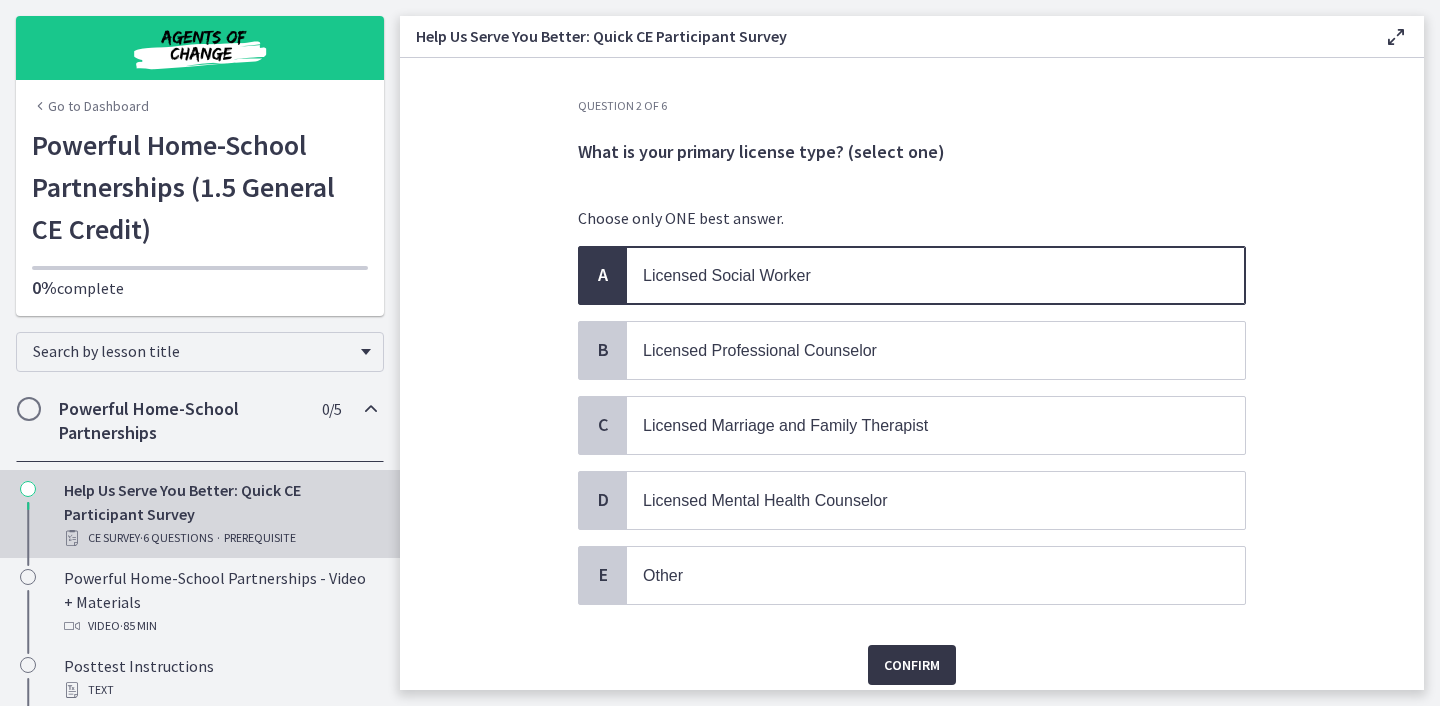 click on "Confirm" at bounding box center [912, 665] 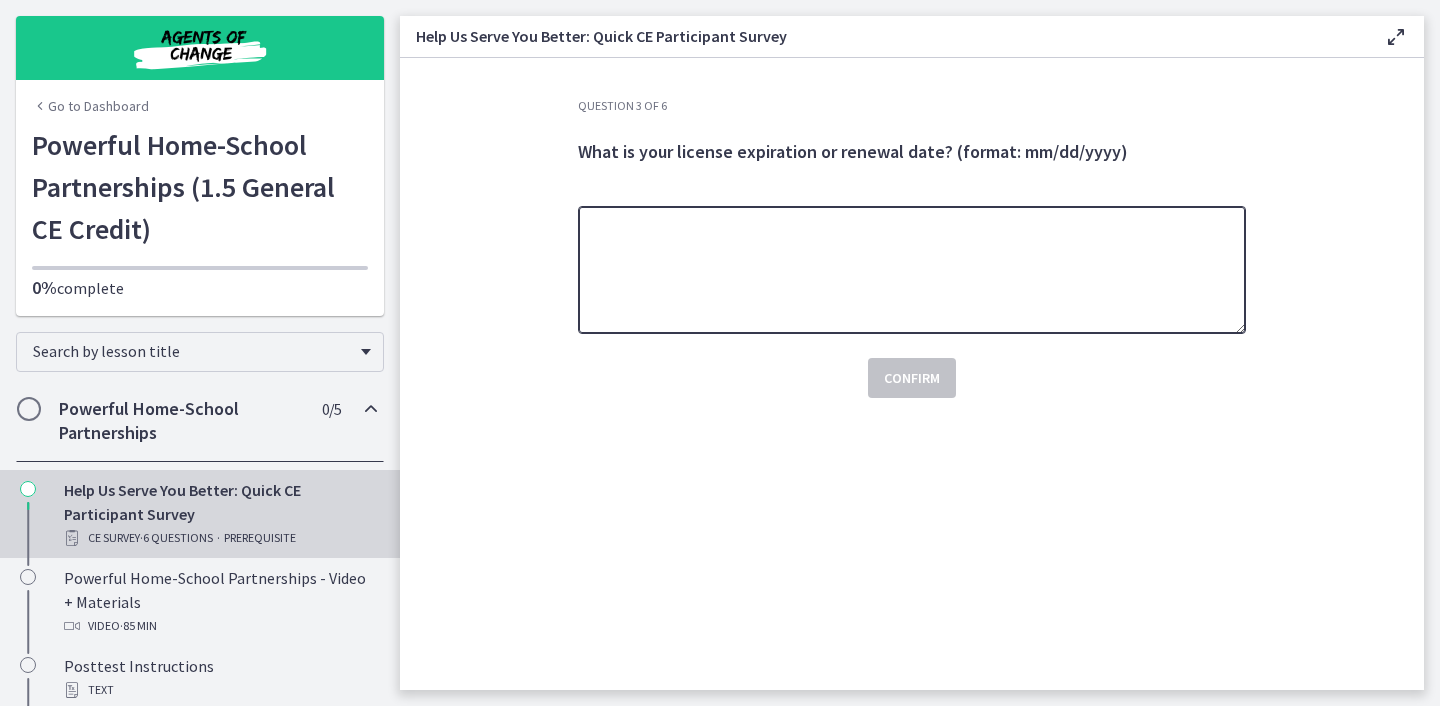 click at bounding box center (912, 270) 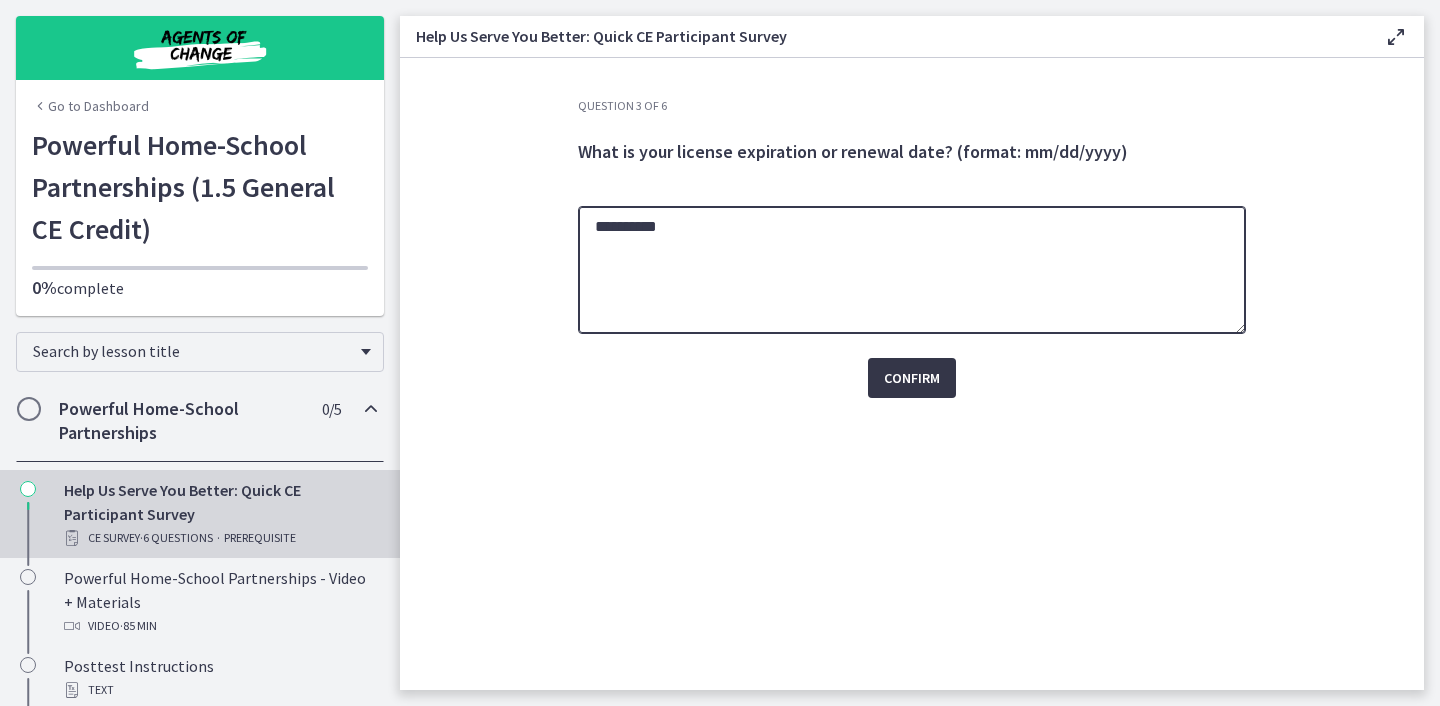 type on "**********" 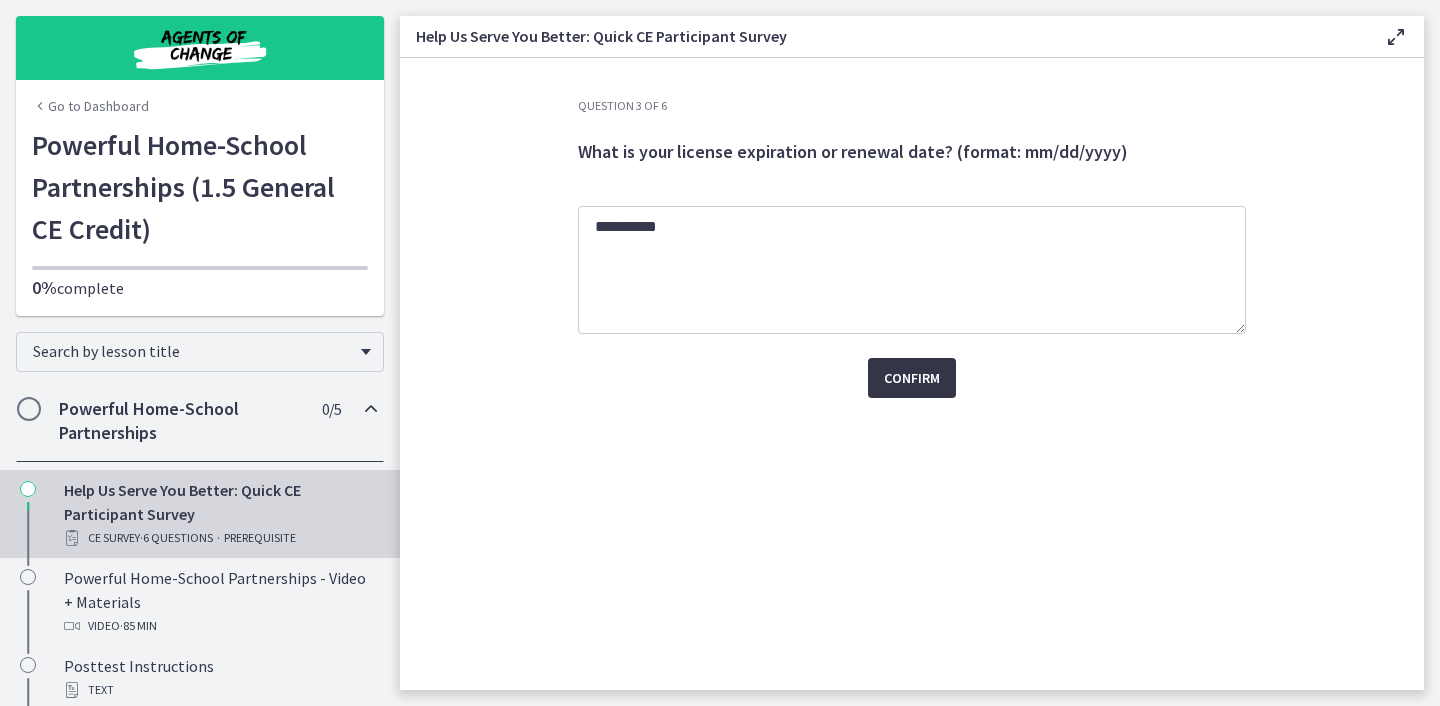 click on "Confirm" at bounding box center (912, 378) 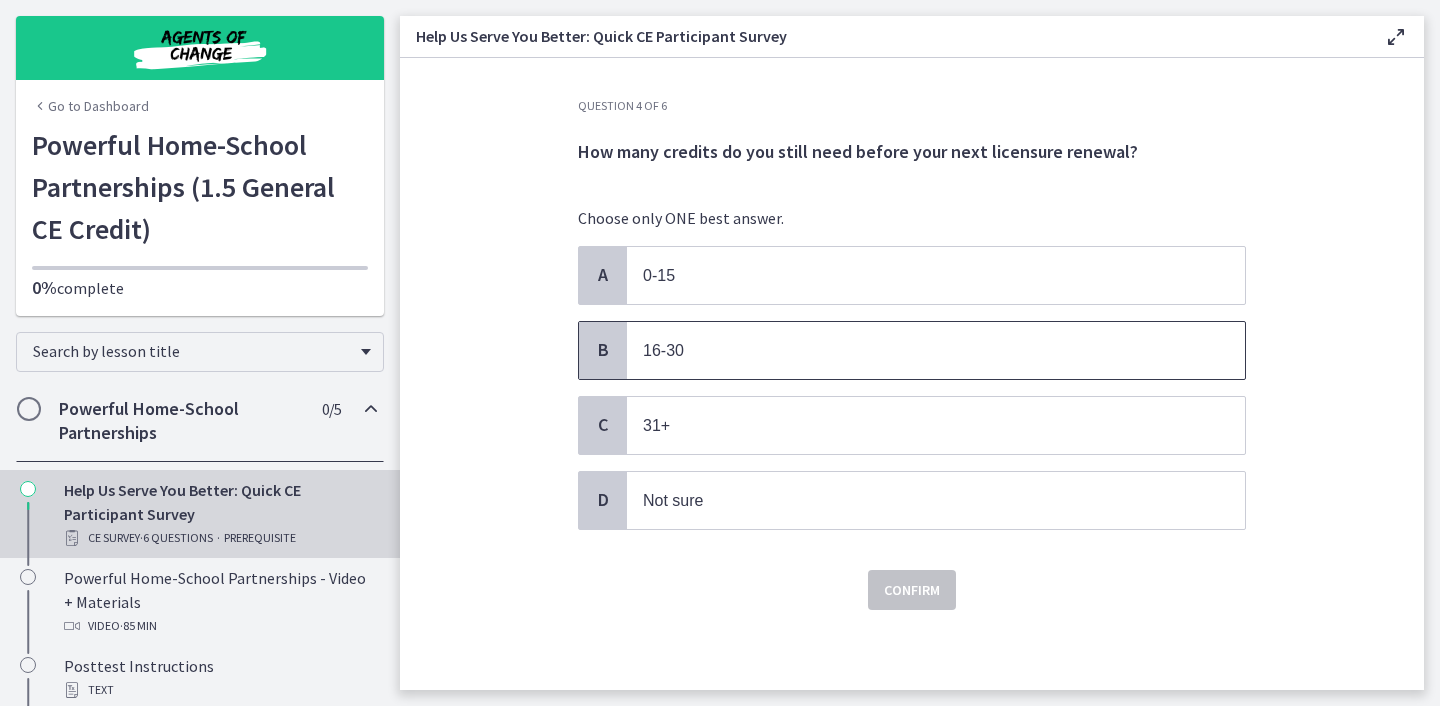 click on "16-30" at bounding box center (663, 350) 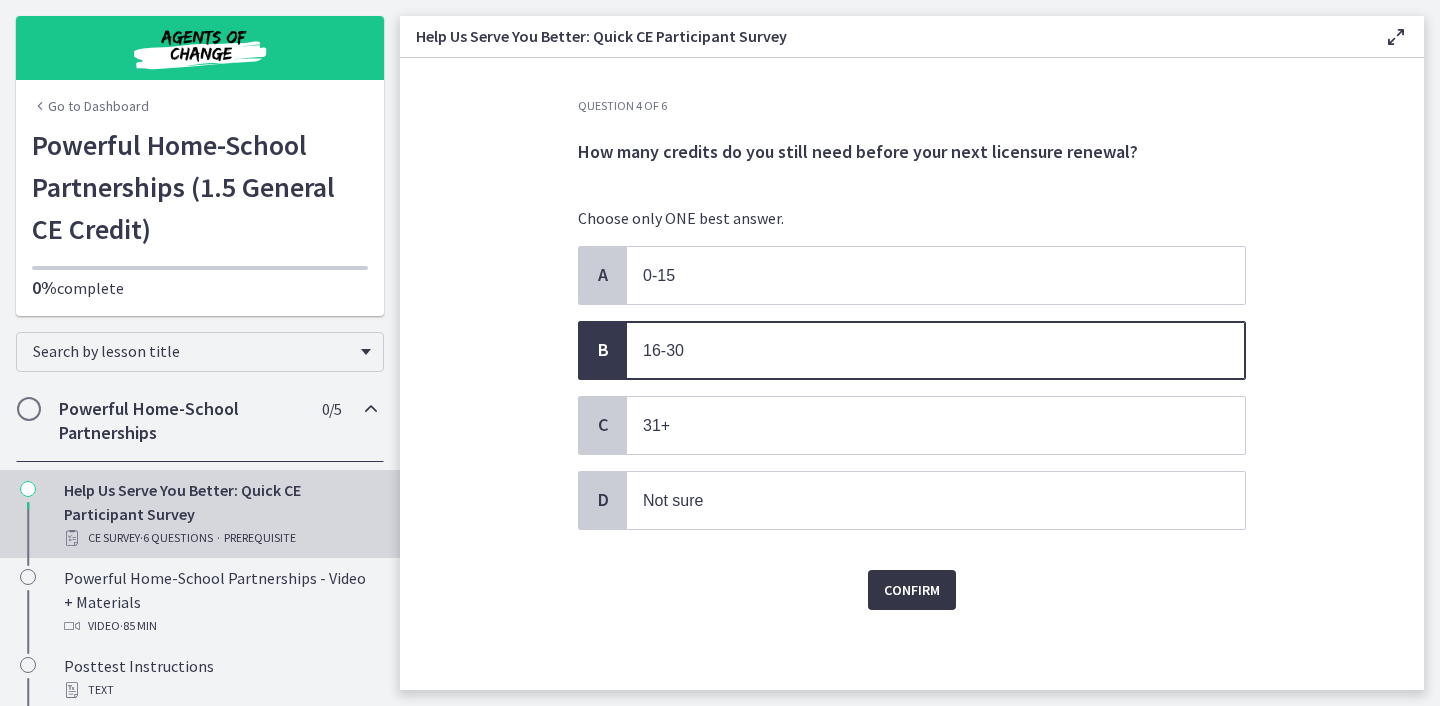 click on "Confirm" at bounding box center [912, 590] 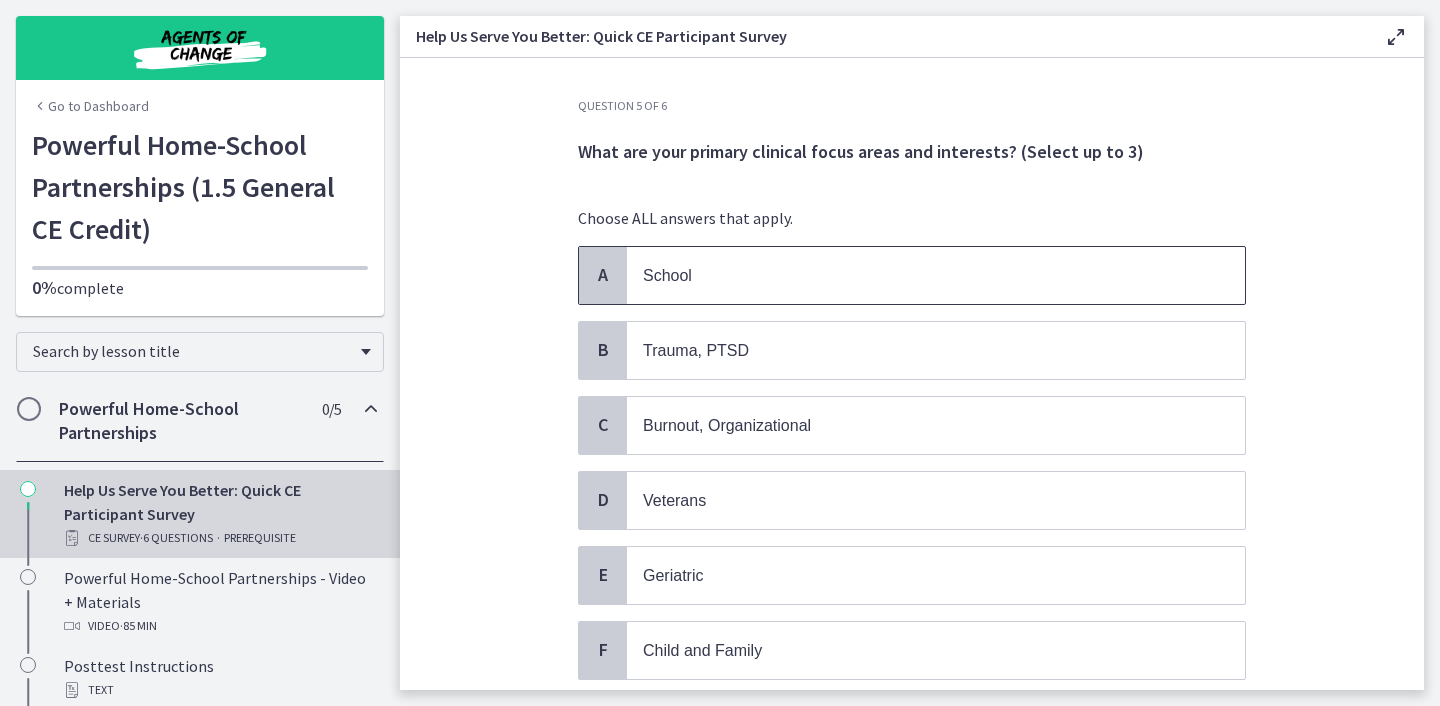 click on "A" at bounding box center [603, 275] 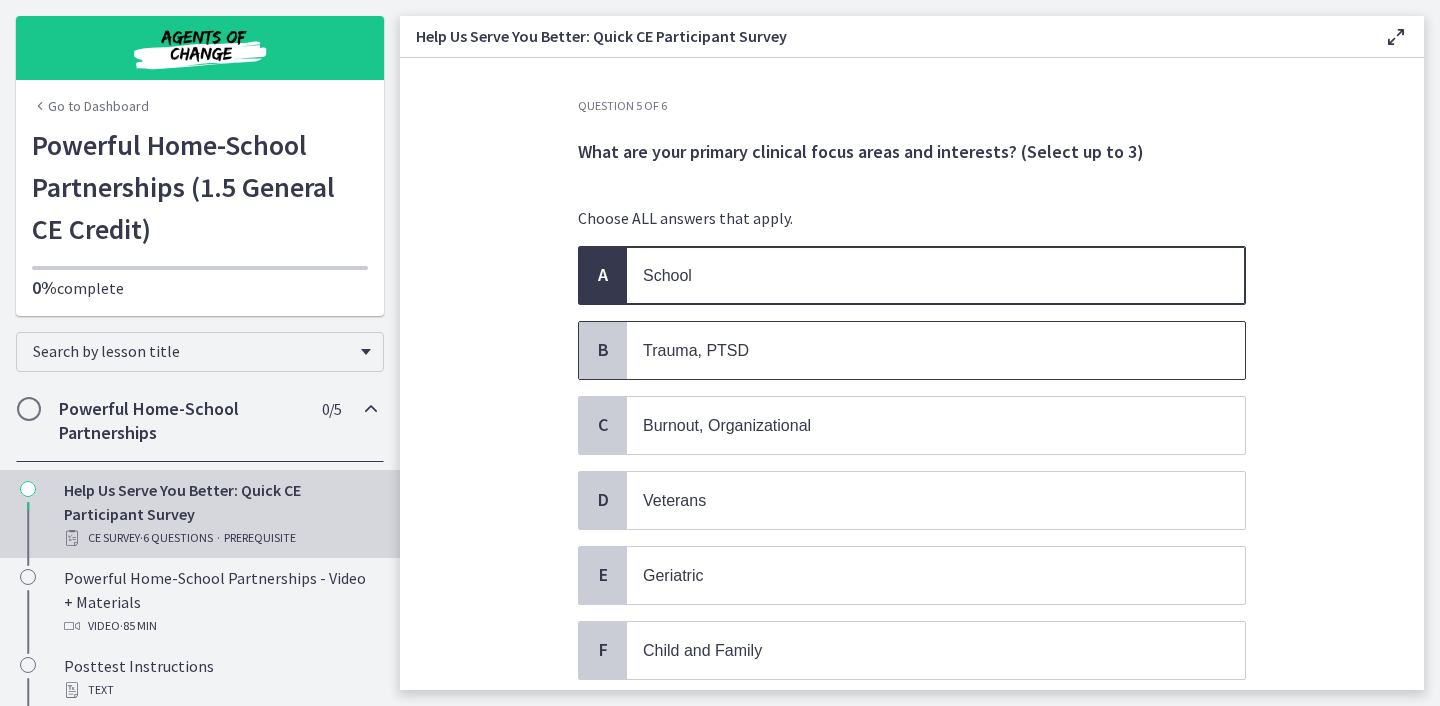 click on "B" at bounding box center [603, 350] 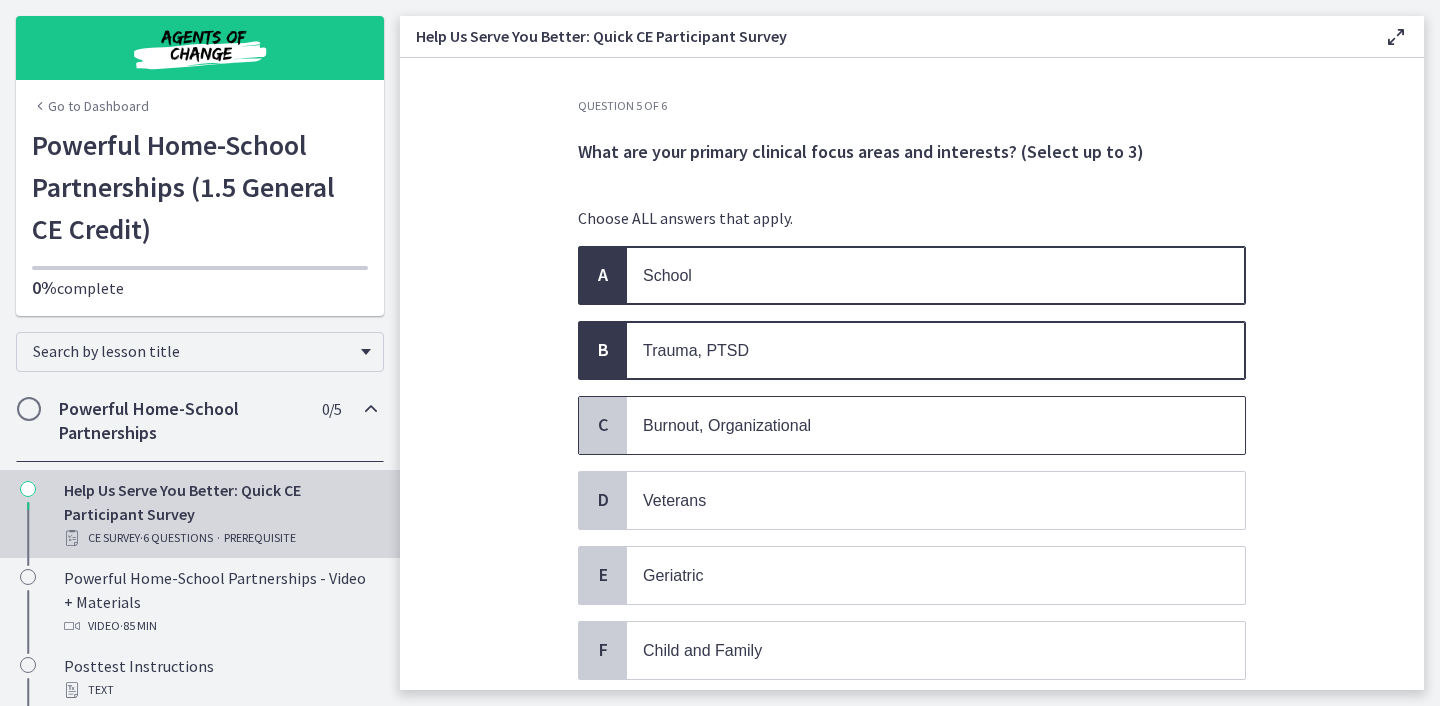click on "C" at bounding box center (603, 425) 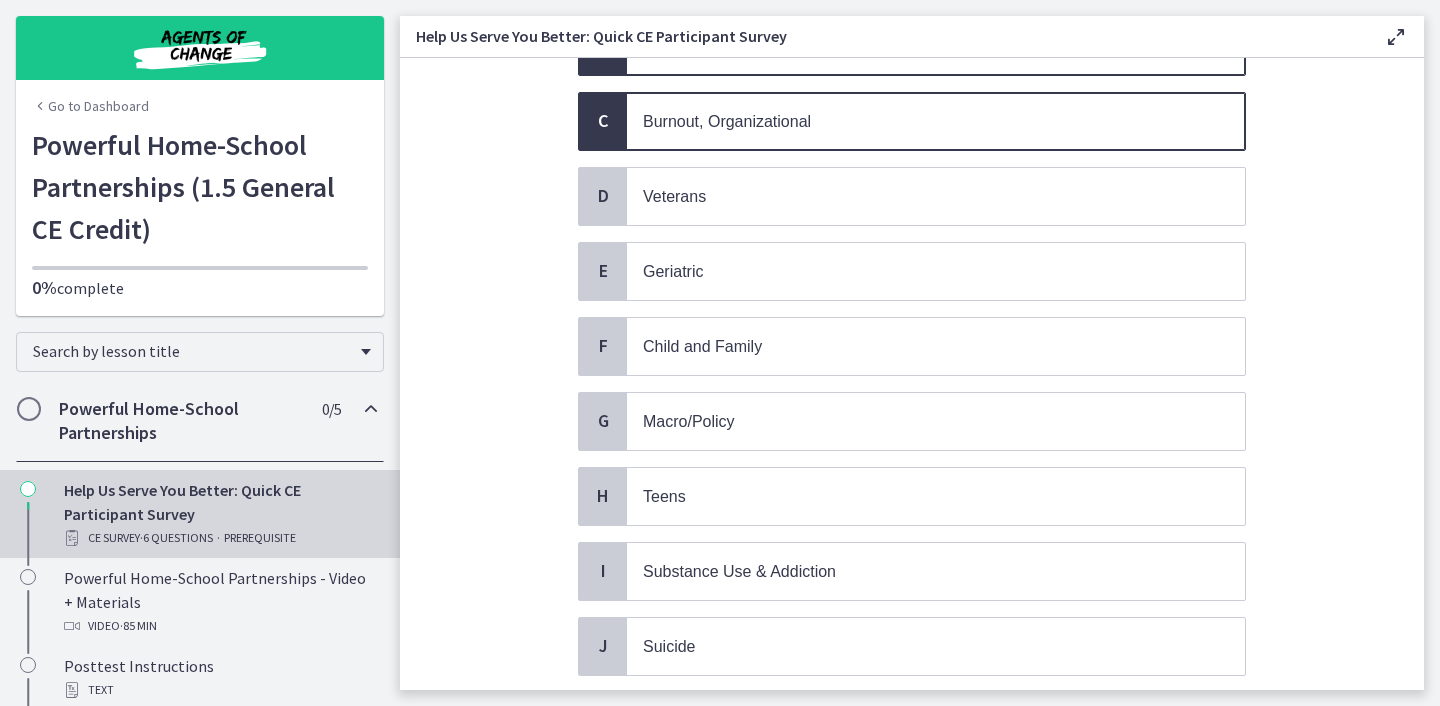 scroll, scrollTop: 312, scrollLeft: 0, axis: vertical 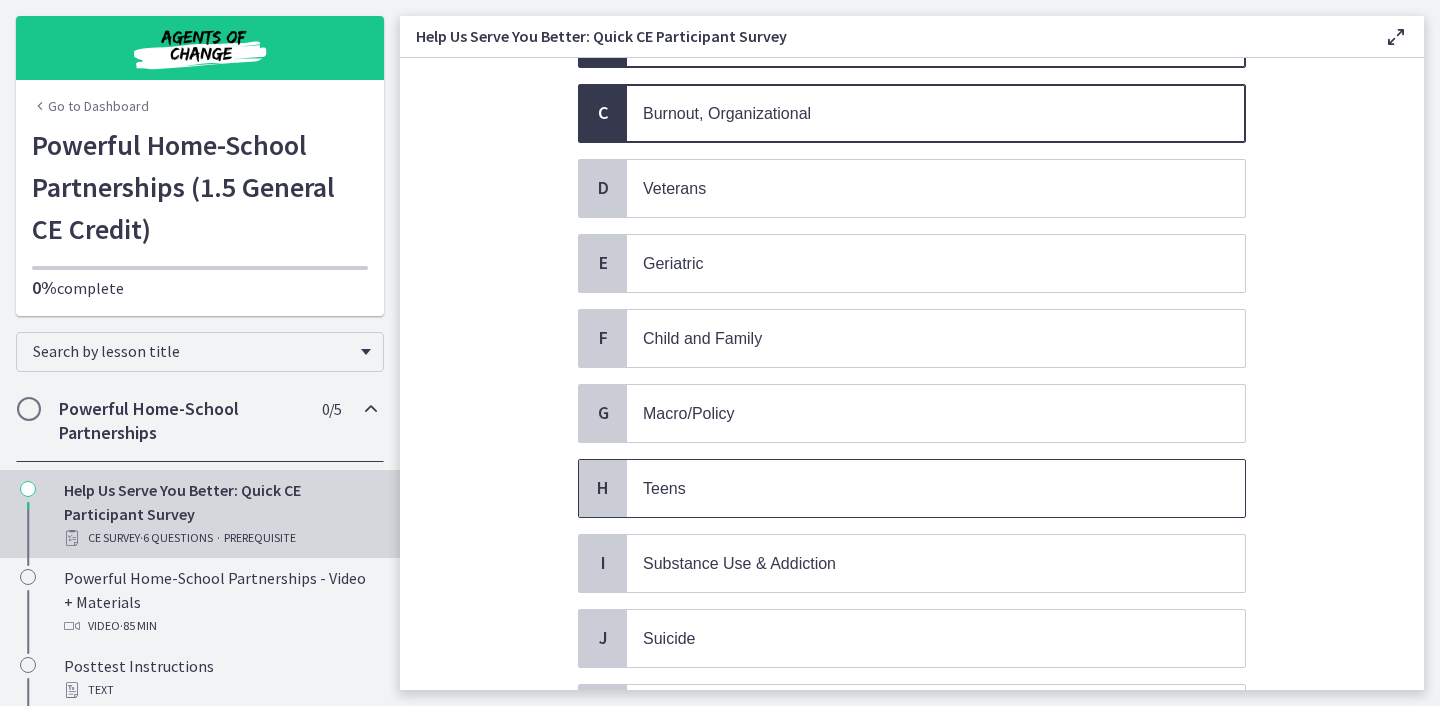 click on "H" at bounding box center (603, 488) 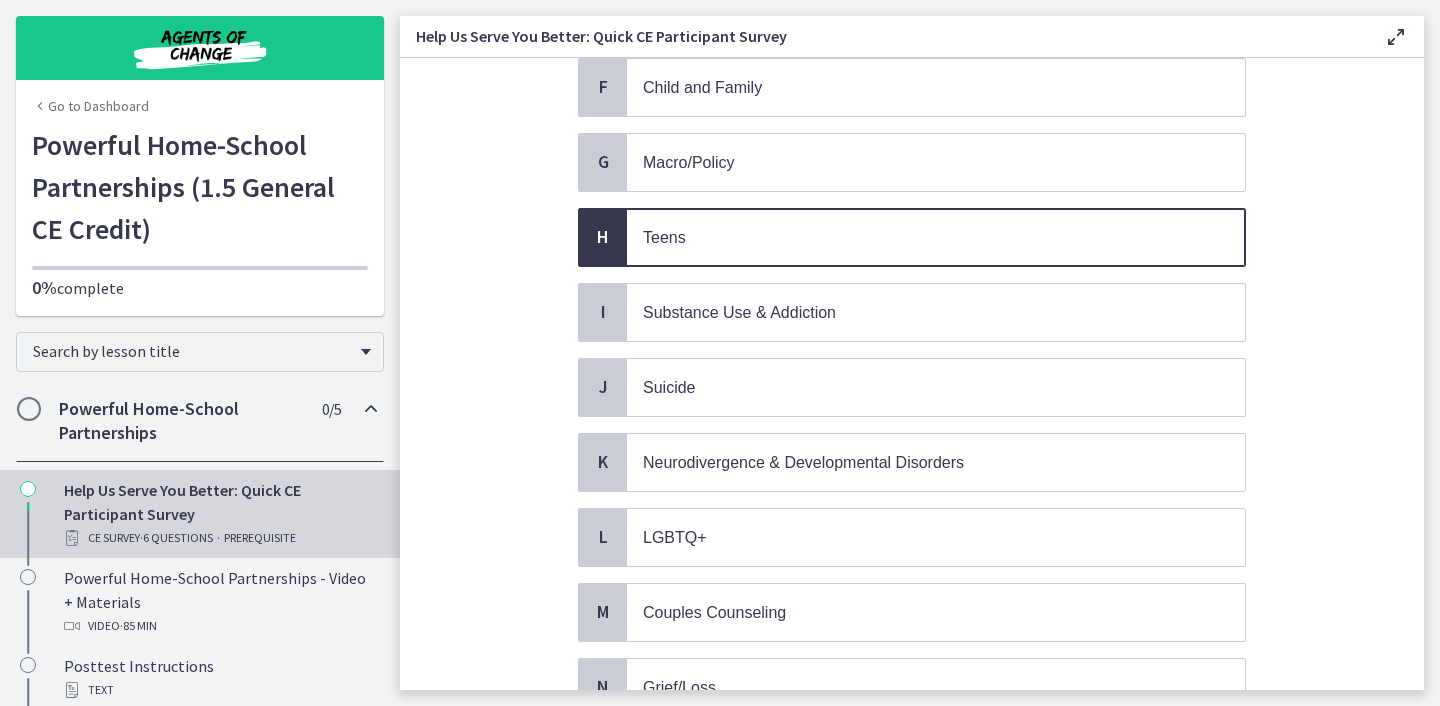 scroll, scrollTop: 567, scrollLeft: 0, axis: vertical 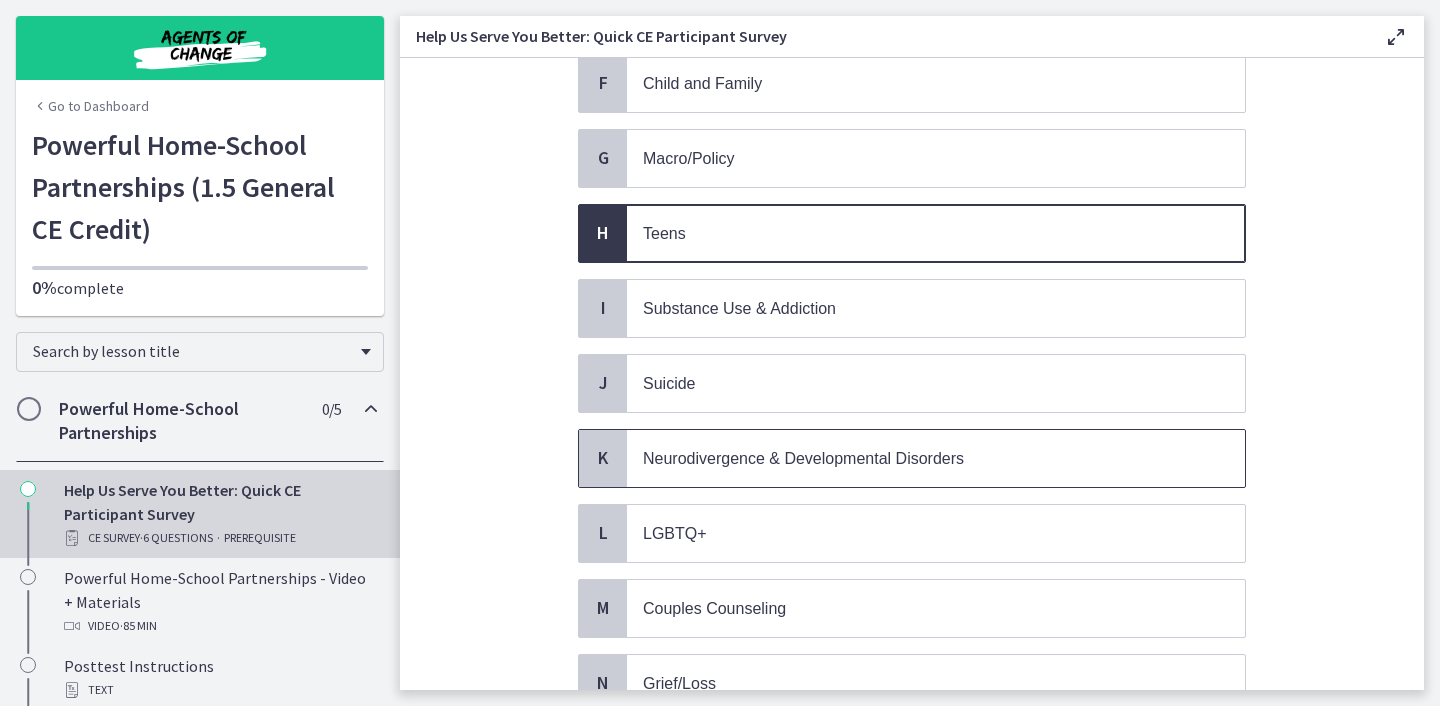 click on "K" at bounding box center (603, 458) 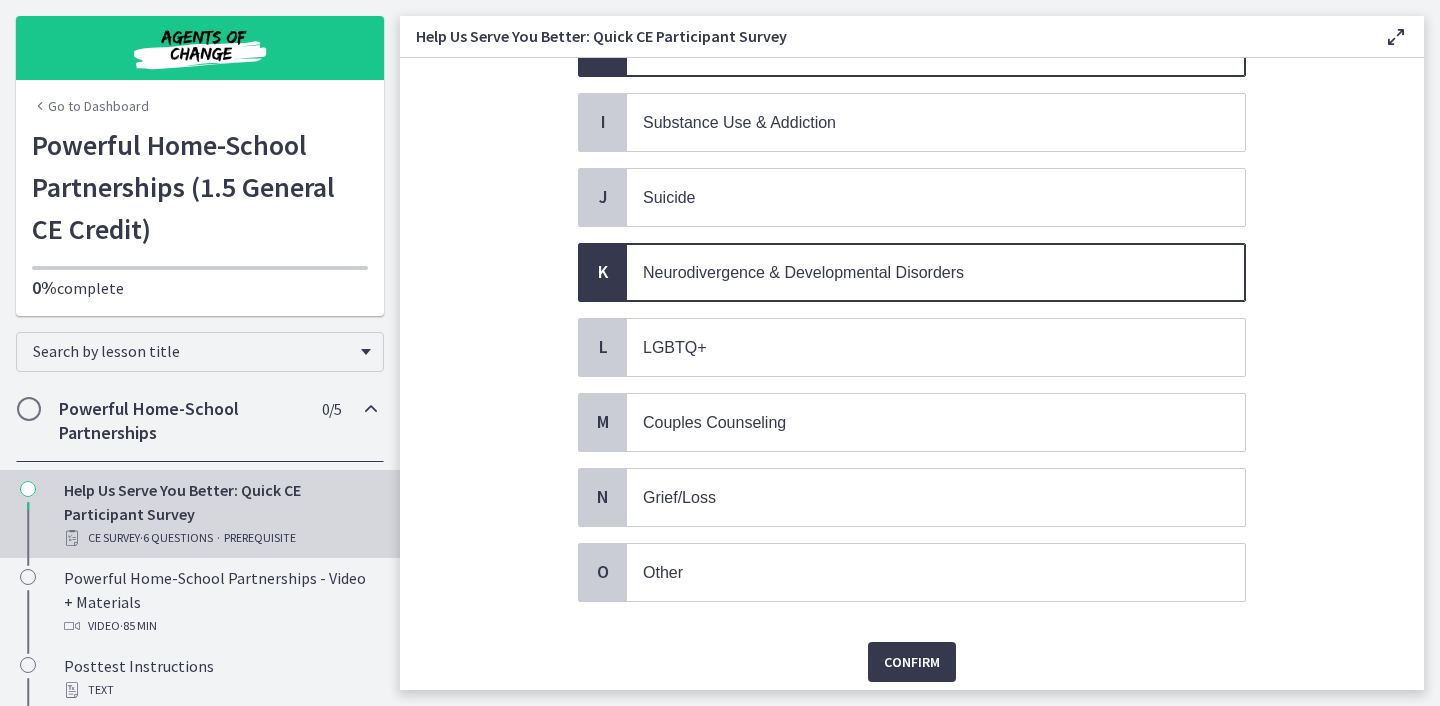 scroll, scrollTop: 760, scrollLeft: 0, axis: vertical 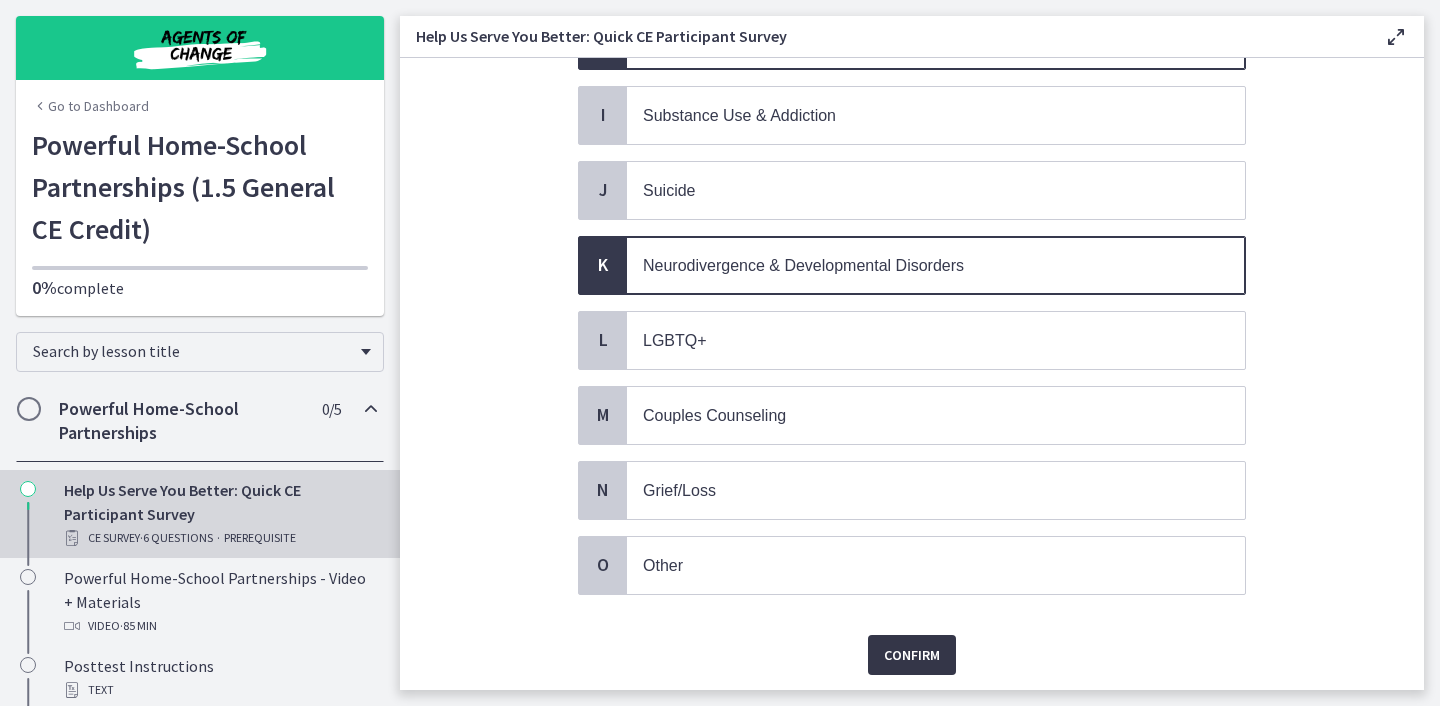 click on "Confirm" at bounding box center [912, 655] 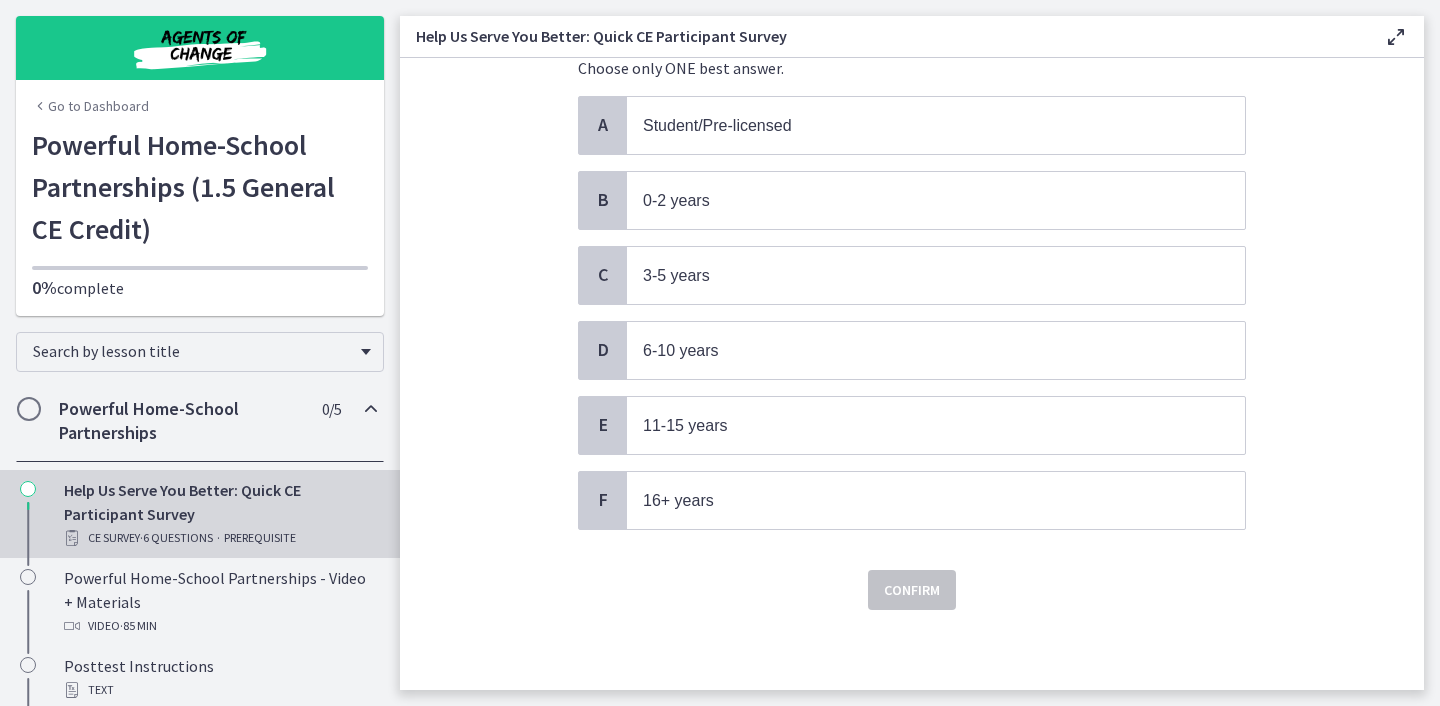 scroll, scrollTop: 0, scrollLeft: 0, axis: both 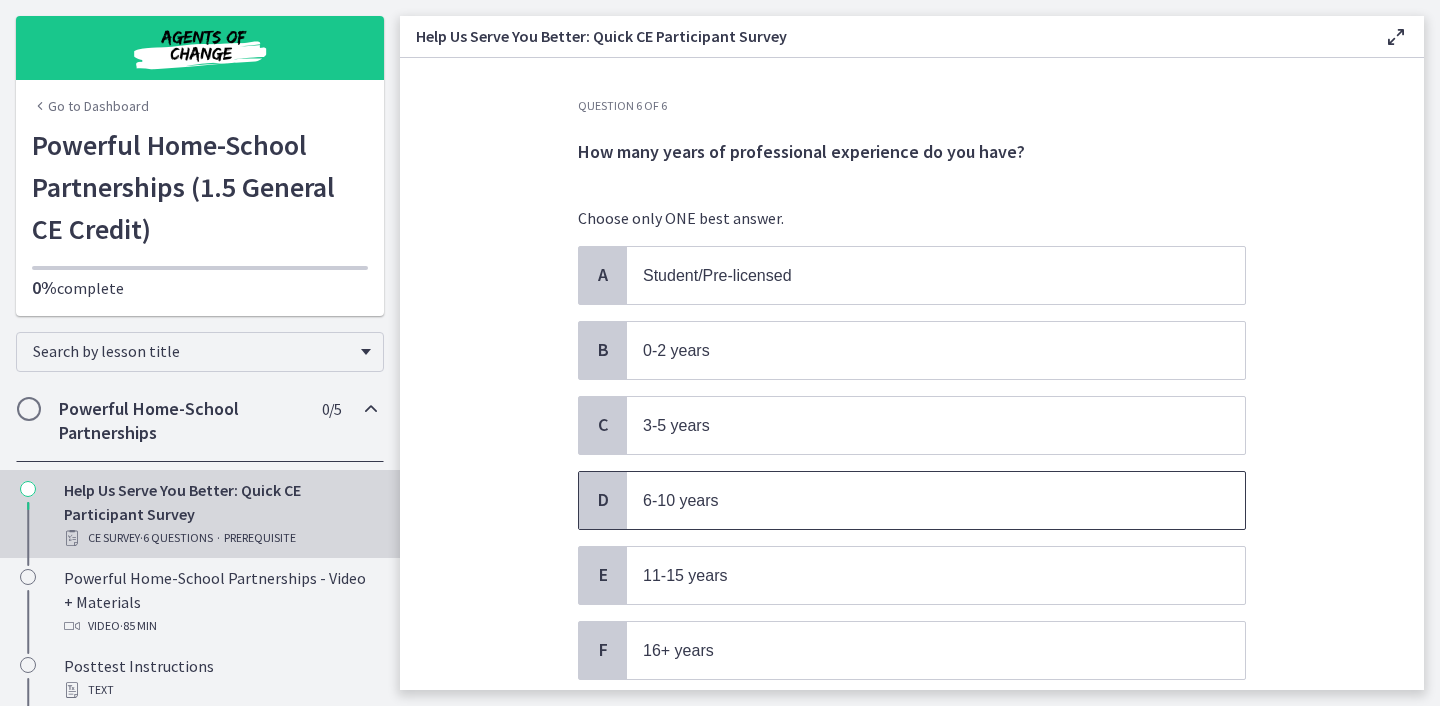 click on "D" at bounding box center [603, 500] 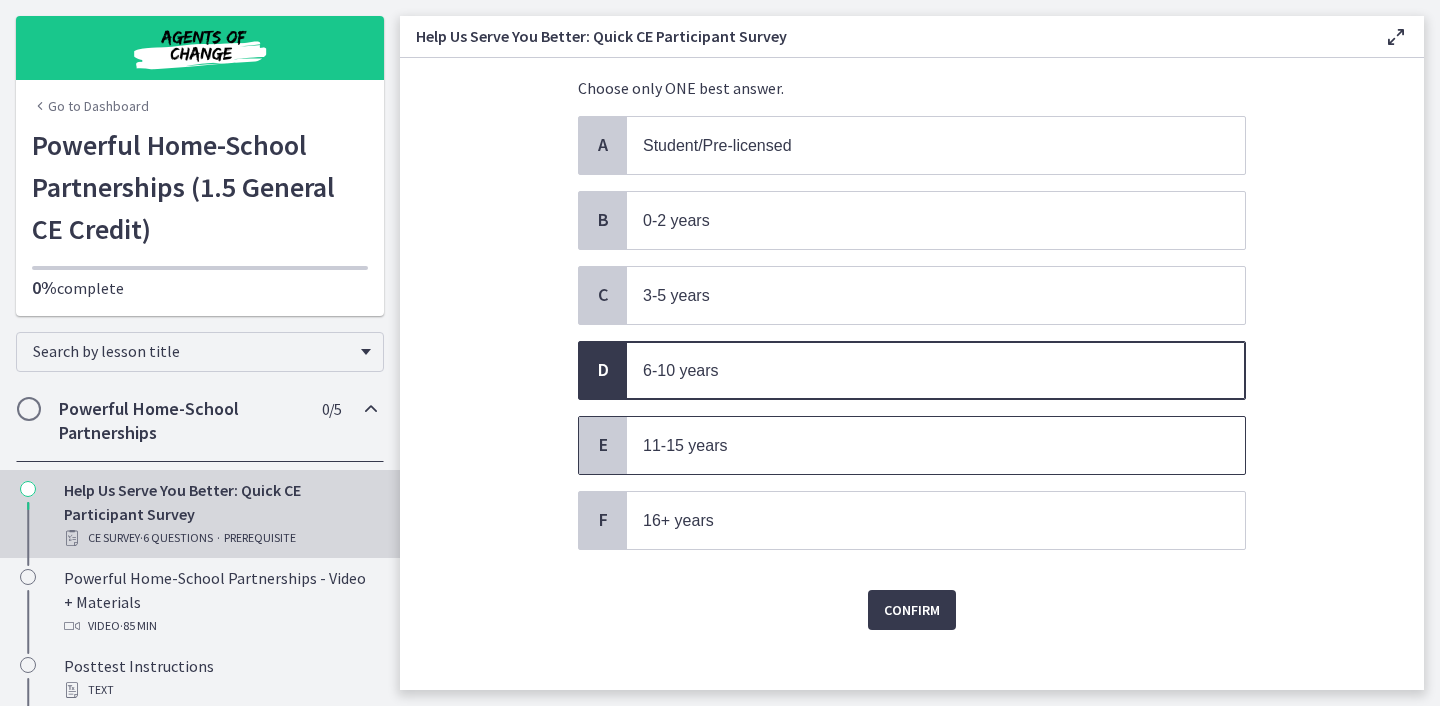scroll, scrollTop: 133, scrollLeft: 0, axis: vertical 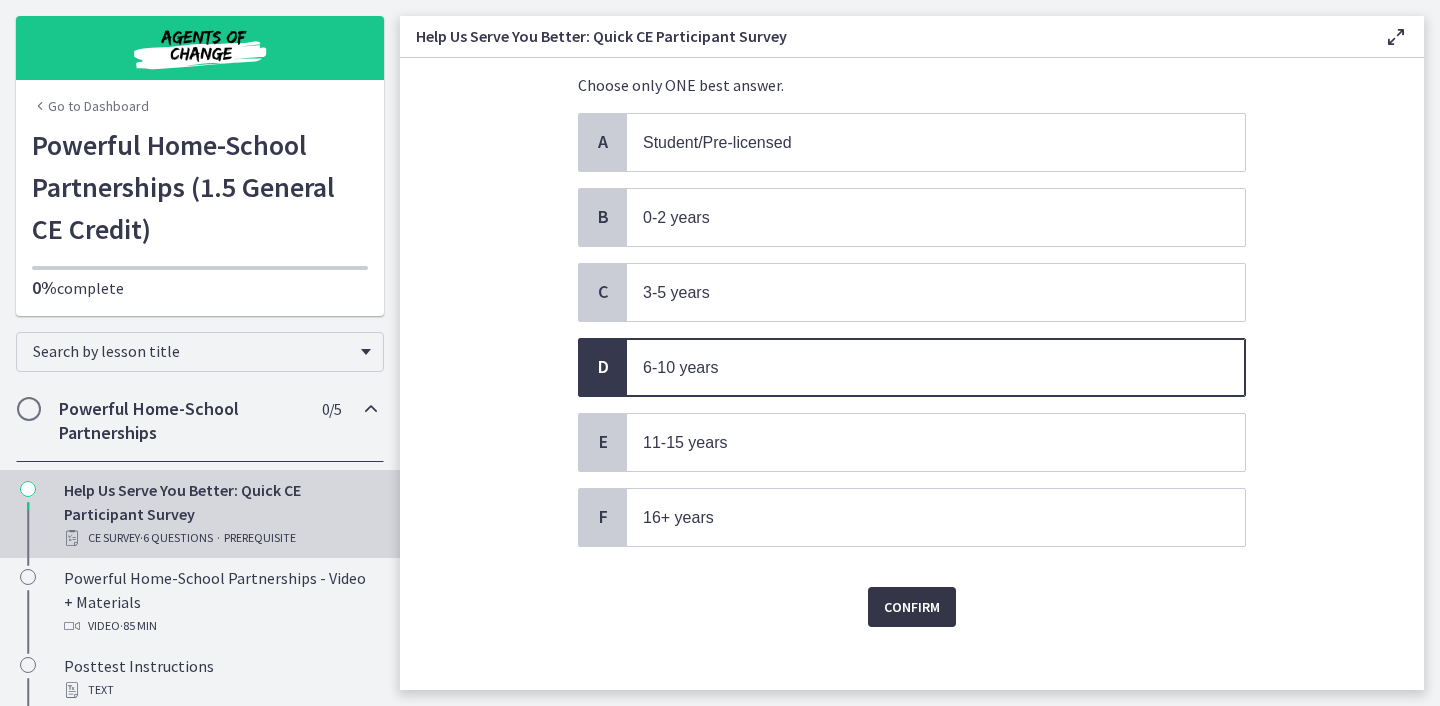 click on "Confirm" at bounding box center [912, 607] 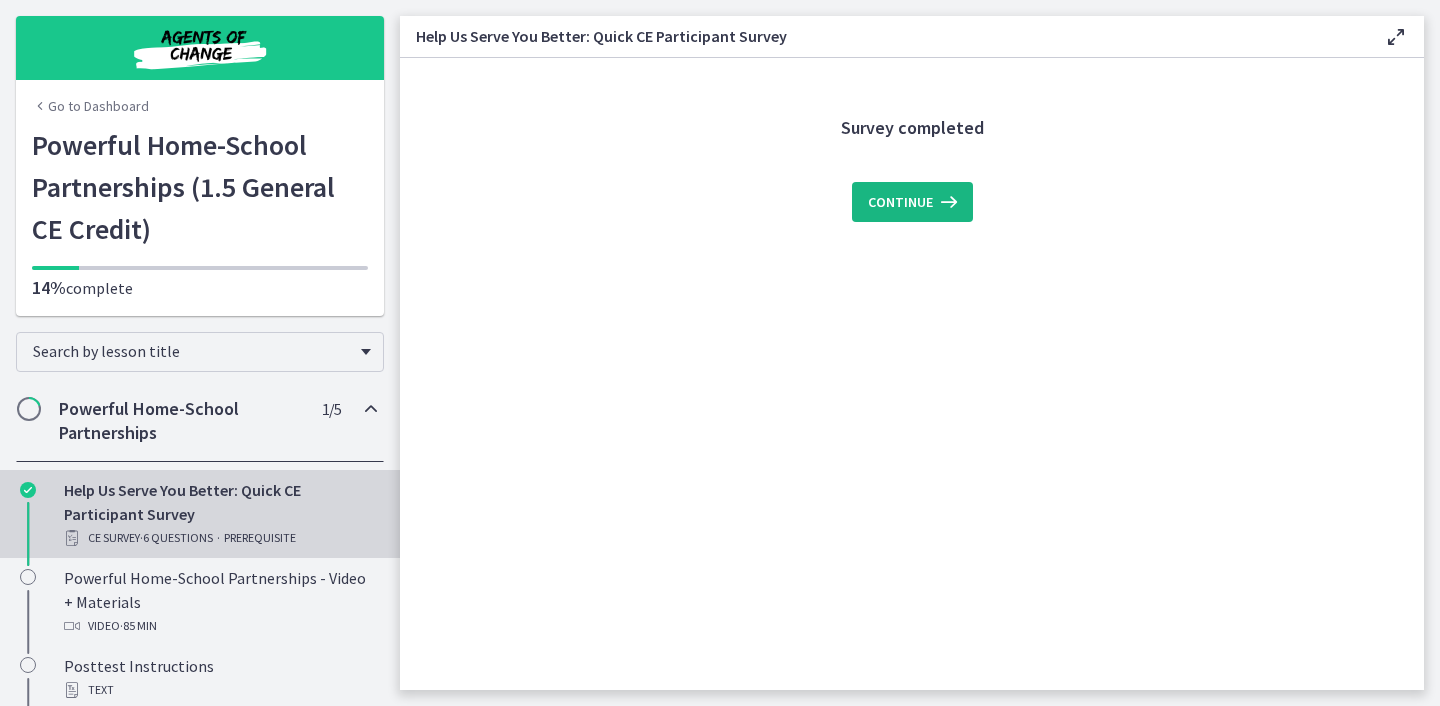 scroll, scrollTop: 0, scrollLeft: 0, axis: both 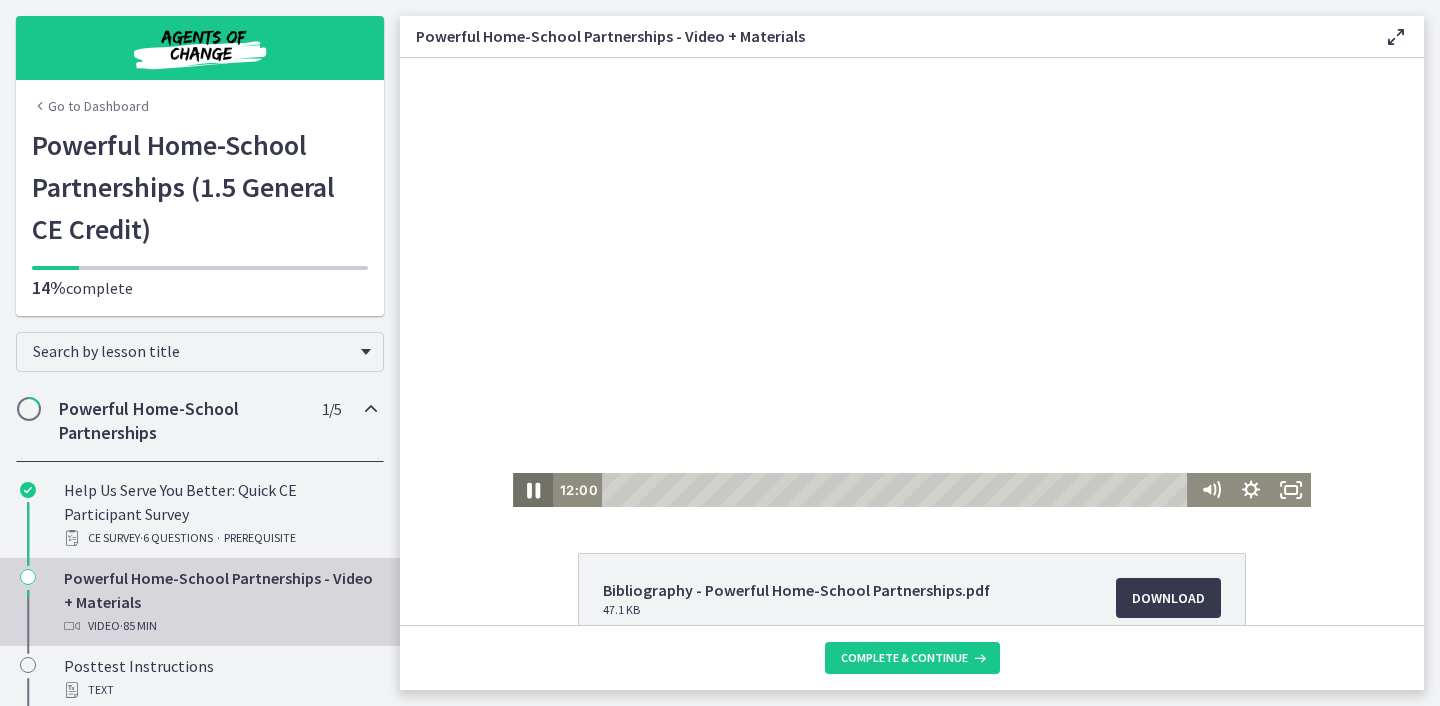 click 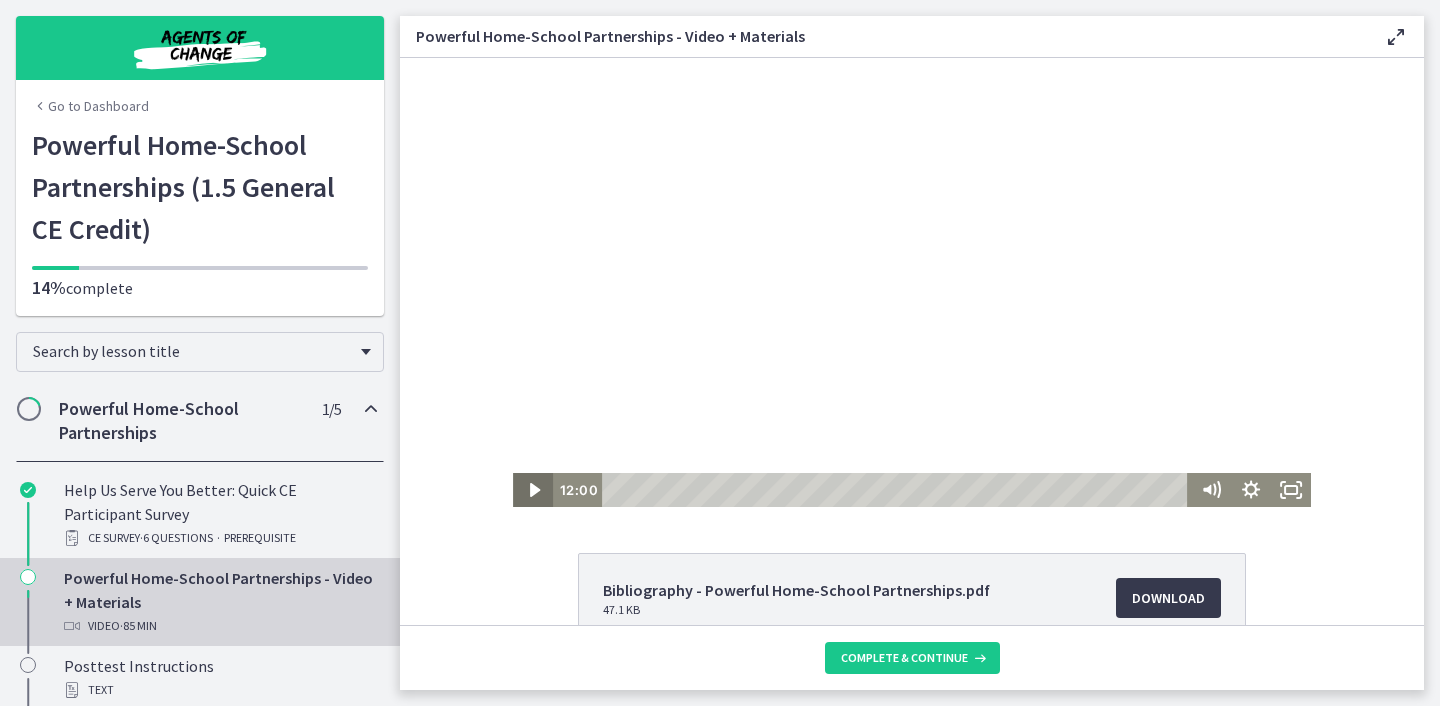 type 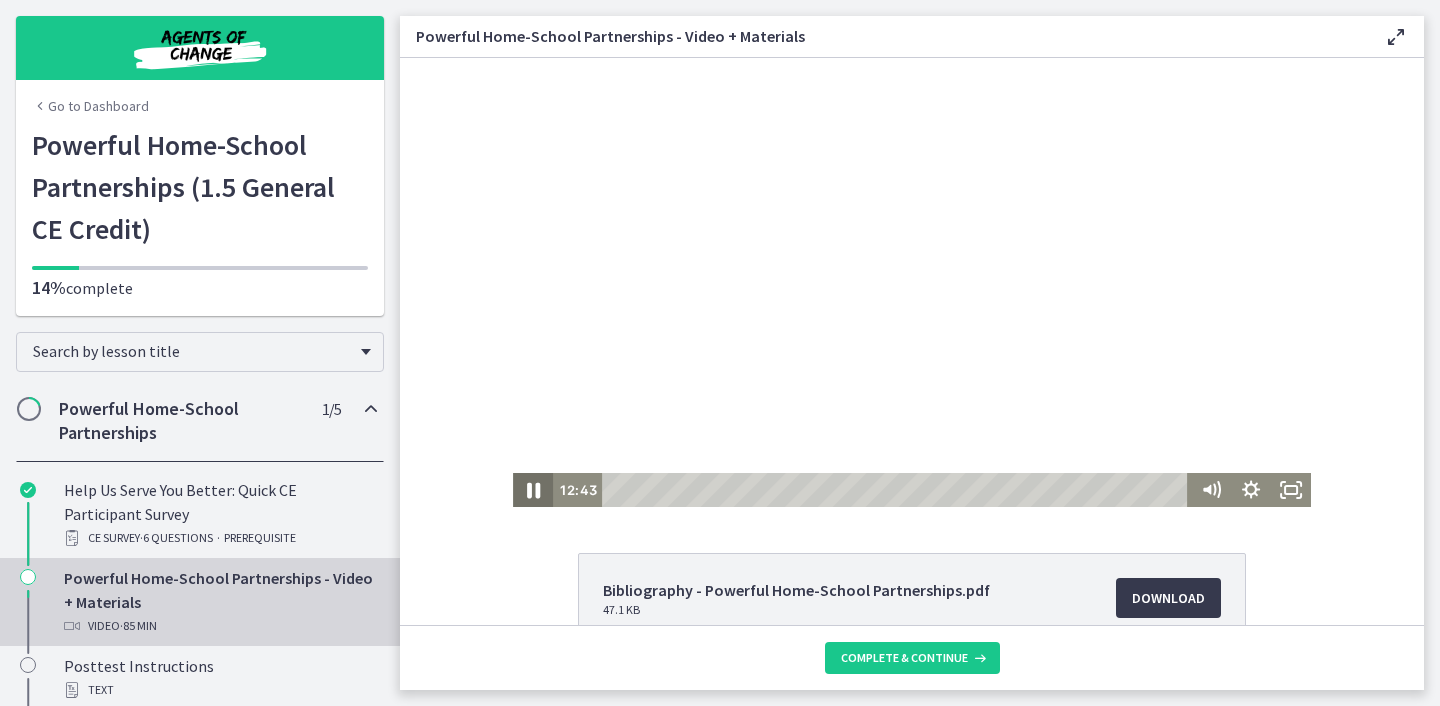 click 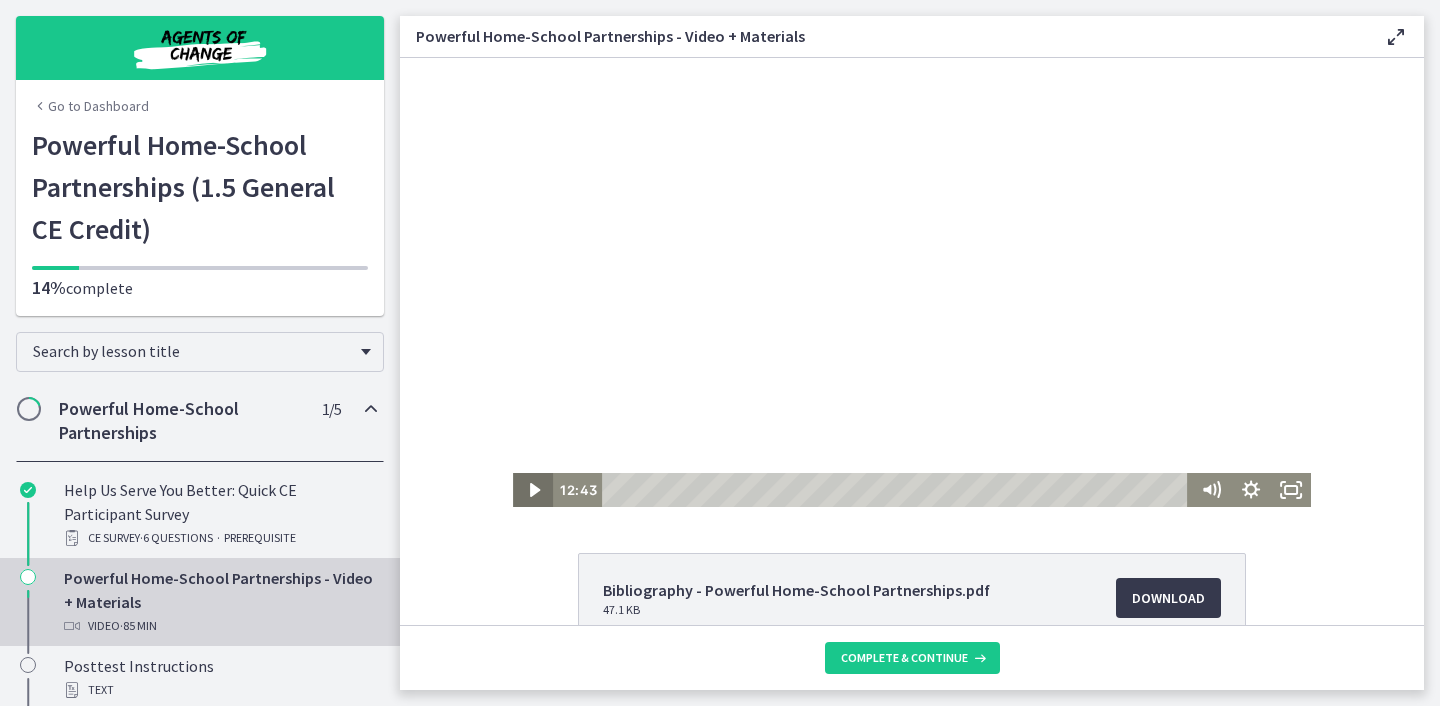 click 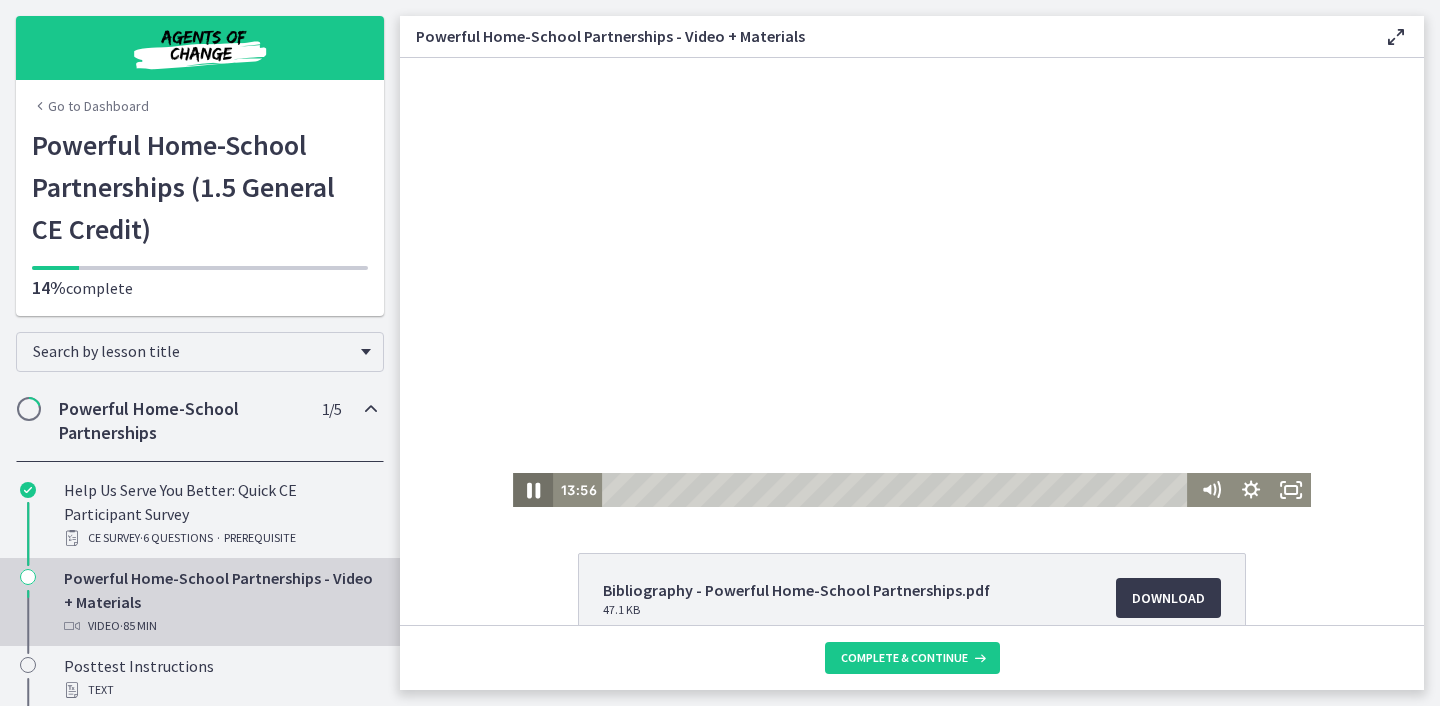 click 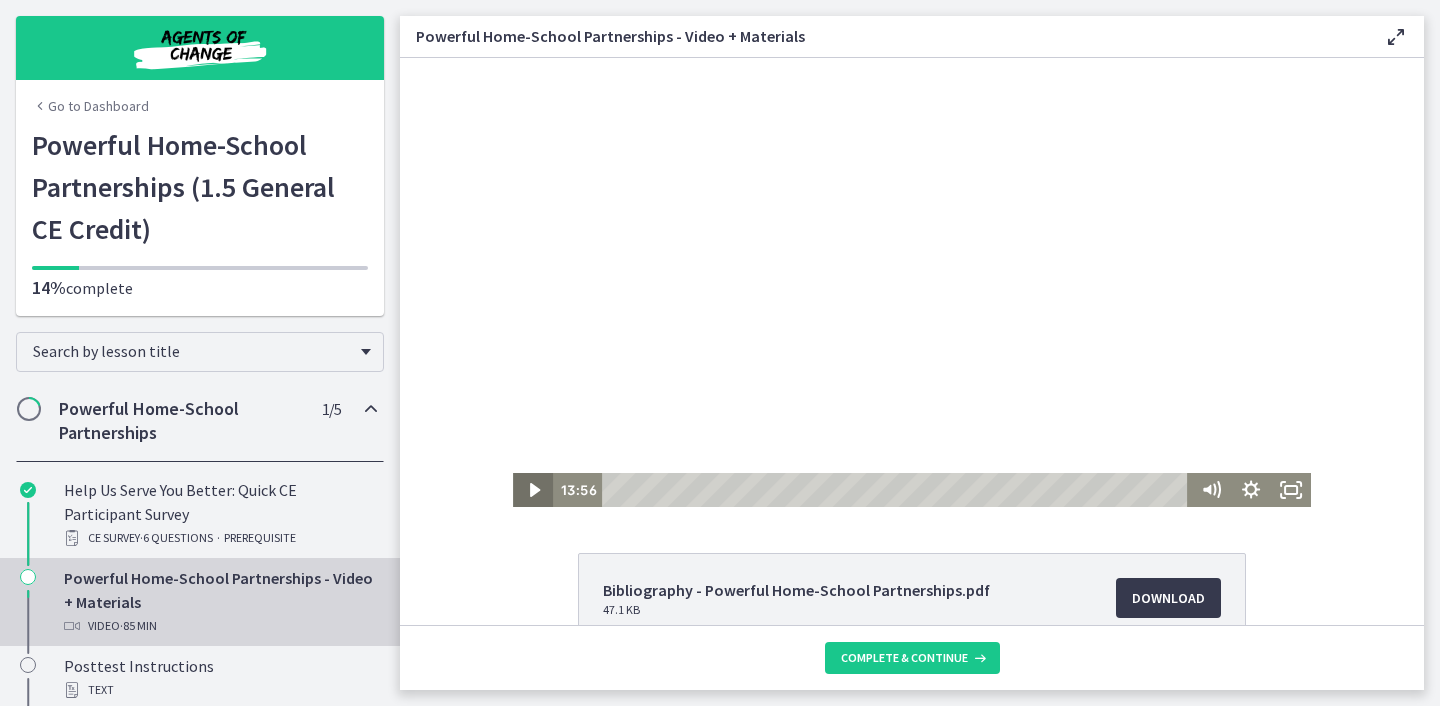 click 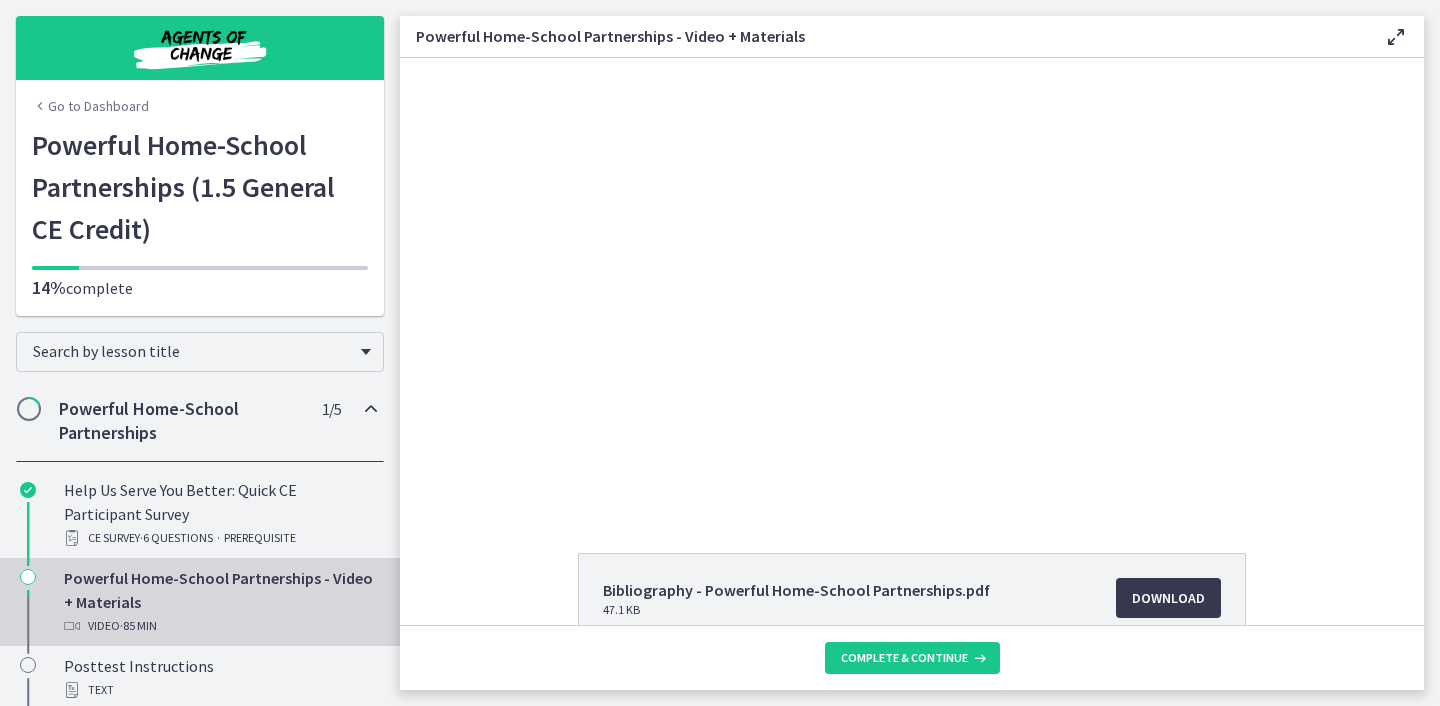 scroll, scrollTop: 1, scrollLeft: 0, axis: vertical 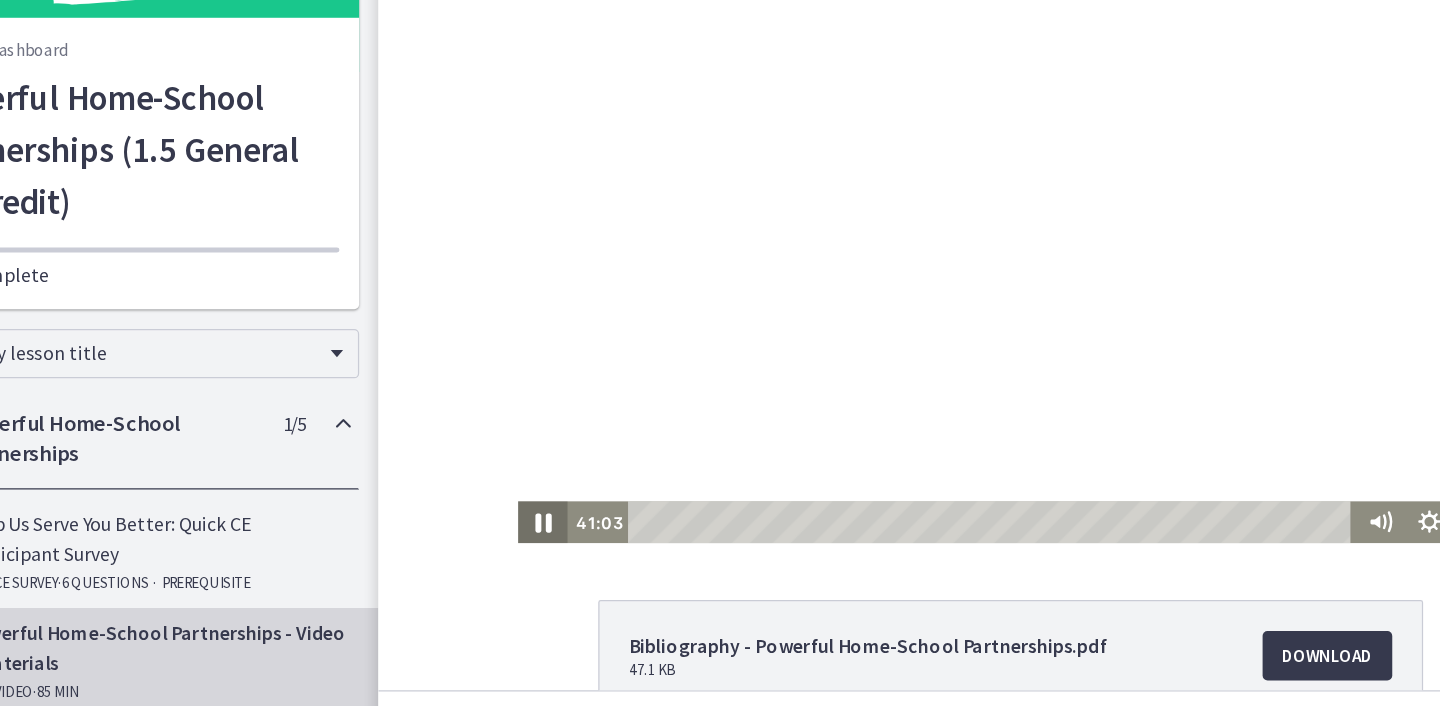 click 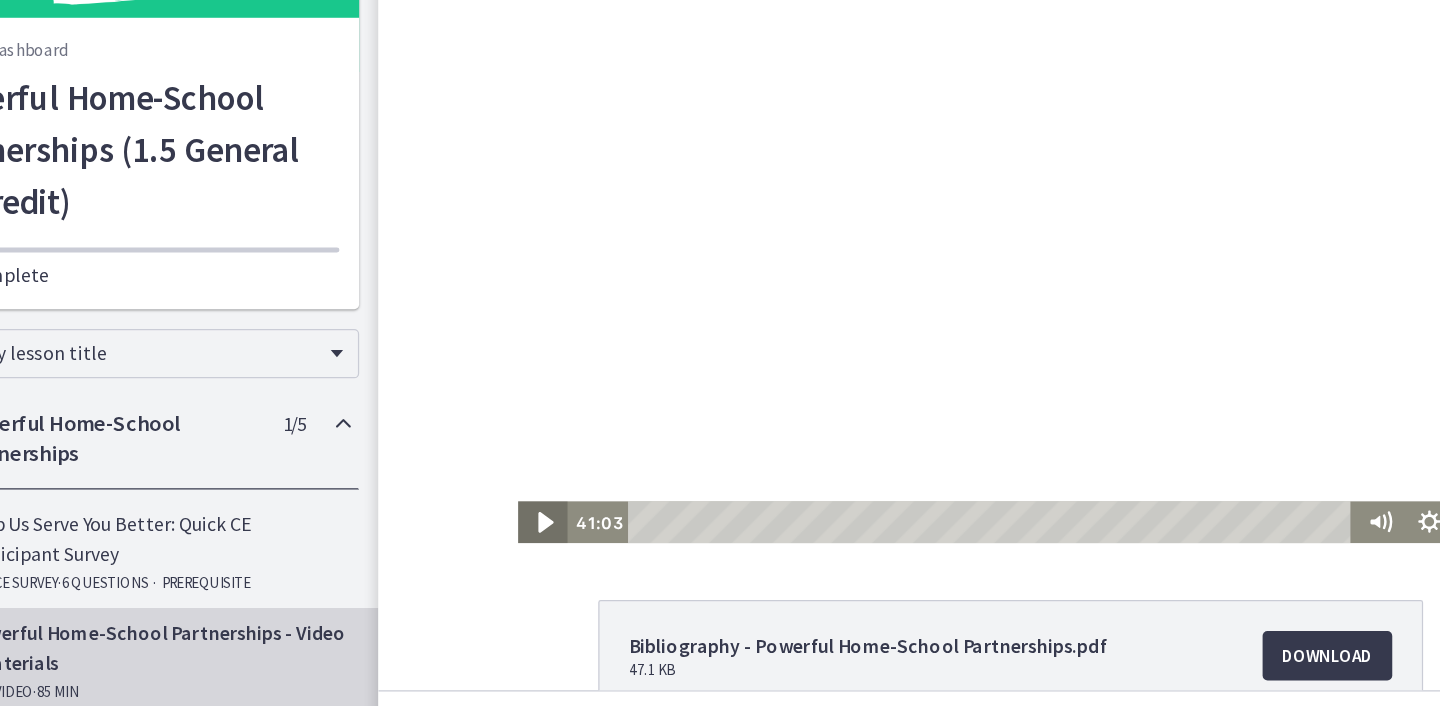 click 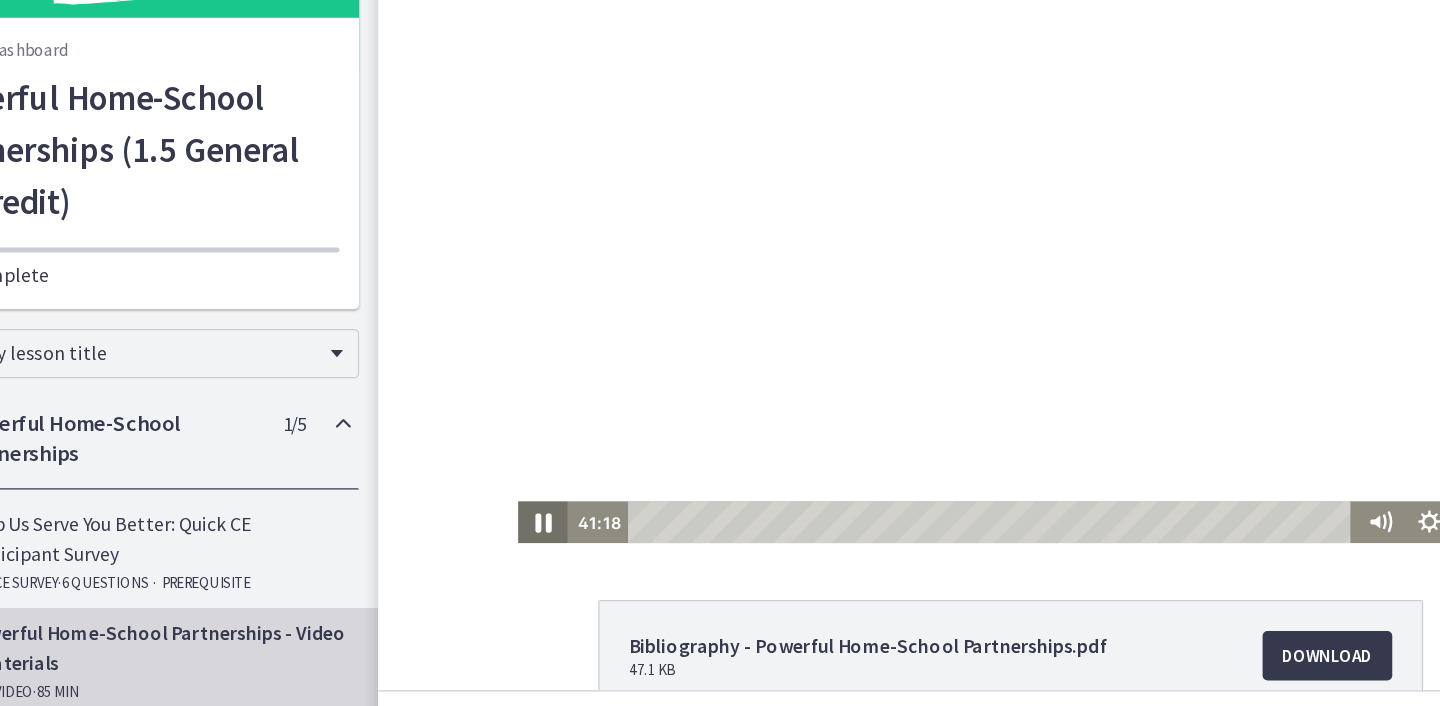 click 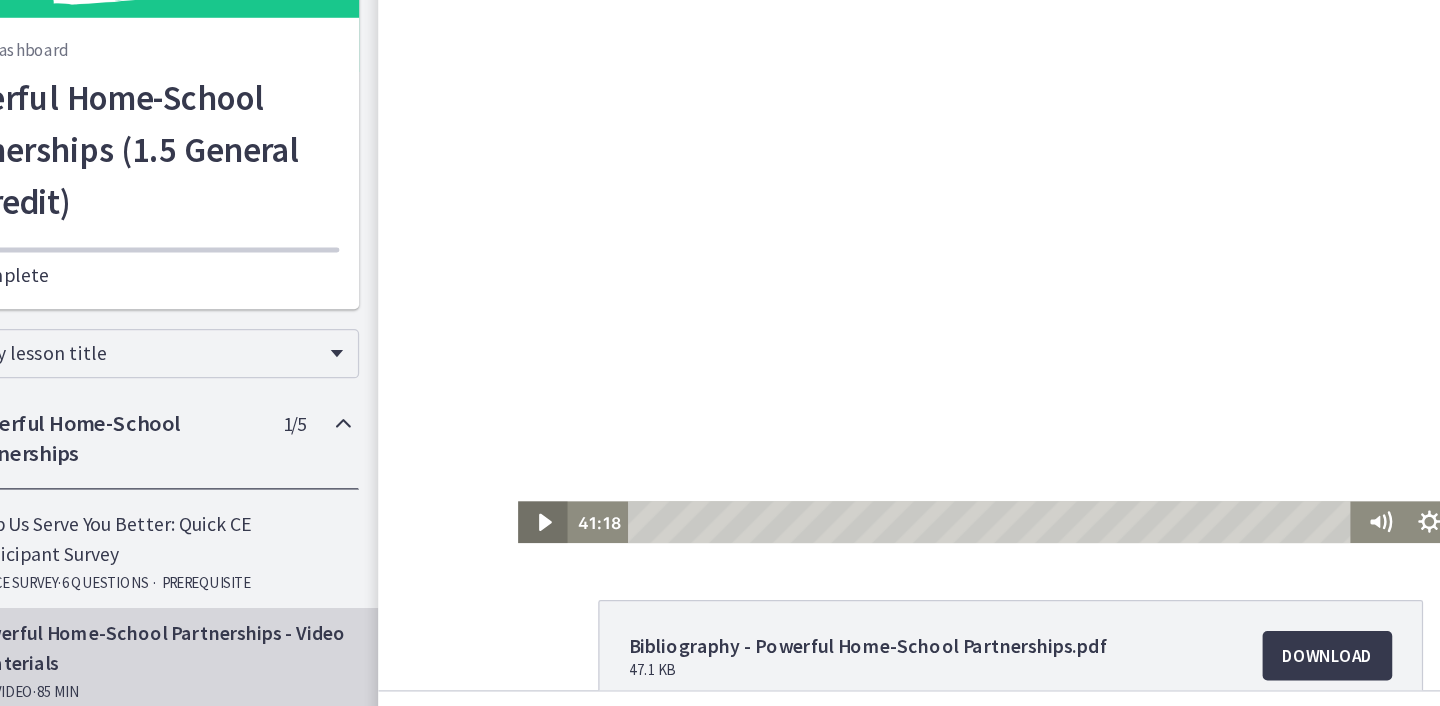 click 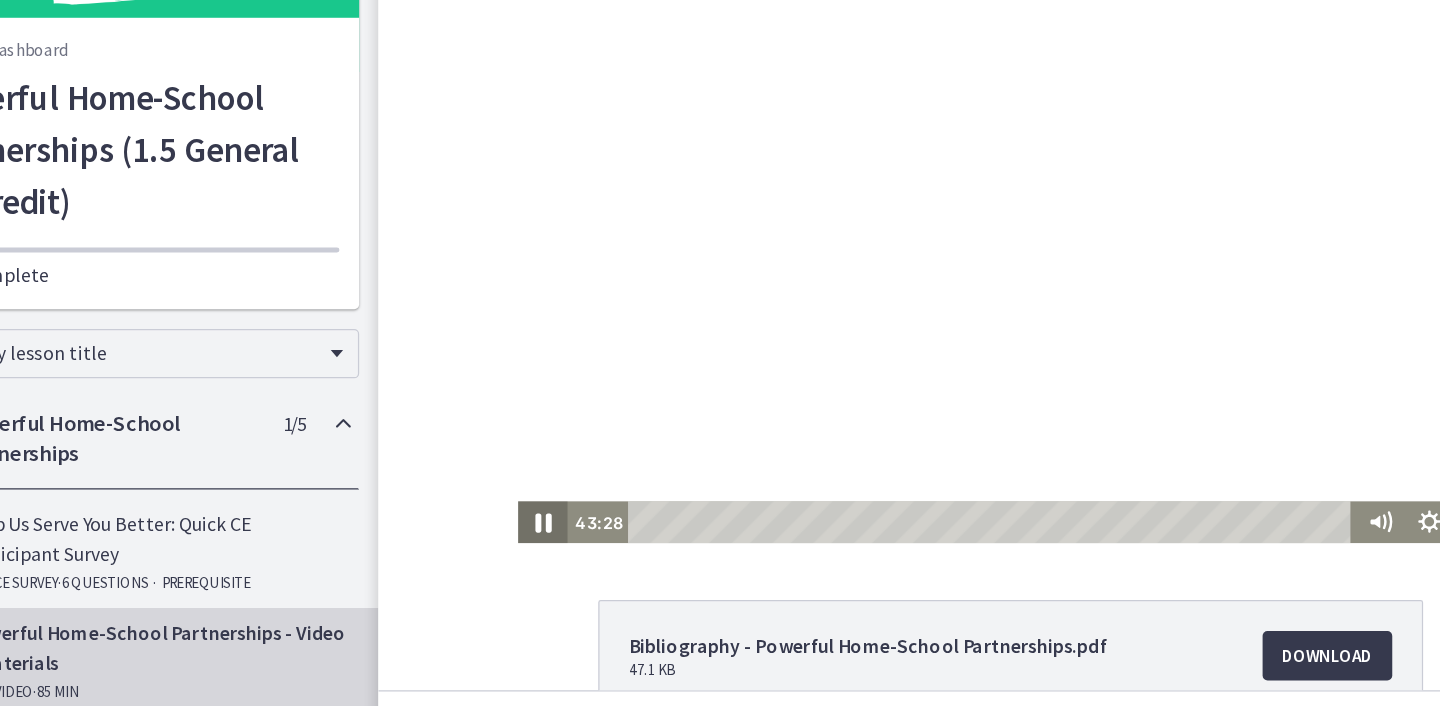 click 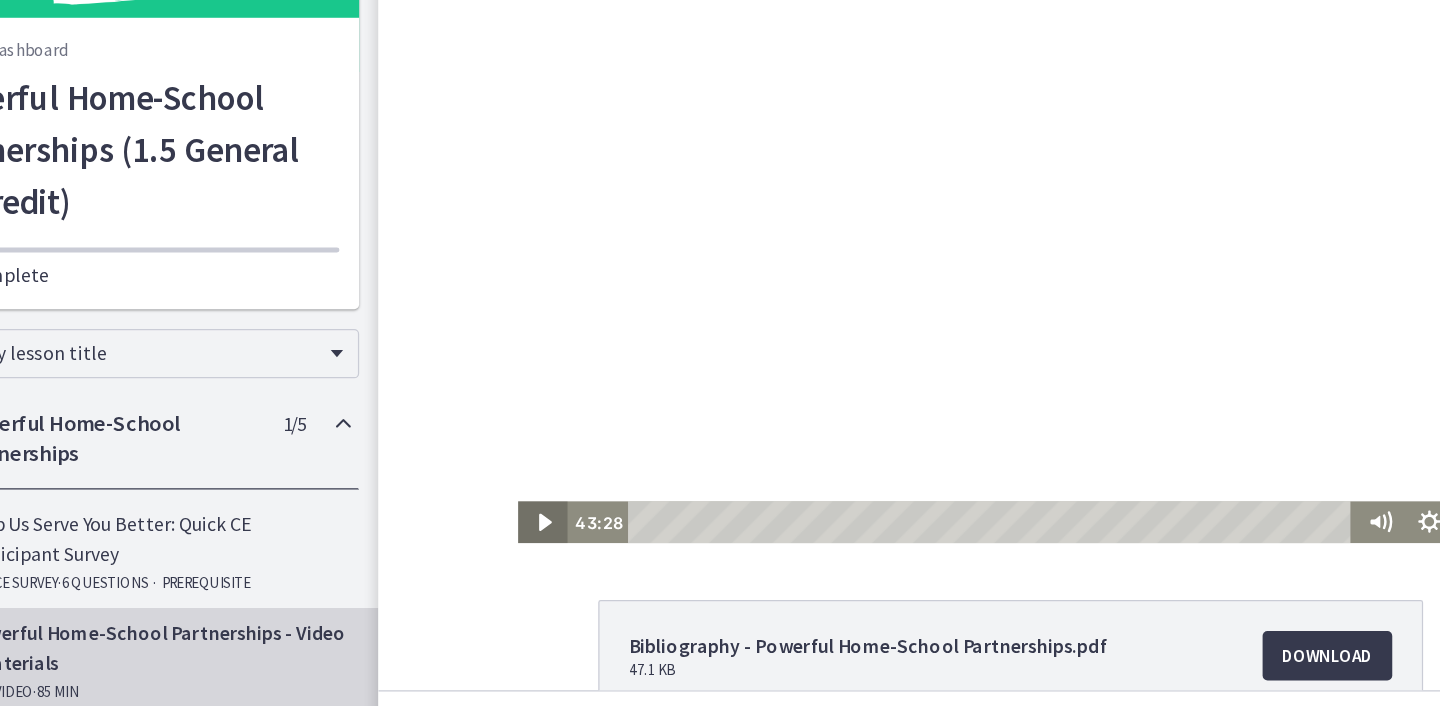 click 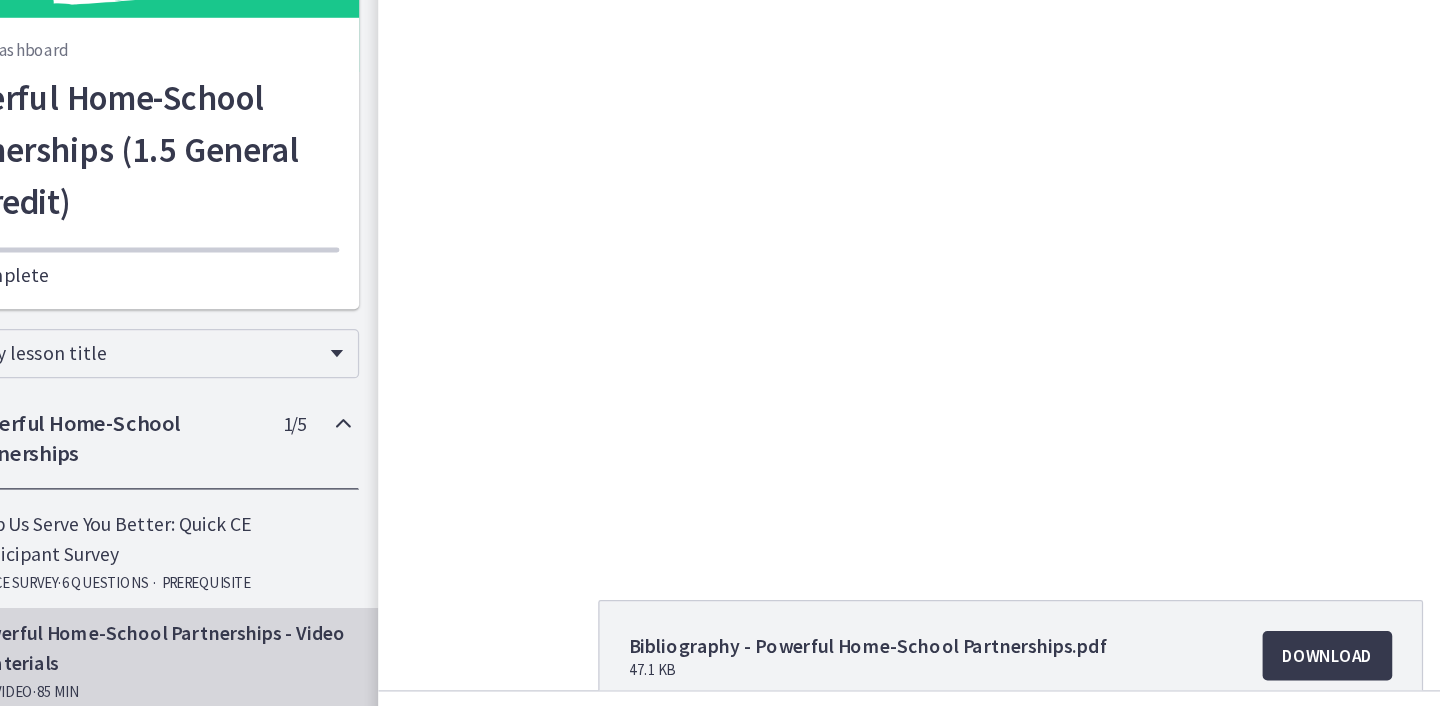 drag, startPoint x: 470, startPoint y: 326, endPoint x: 438, endPoint y: 323, distance: 32.140316 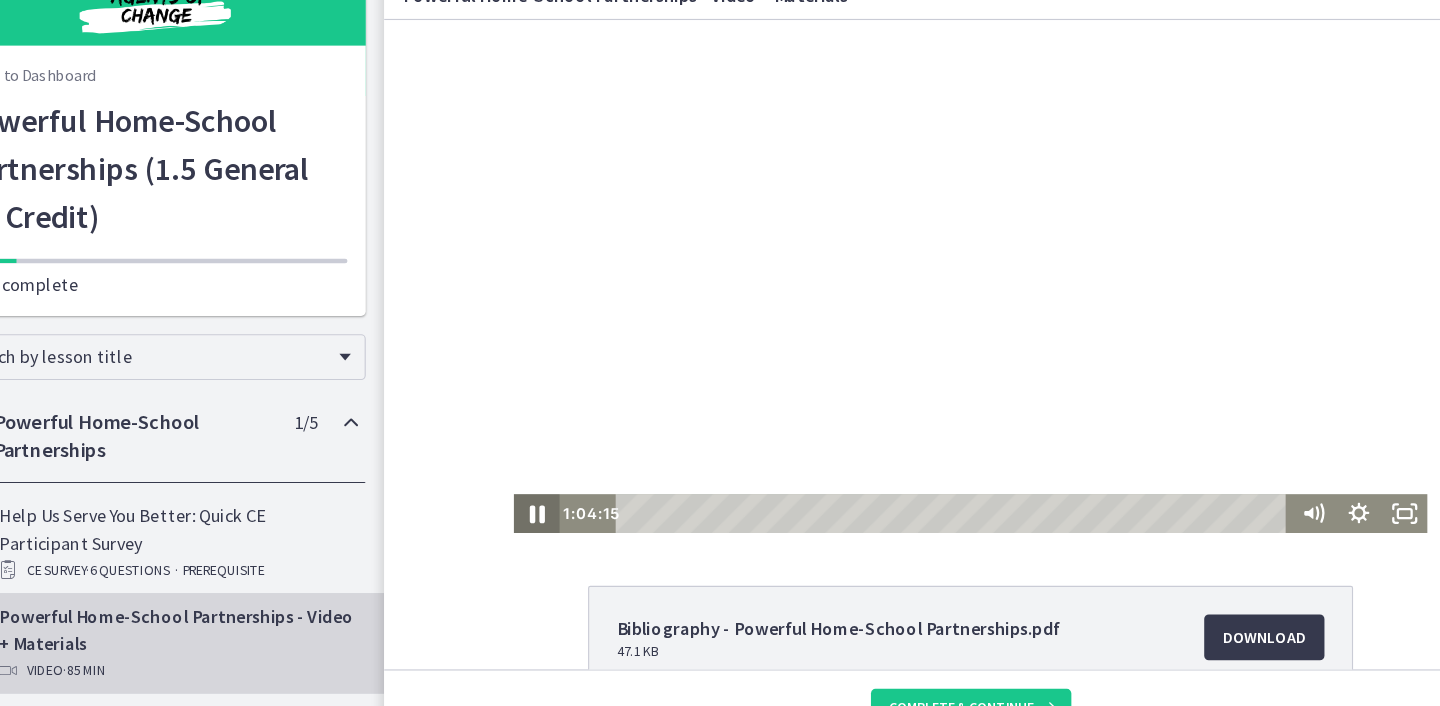 click 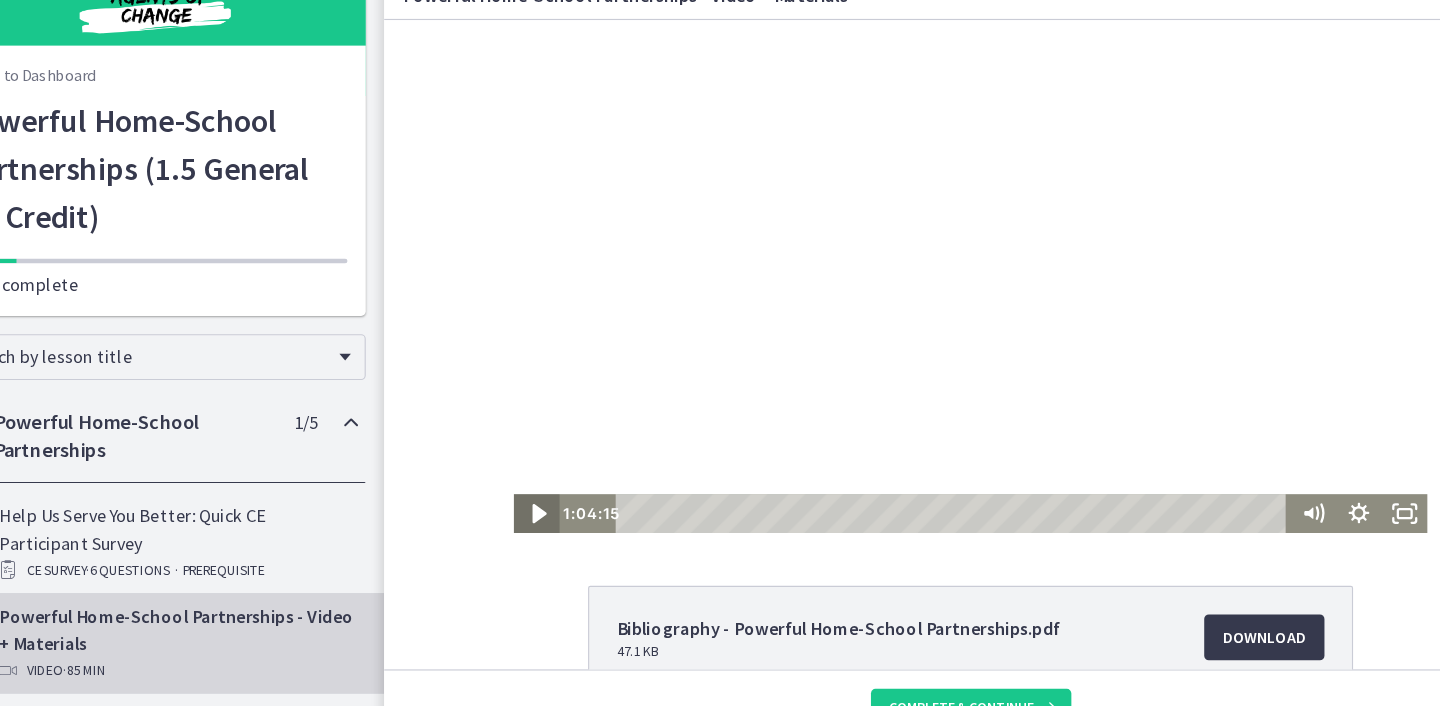 click 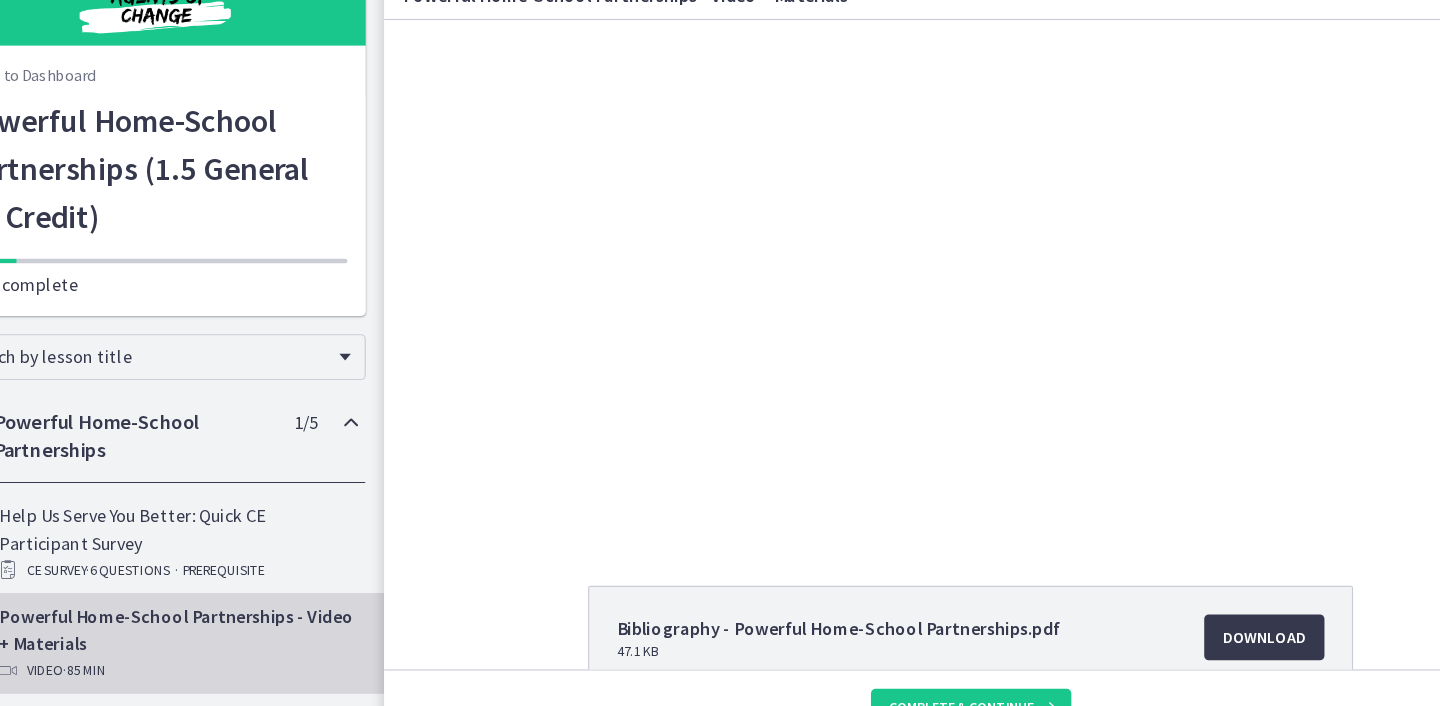 drag, startPoint x: 460, startPoint y: 377, endPoint x: 432, endPoint y: 381, distance: 28.284271 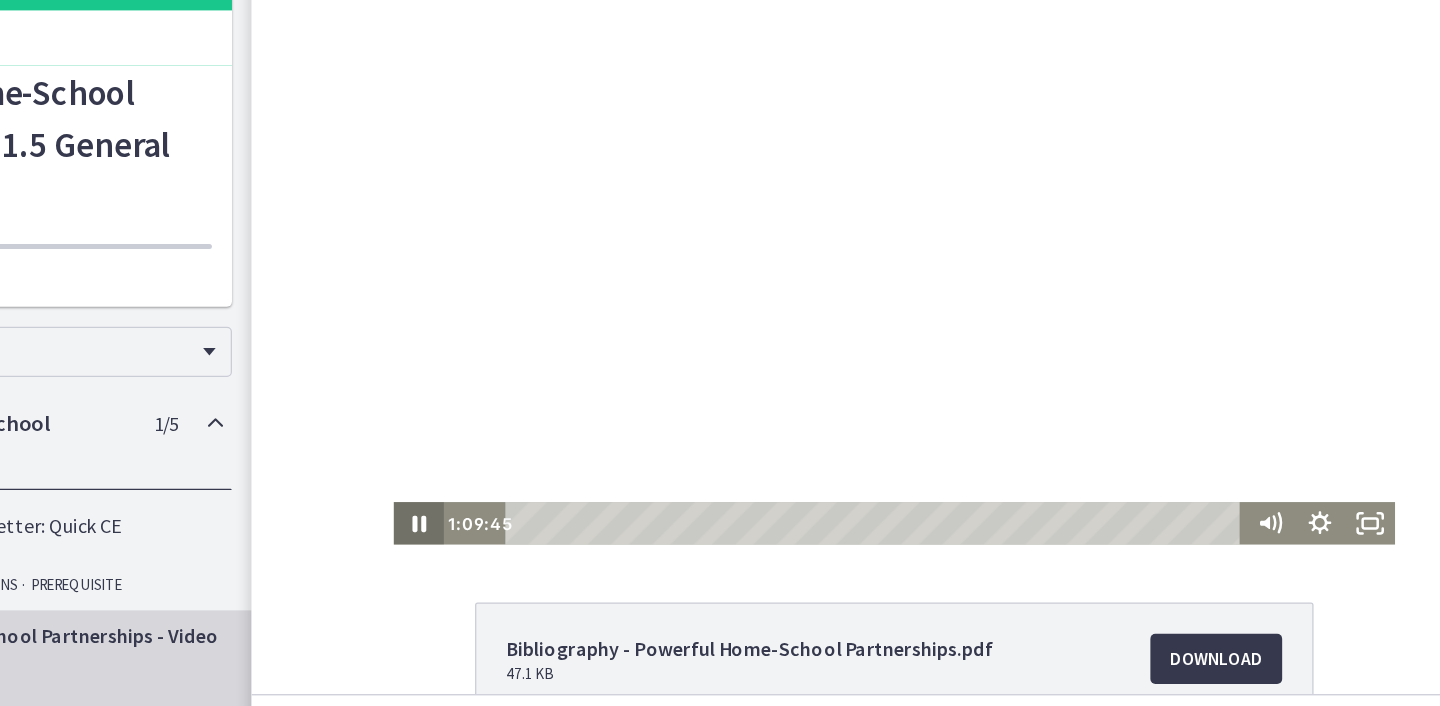 click 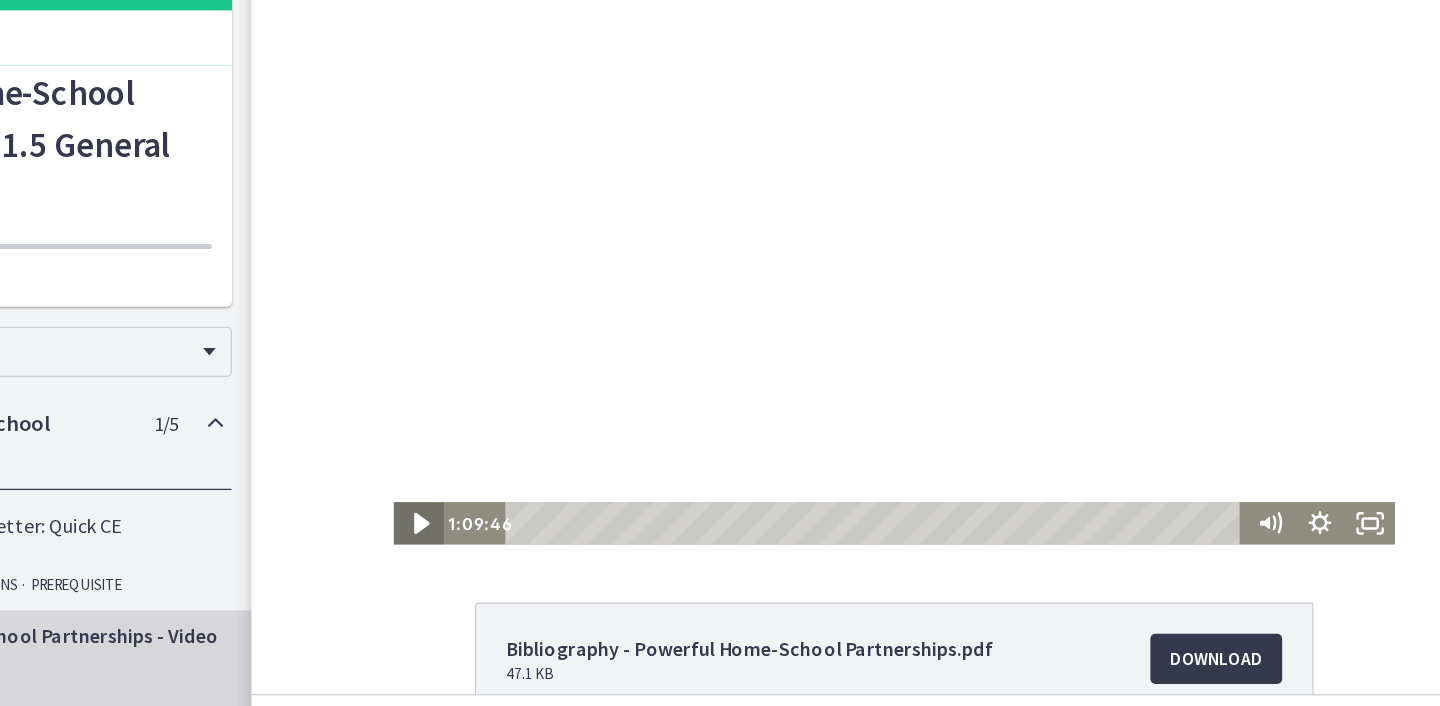 click 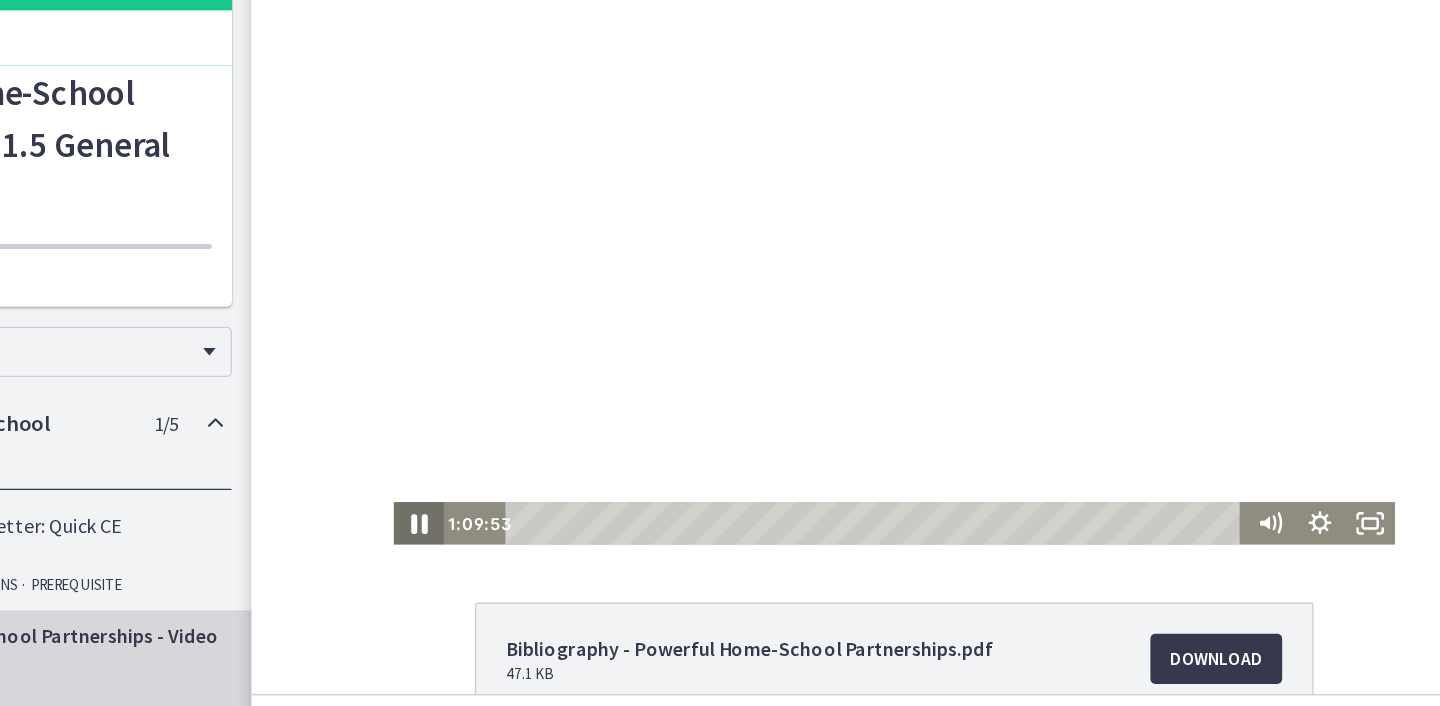 click 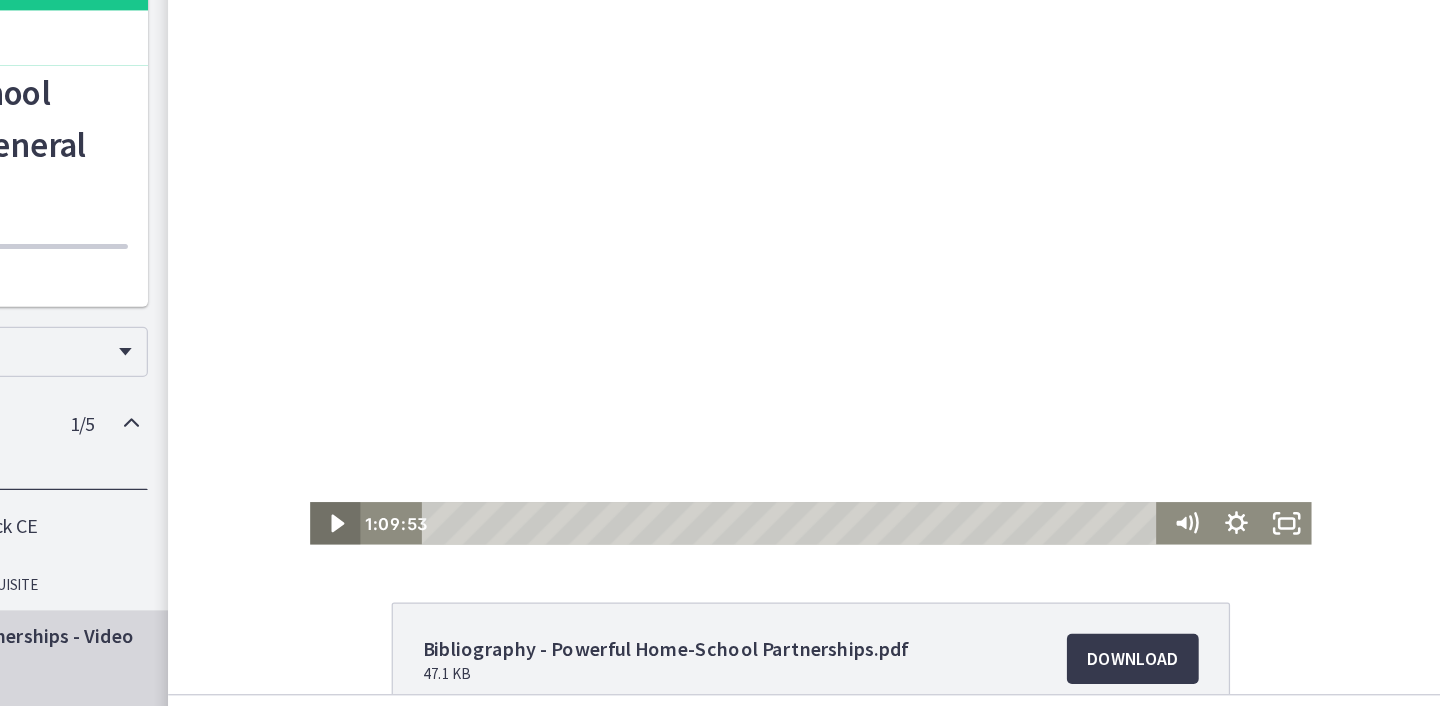 click 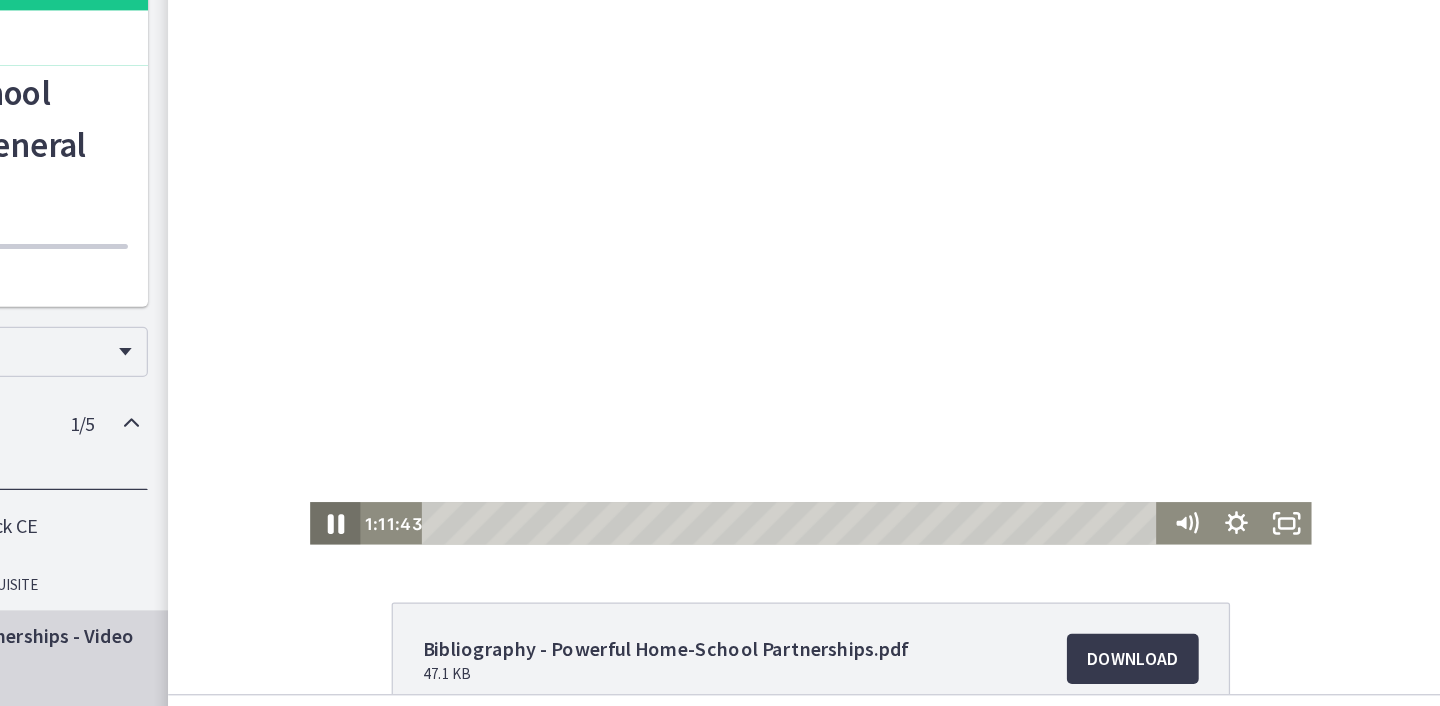 click 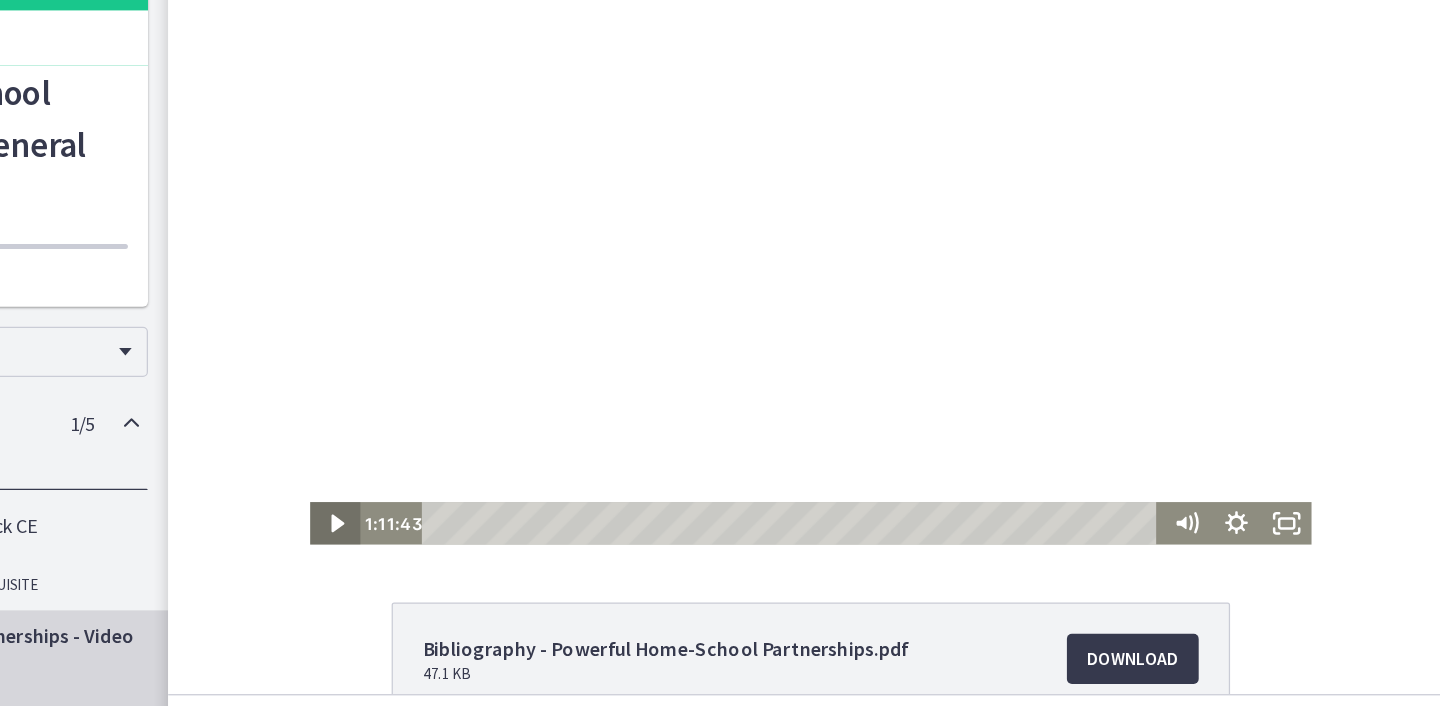 click 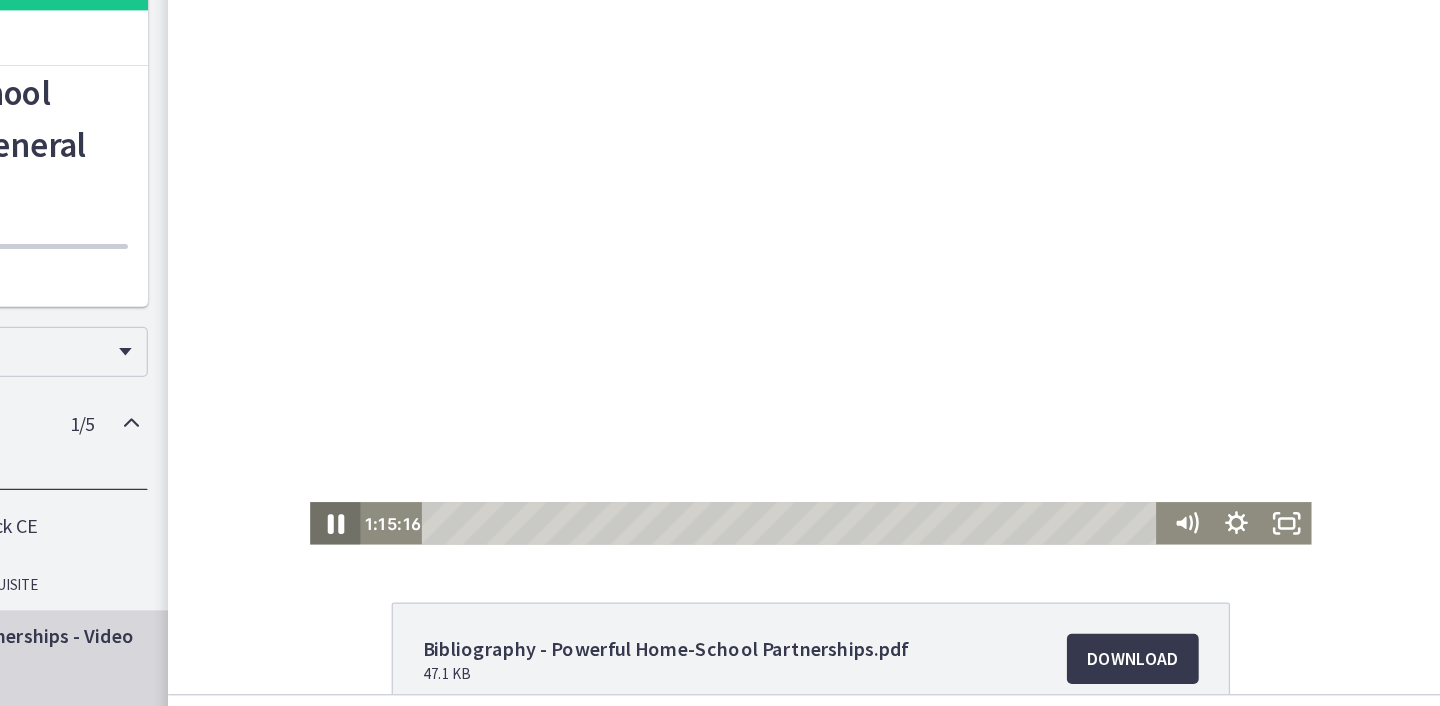 click 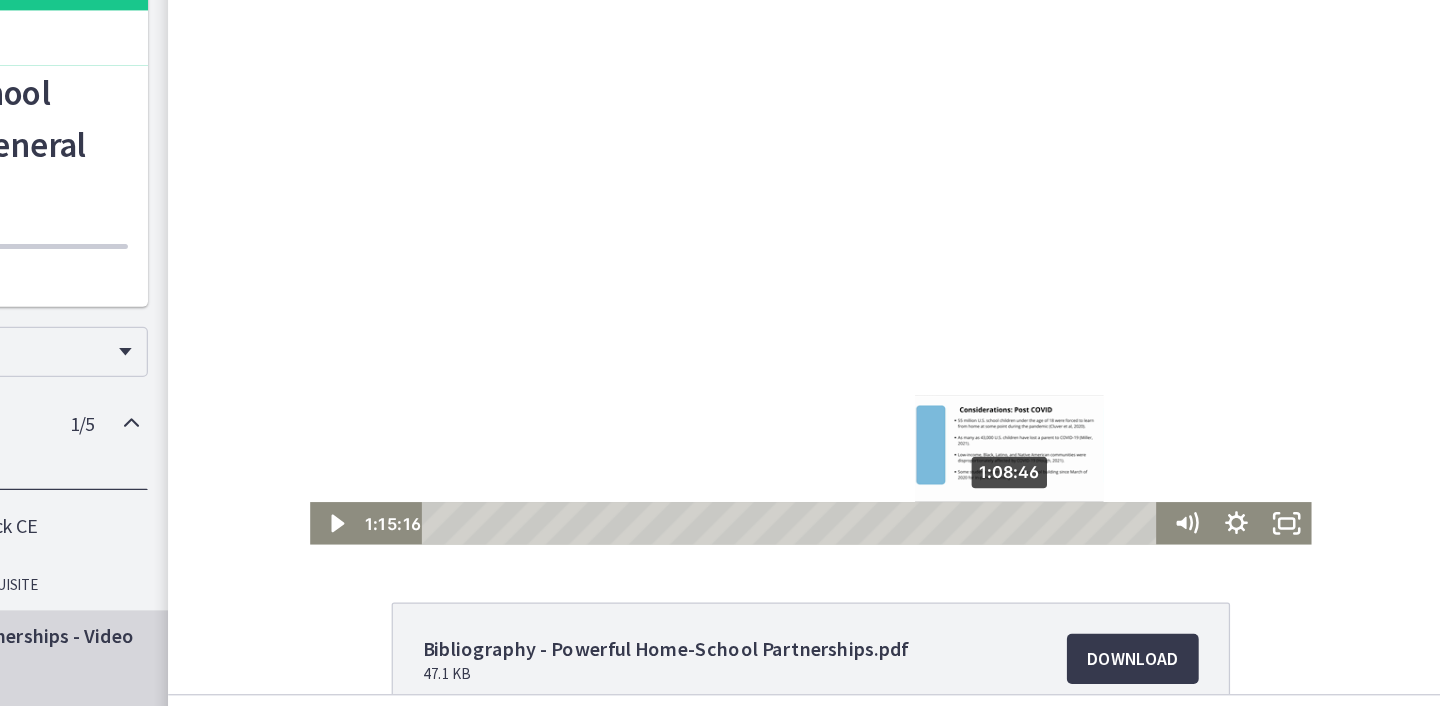 click on "1:08:46" at bounding box center (666, 414) 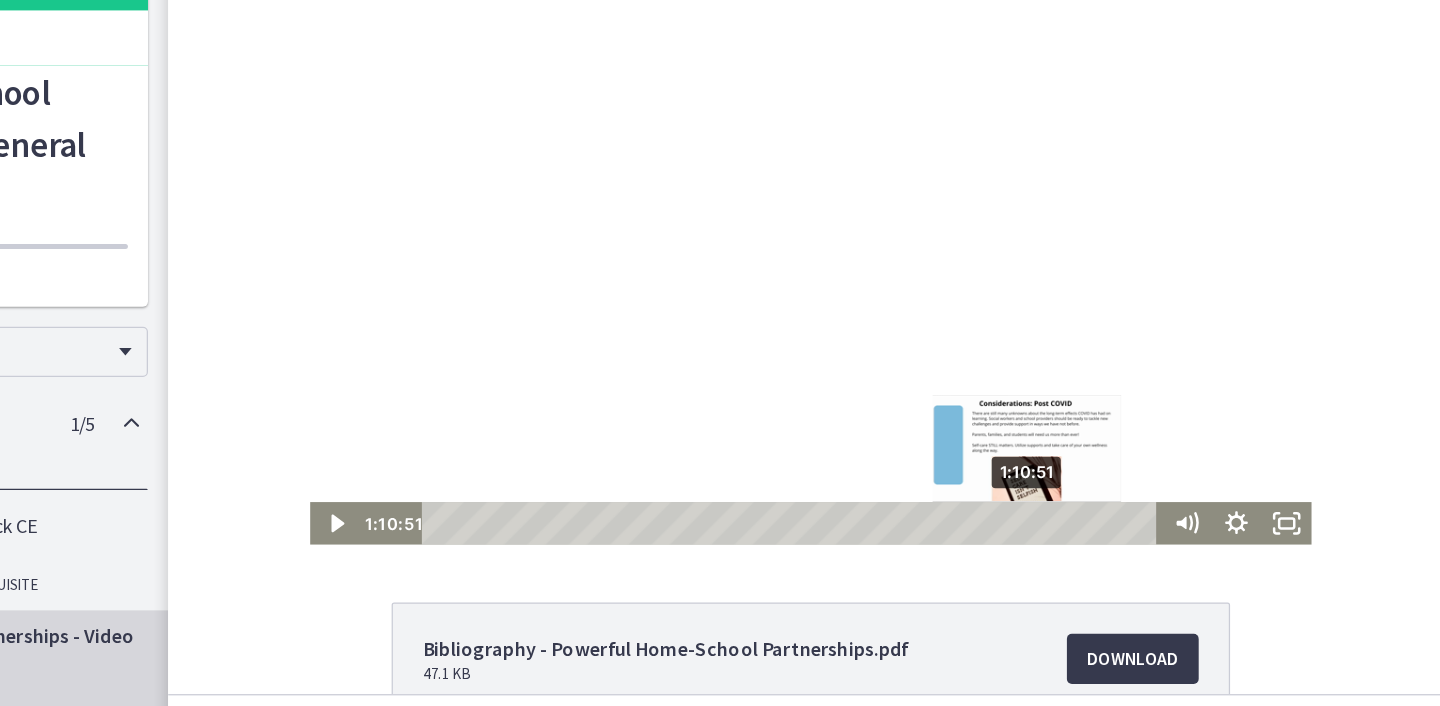click on "1:10:51" at bounding box center [666, 414] 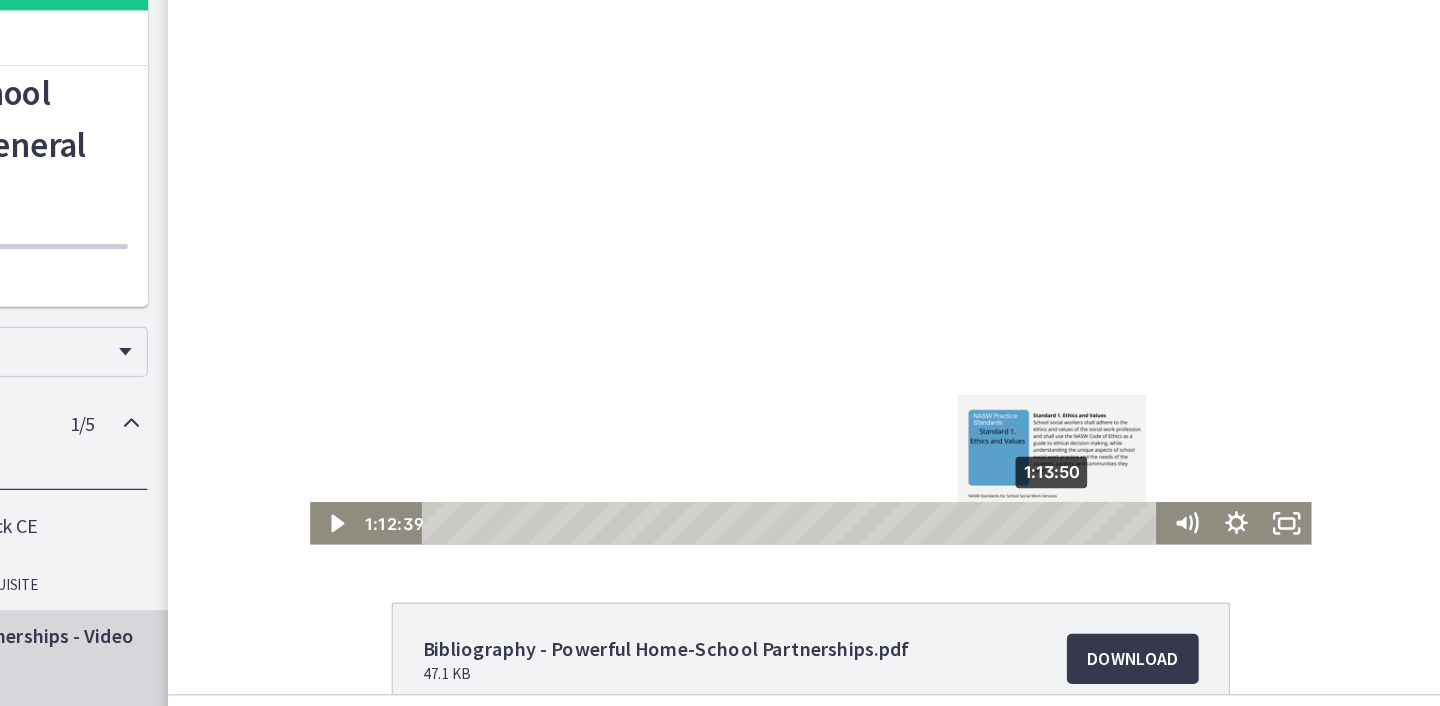 click on "1:13:50" at bounding box center [666, 414] 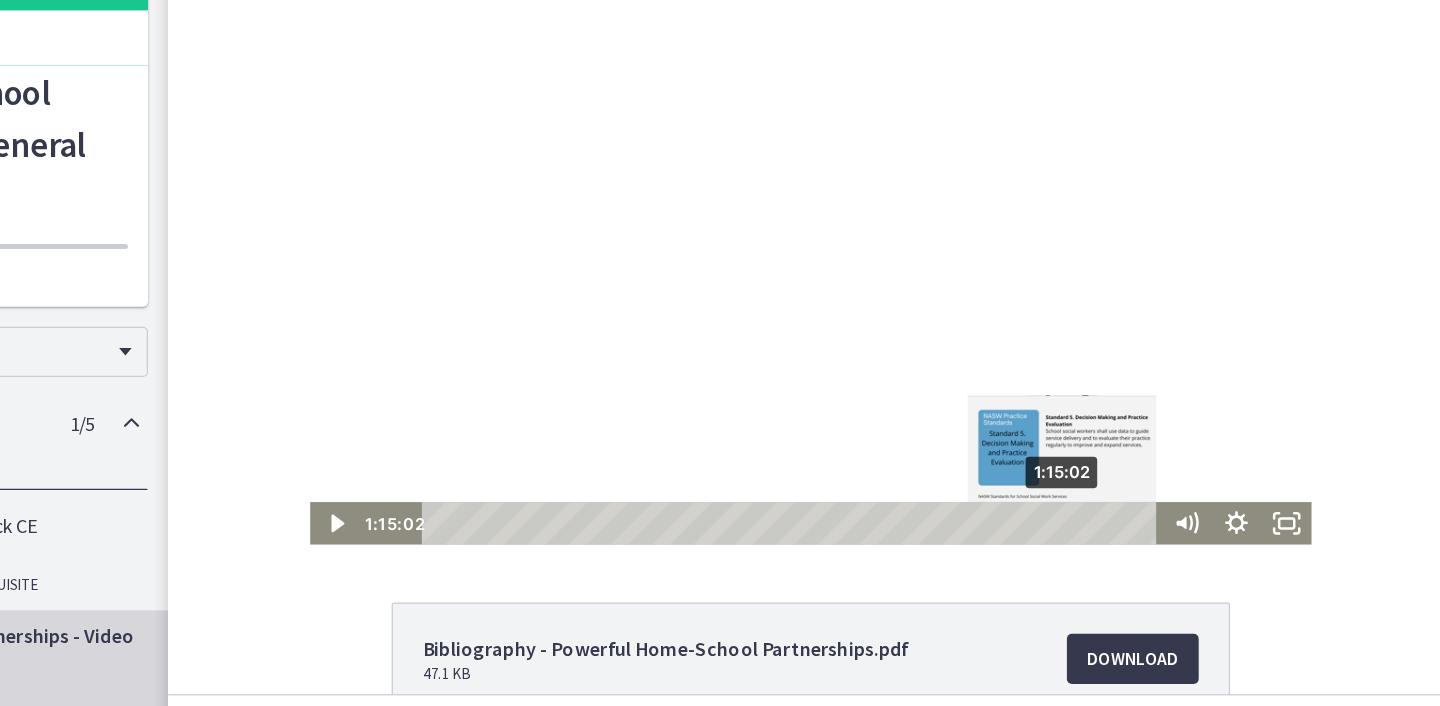 click on "1:15:02" at bounding box center [666, 414] 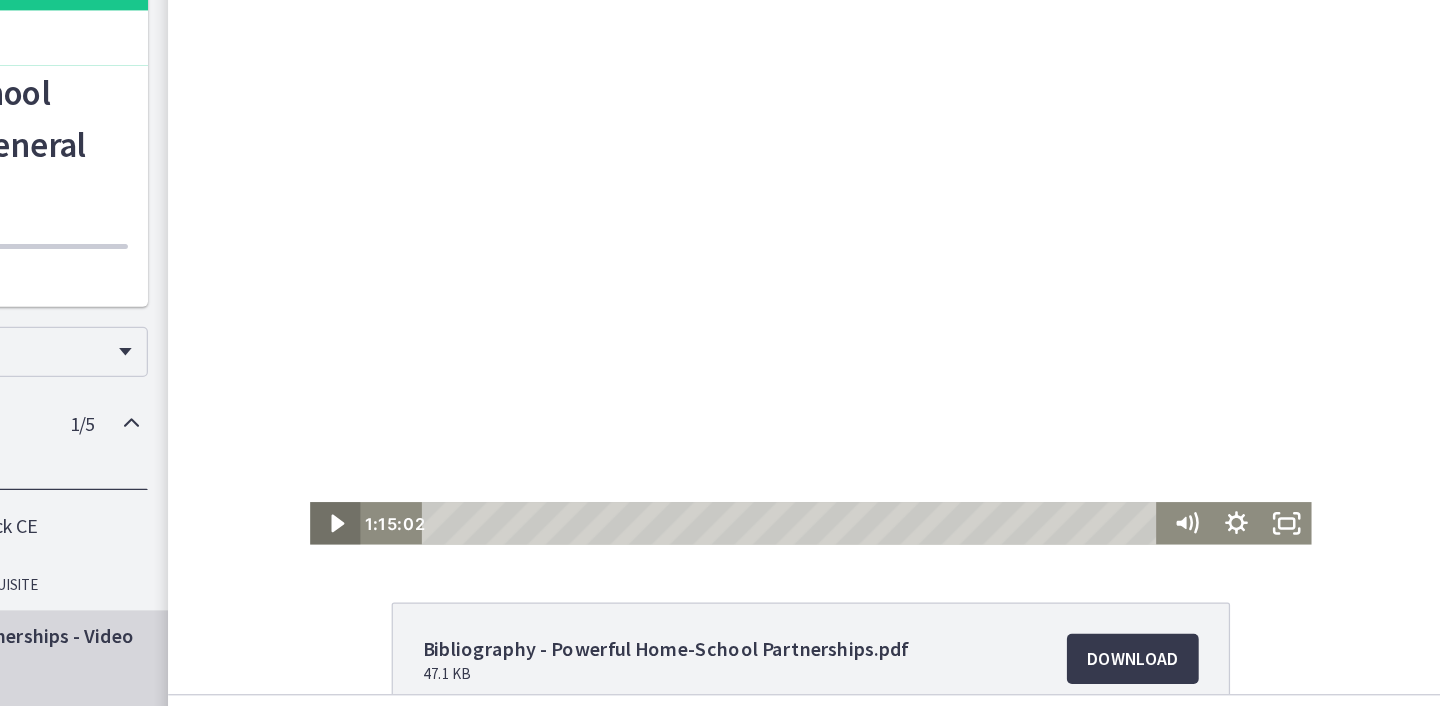 click 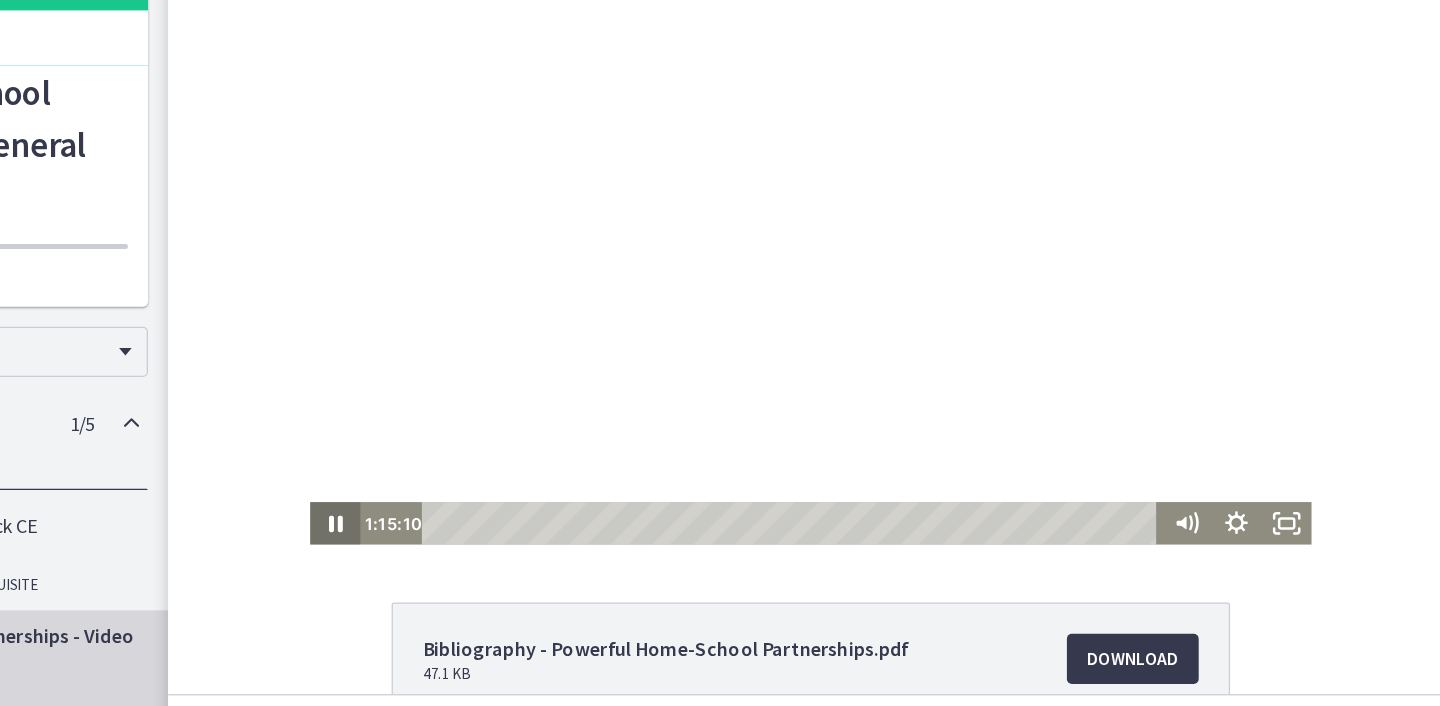 click 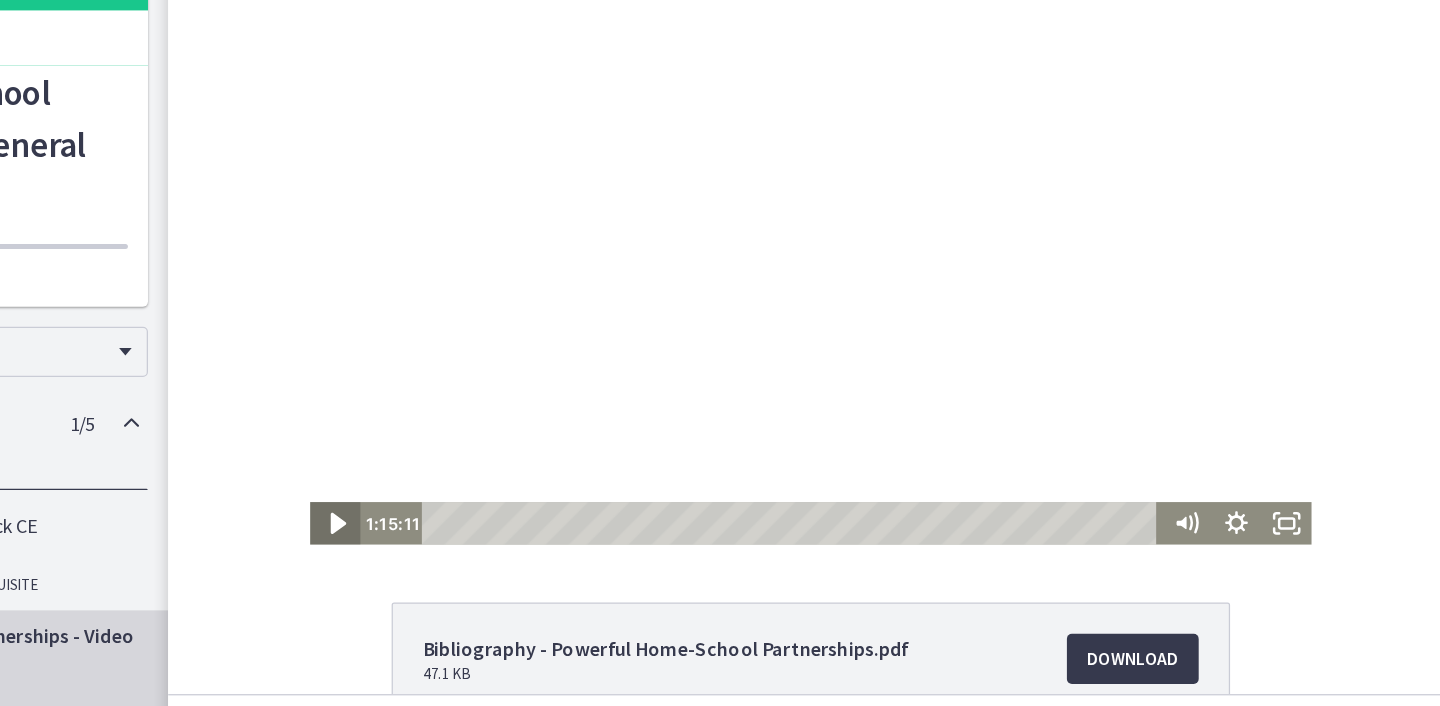 click 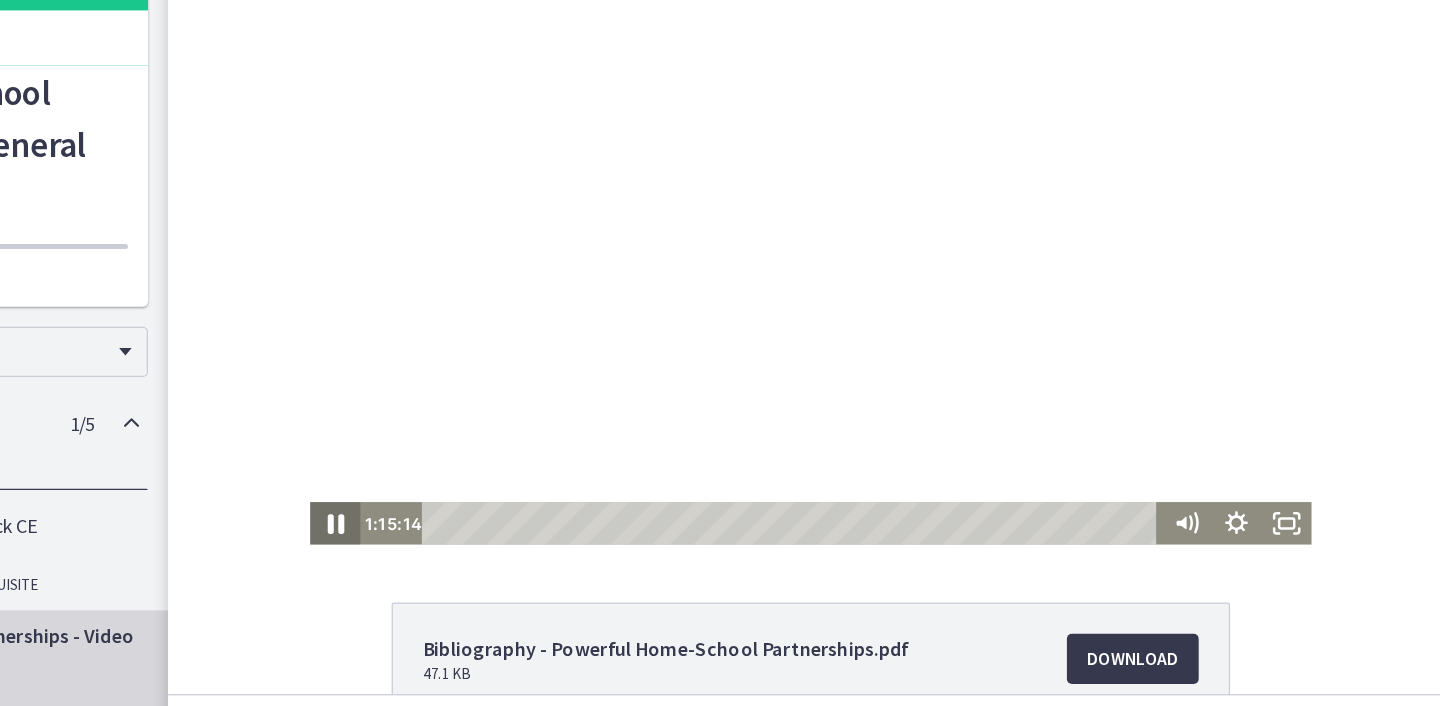 click 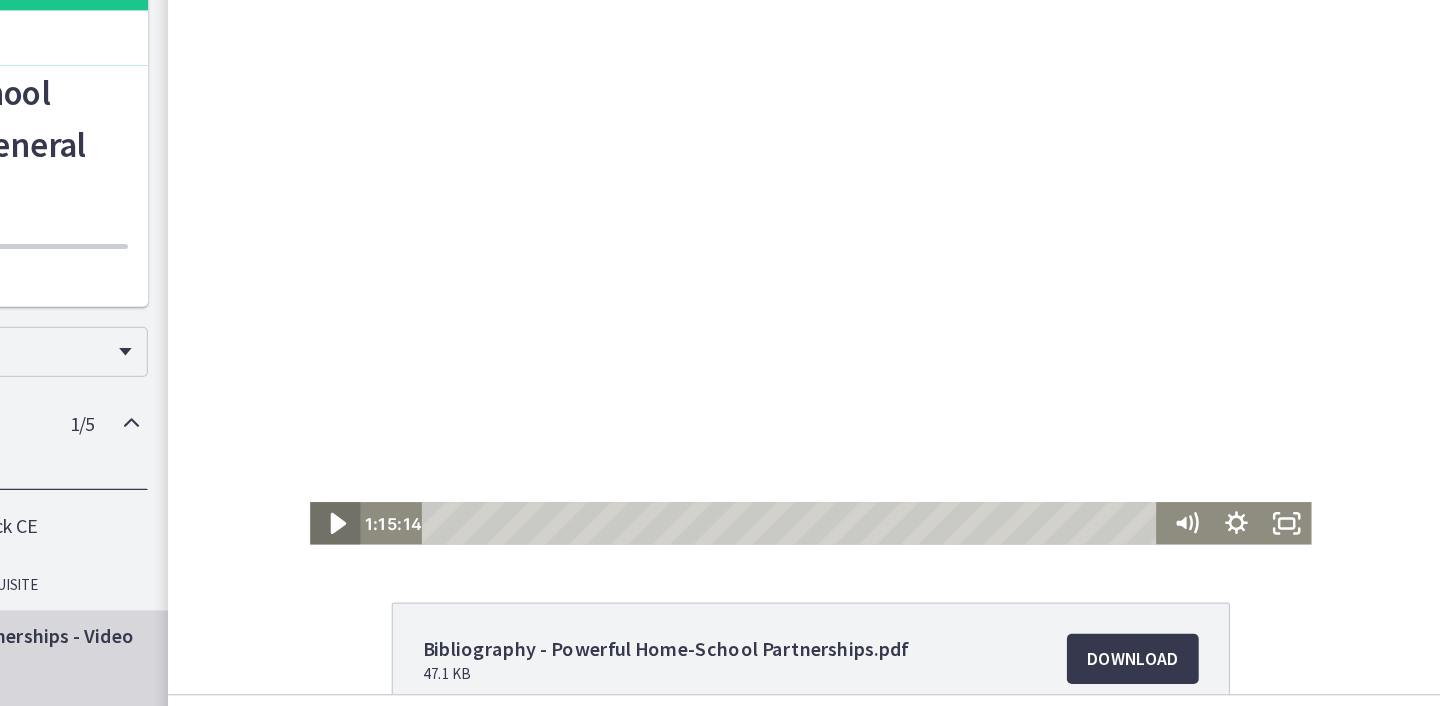click 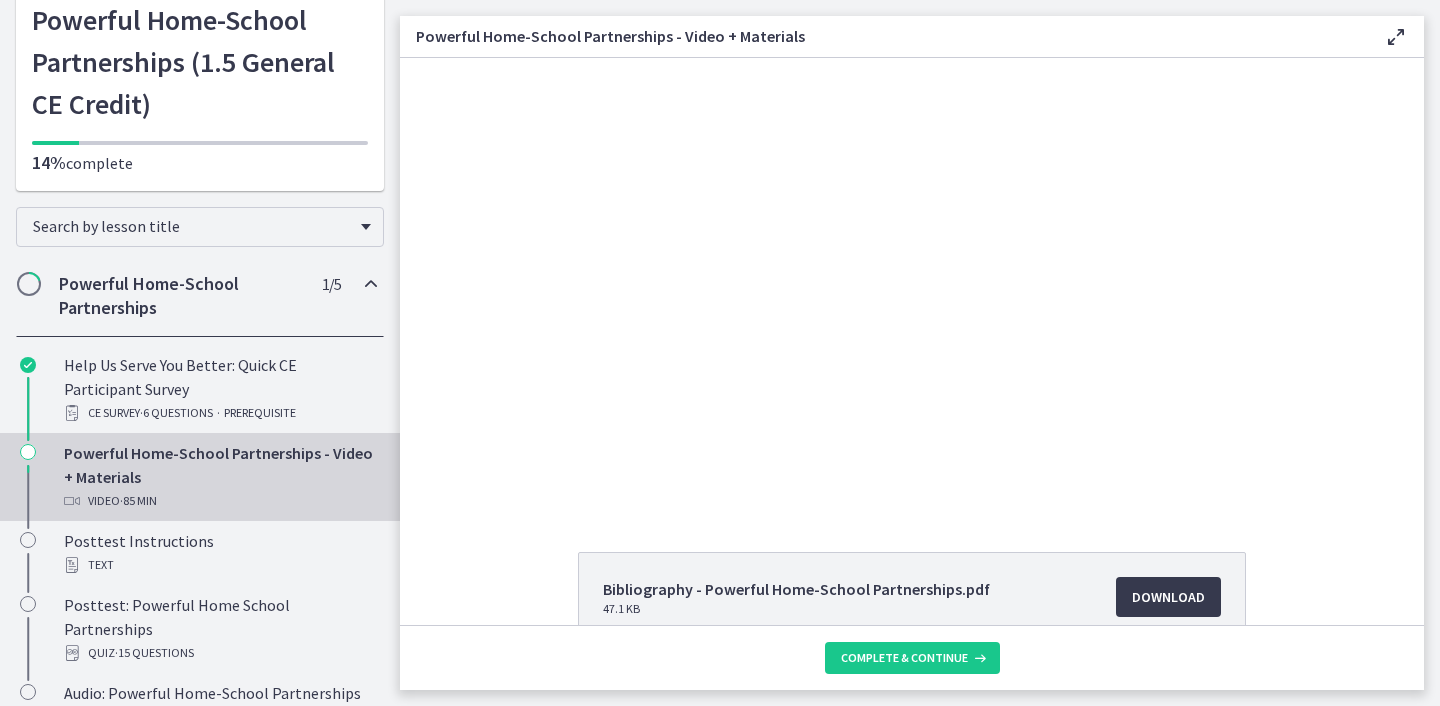 scroll, scrollTop: 119, scrollLeft: 0, axis: vertical 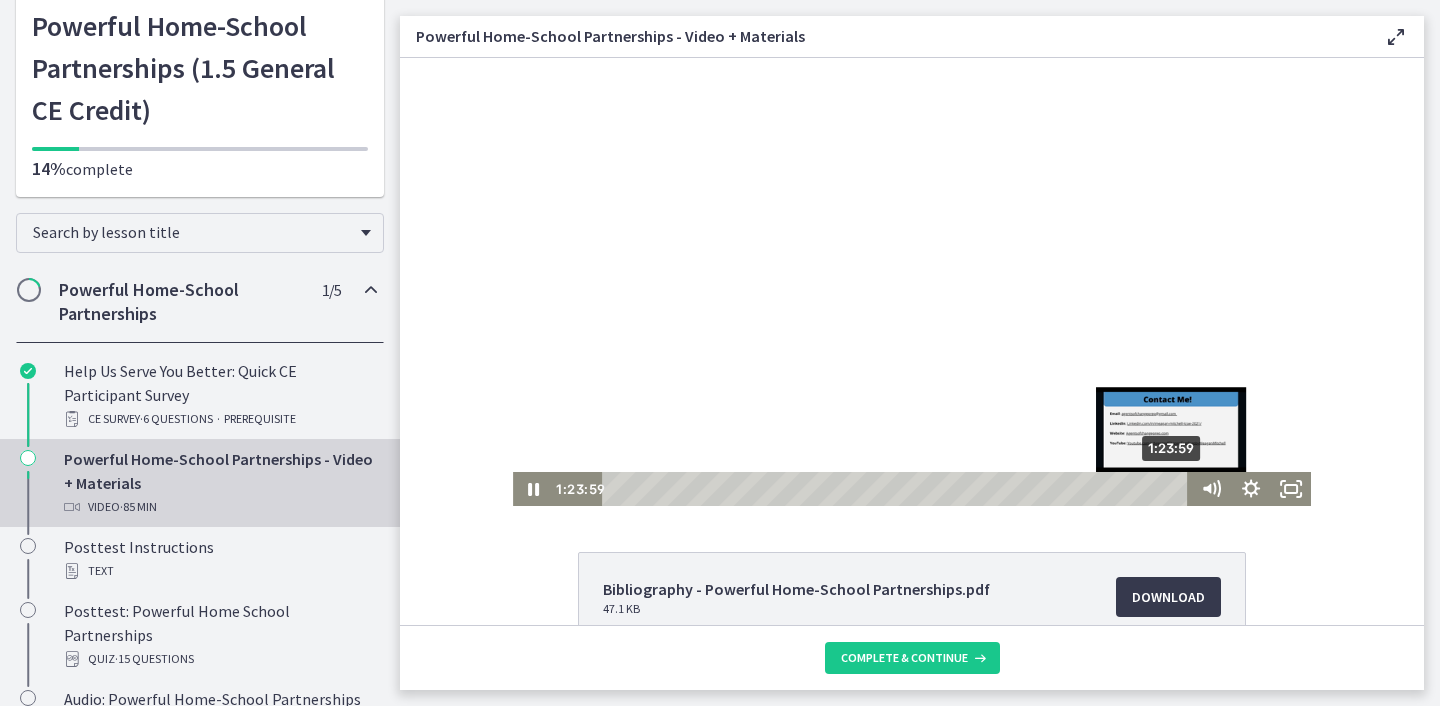 click on "1:23:59" at bounding box center (898, 489) 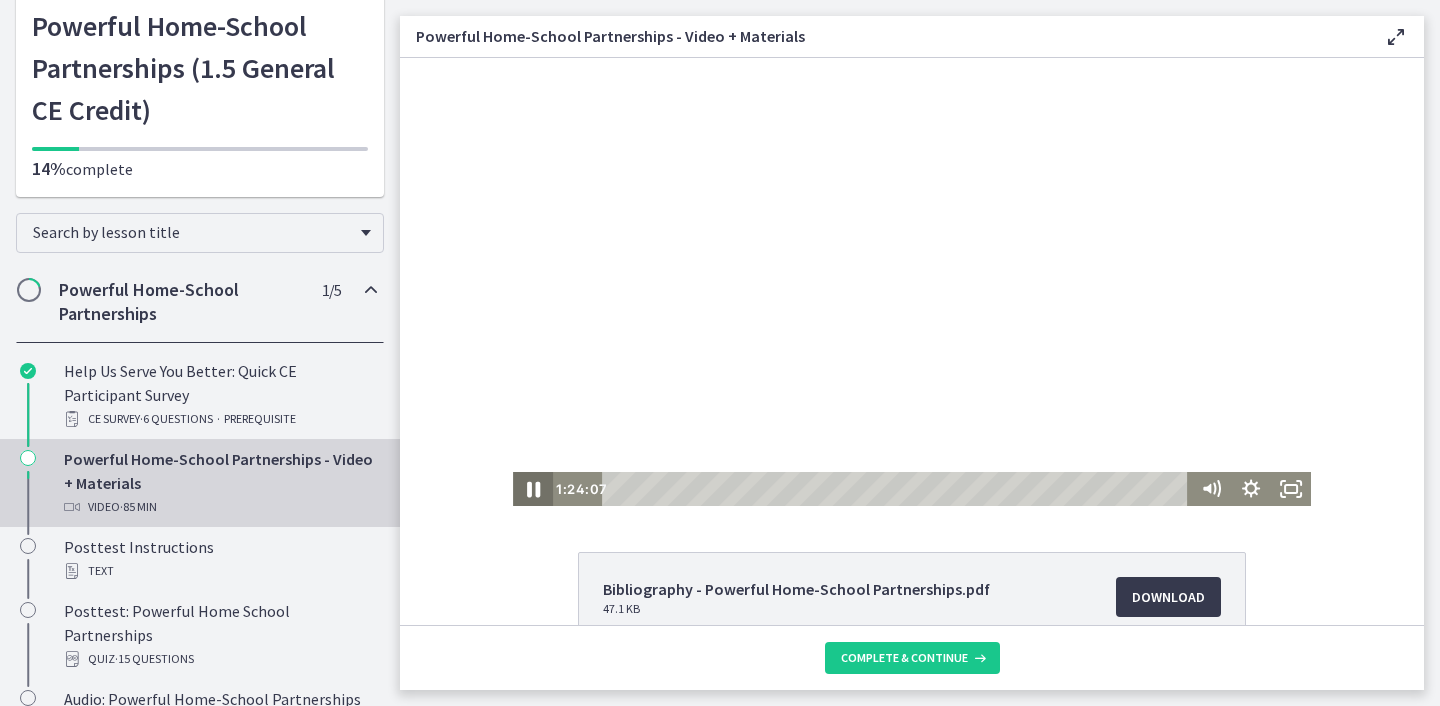 click 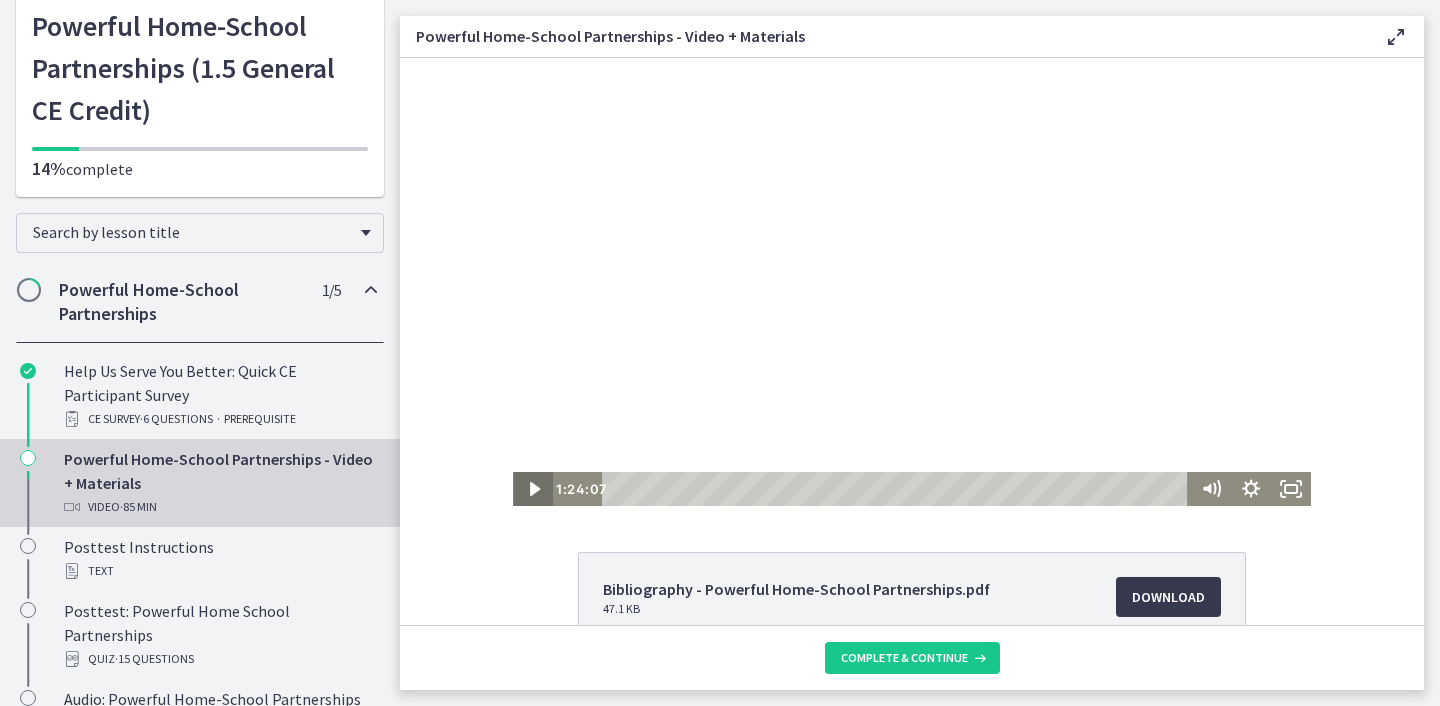 click 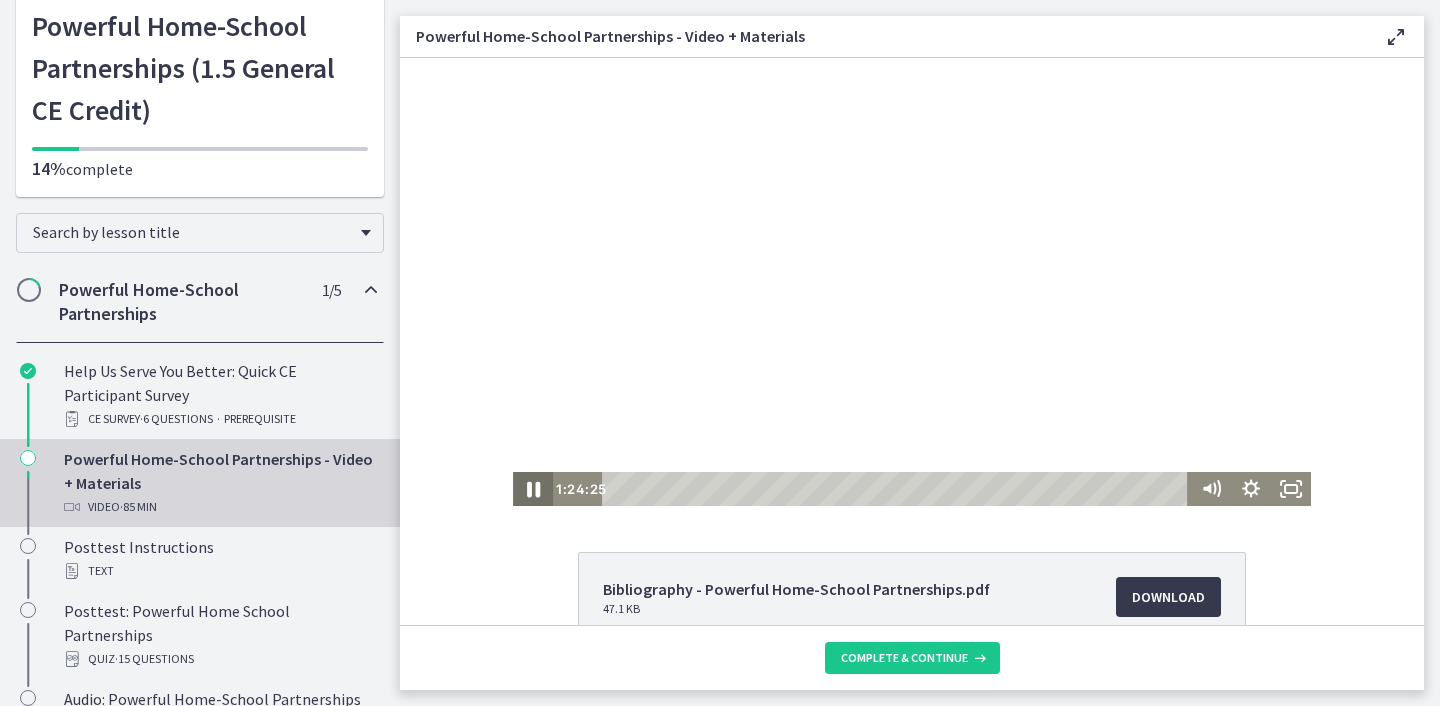 click 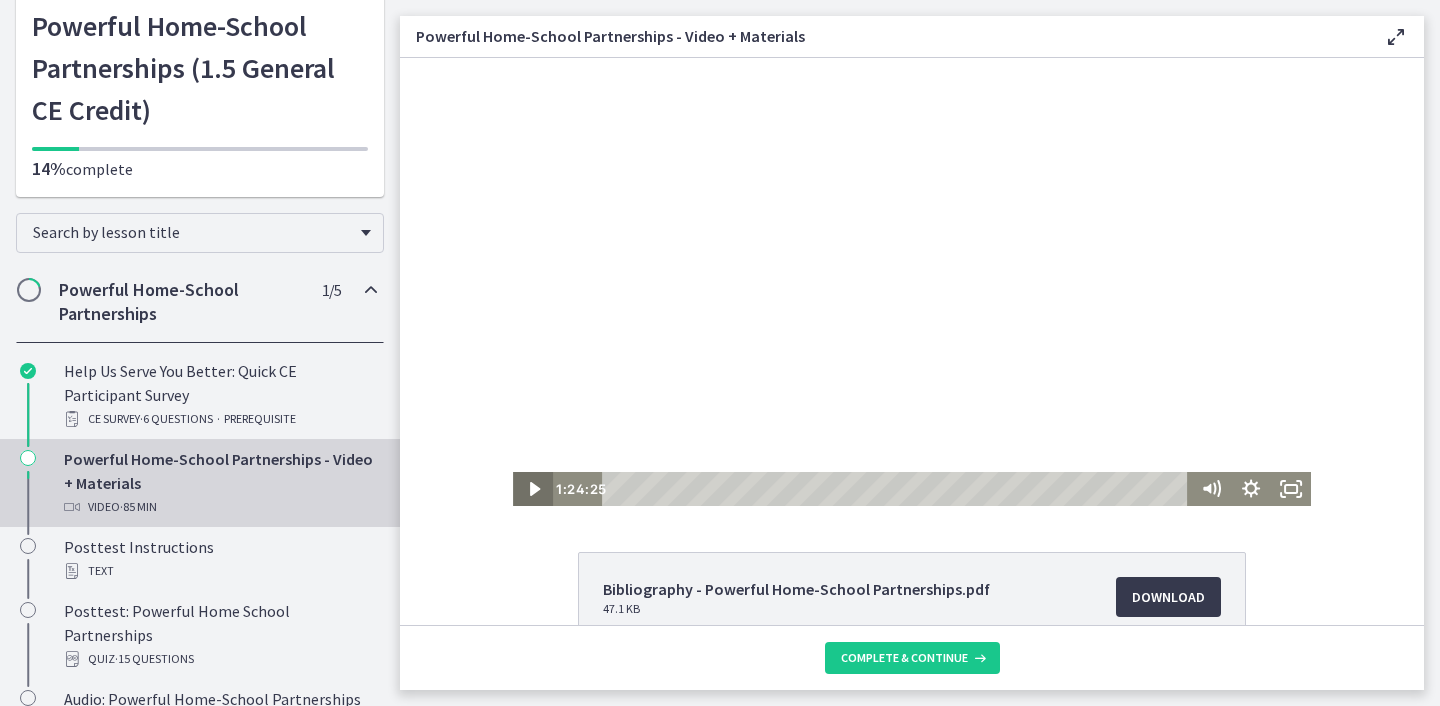 click 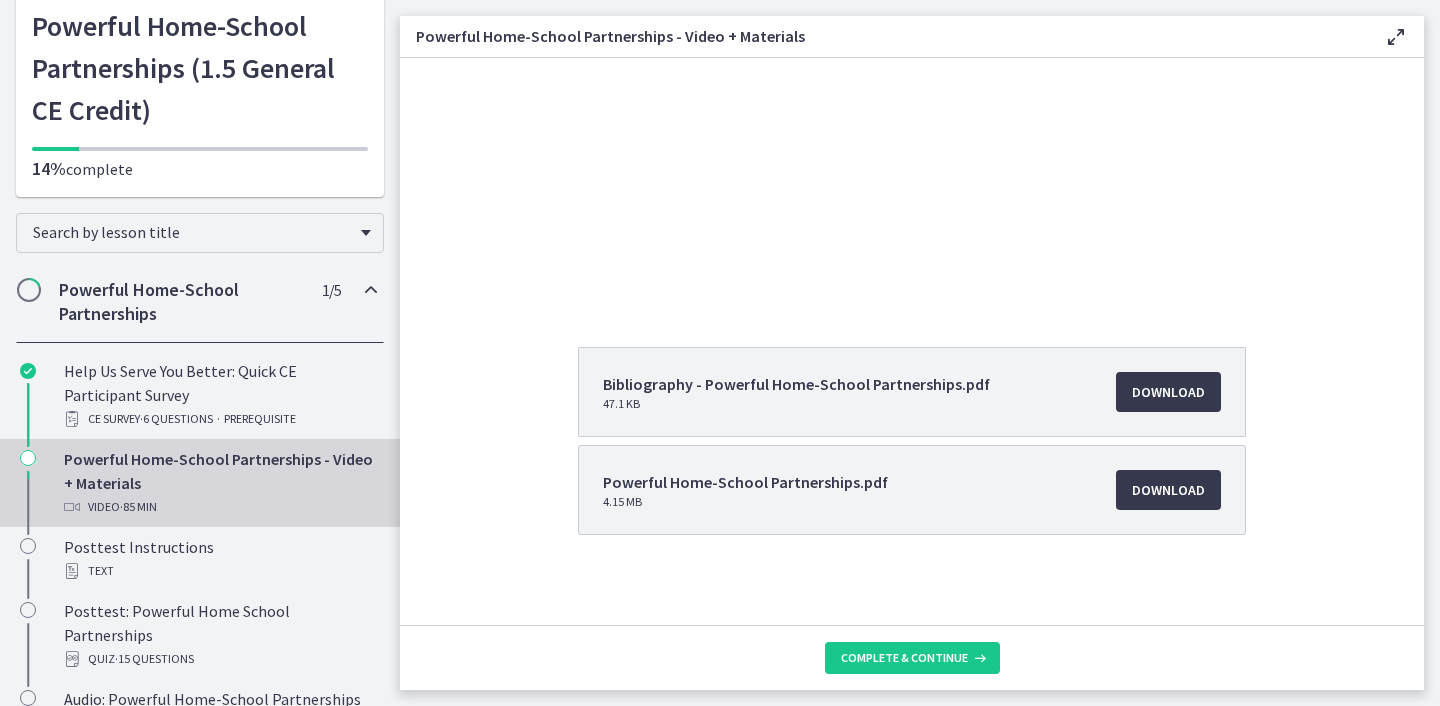 scroll, scrollTop: 212, scrollLeft: 0, axis: vertical 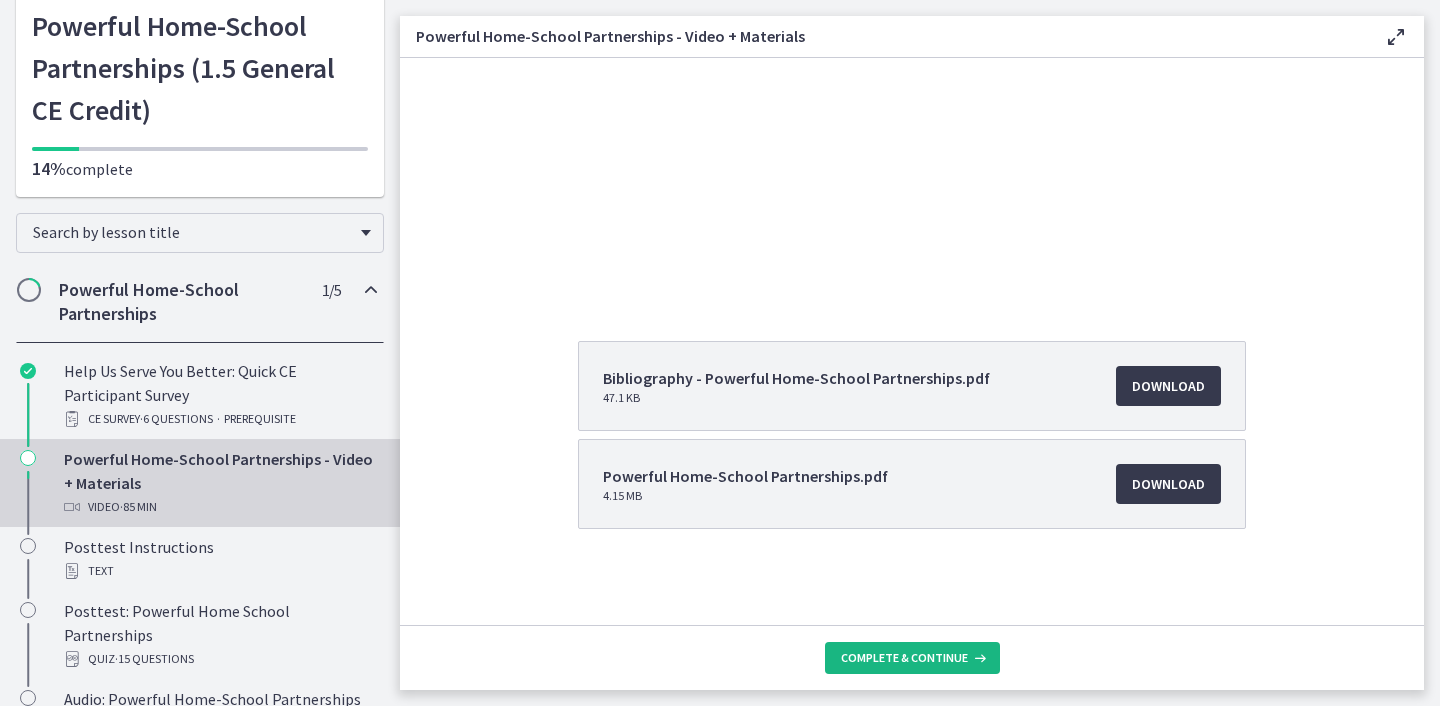 click on "Complete & continue" at bounding box center (904, 658) 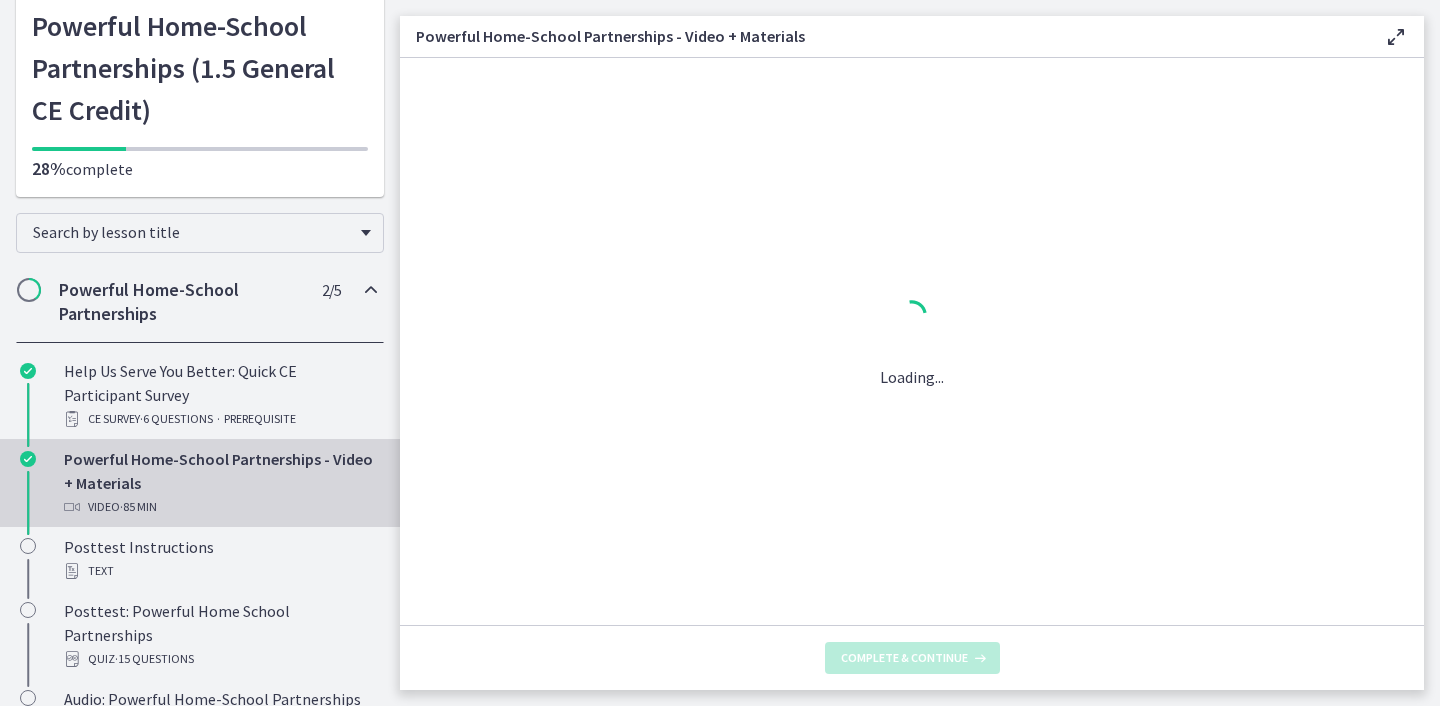 scroll, scrollTop: 0, scrollLeft: 0, axis: both 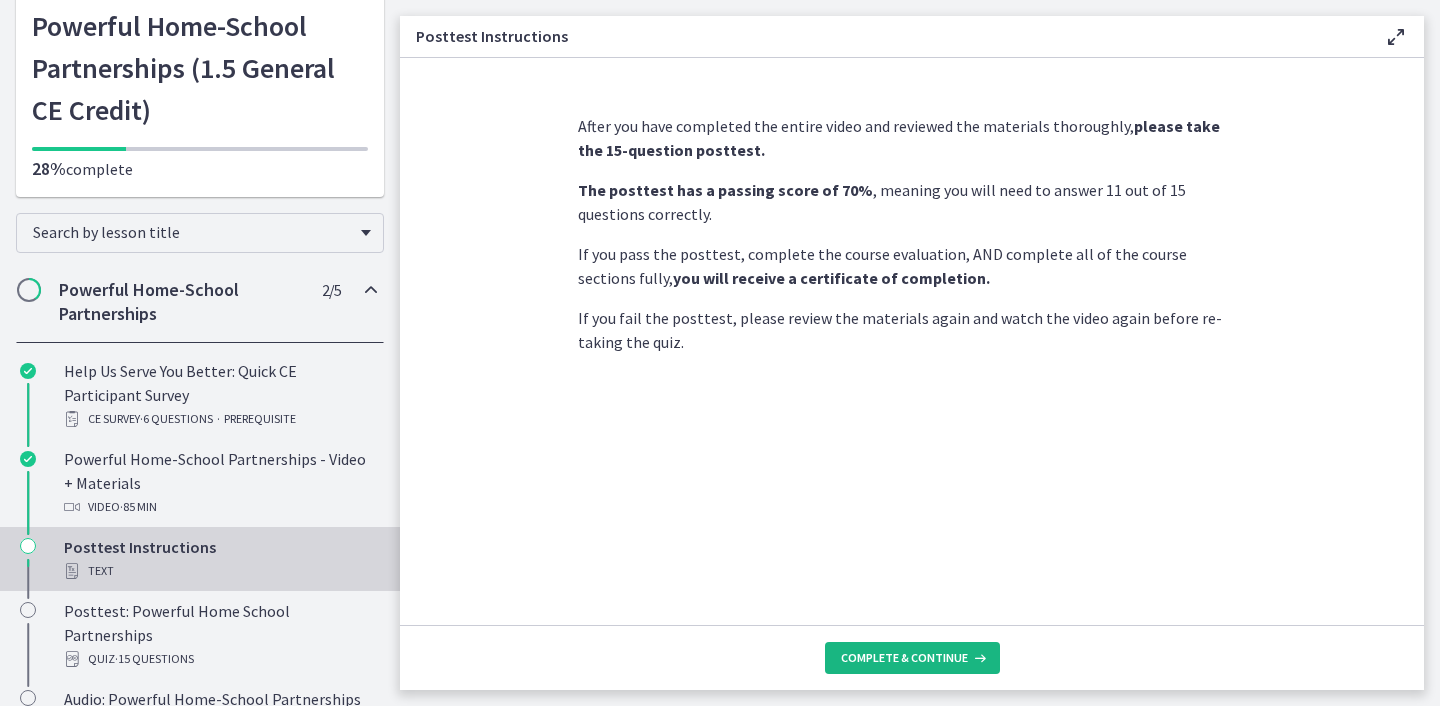 click on "Complete & continue" at bounding box center [904, 658] 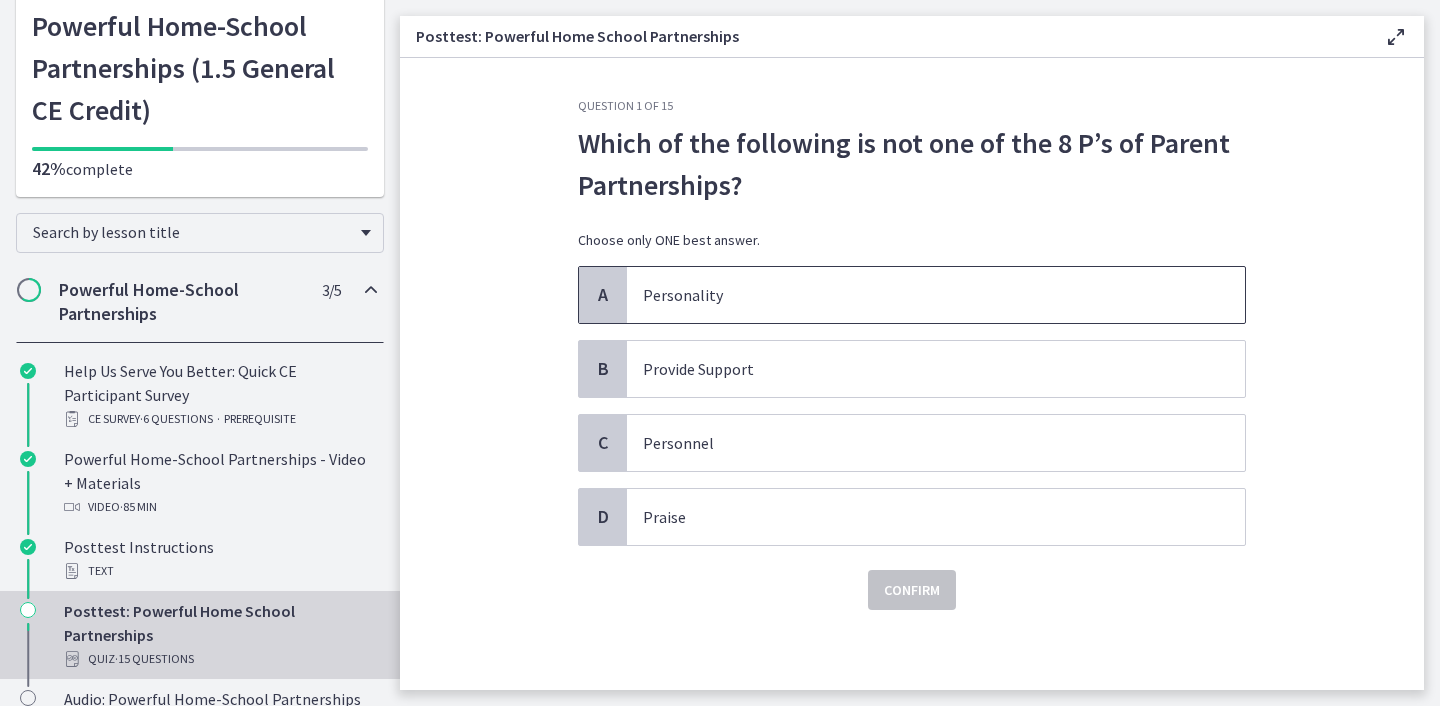 click on "A" at bounding box center [603, 295] 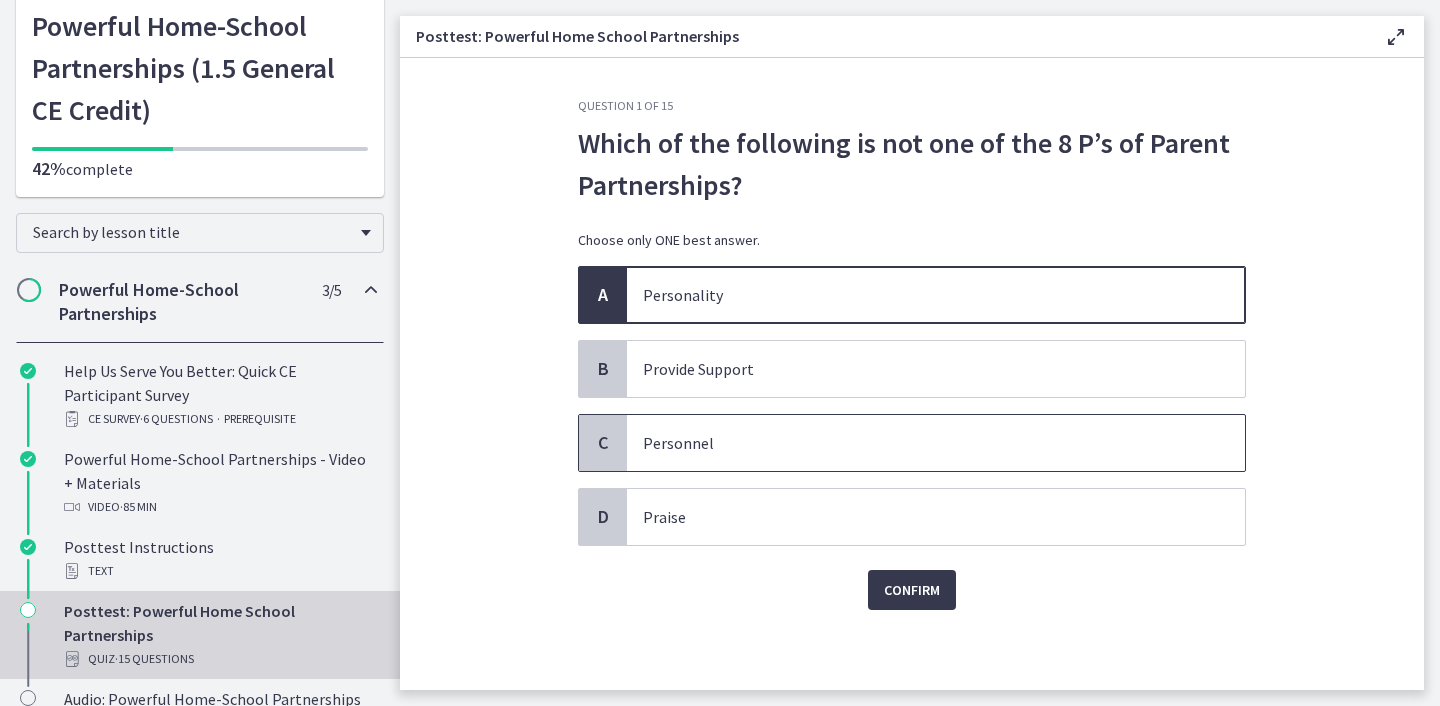 click on "C" at bounding box center [603, 443] 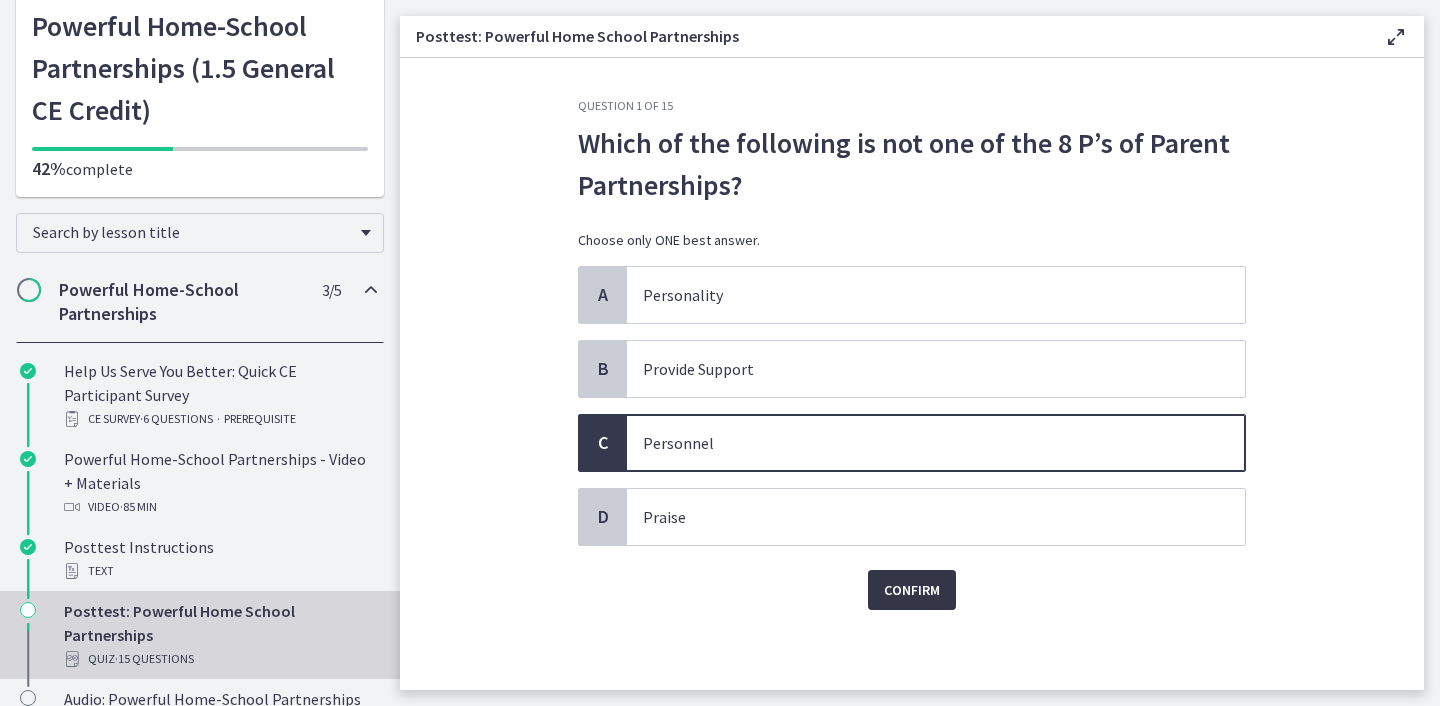 click on "Confirm" at bounding box center [912, 590] 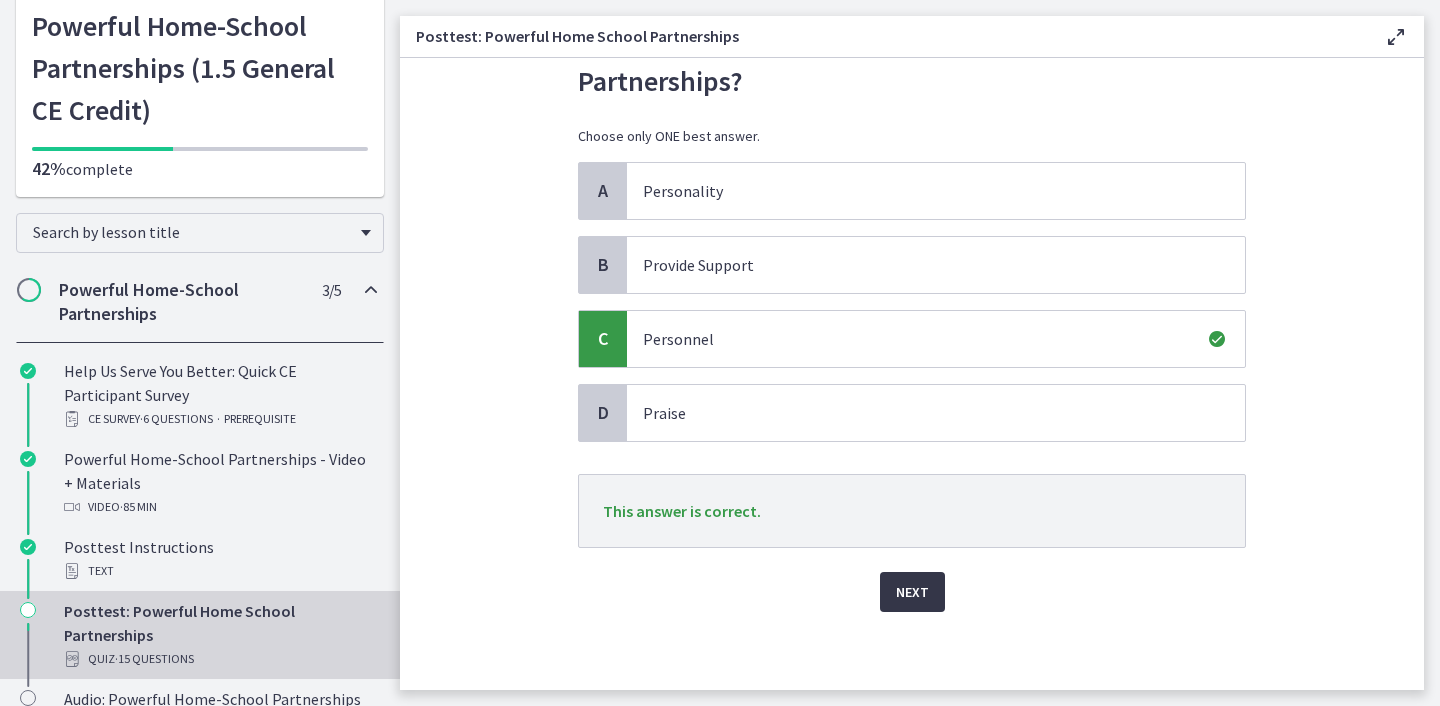 scroll, scrollTop: 106, scrollLeft: 0, axis: vertical 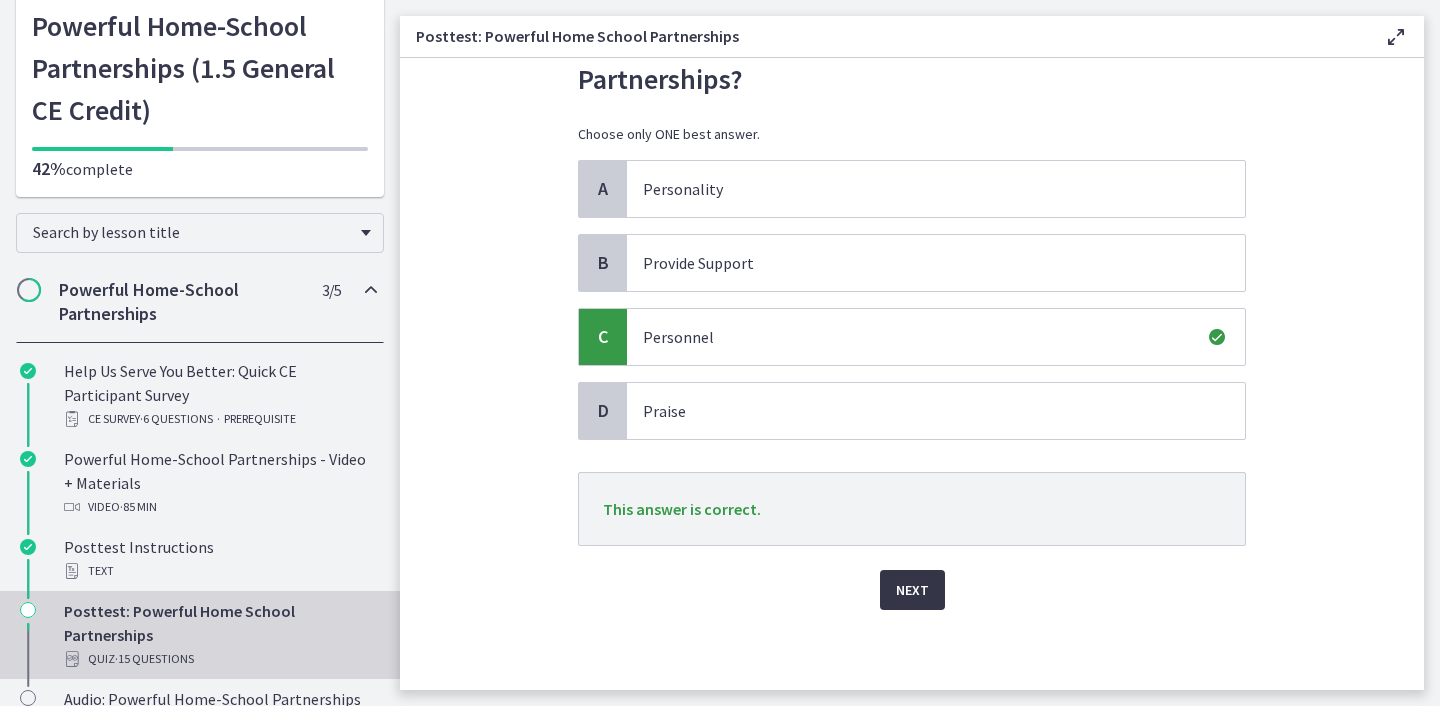 click on "Next" at bounding box center [912, 590] 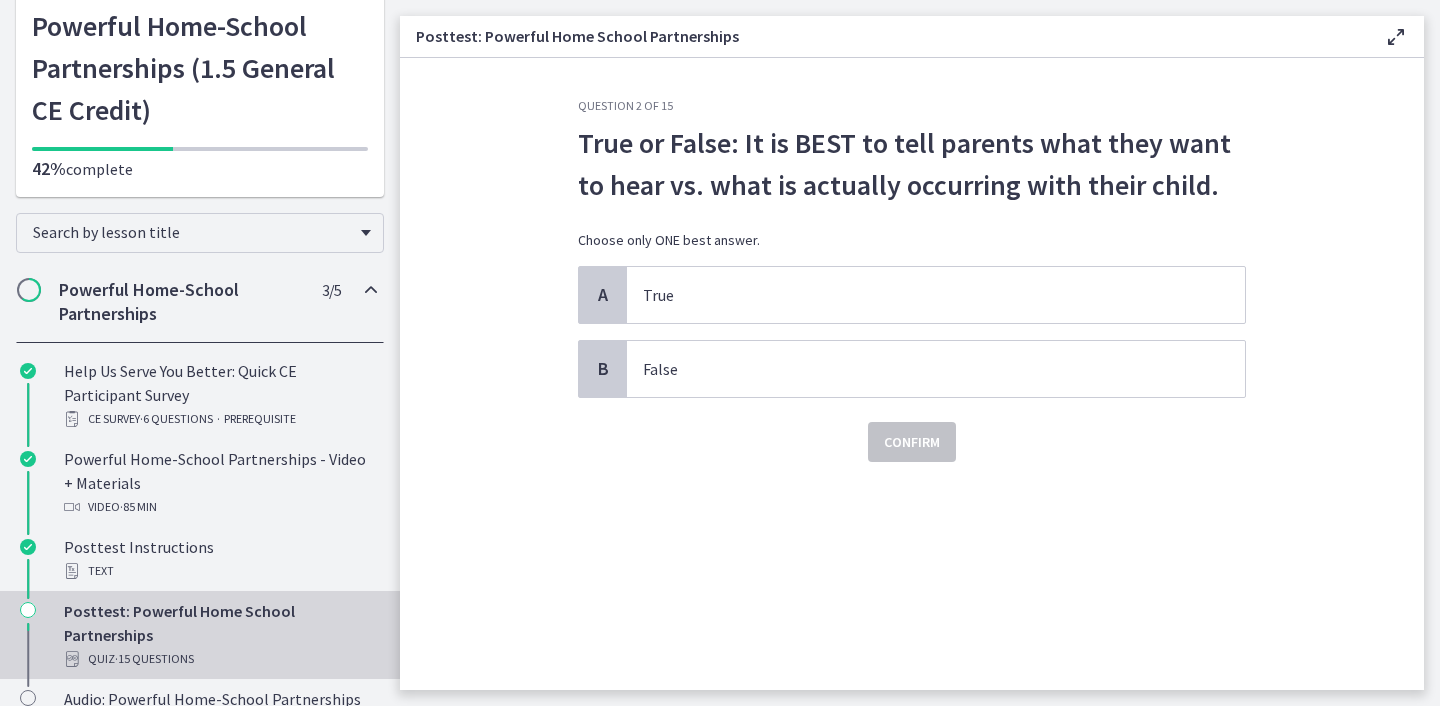 scroll, scrollTop: 0, scrollLeft: 0, axis: both 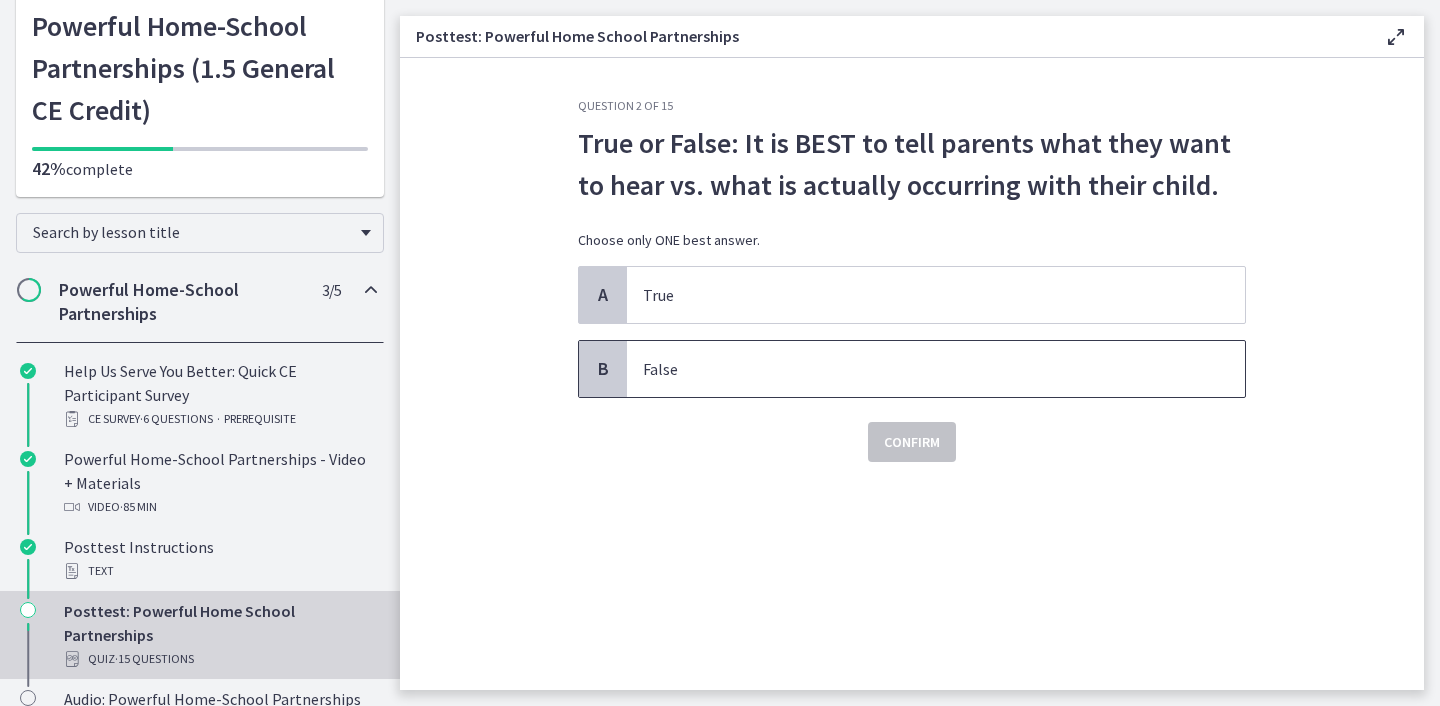click on "B" at bounding box center (603, 369) 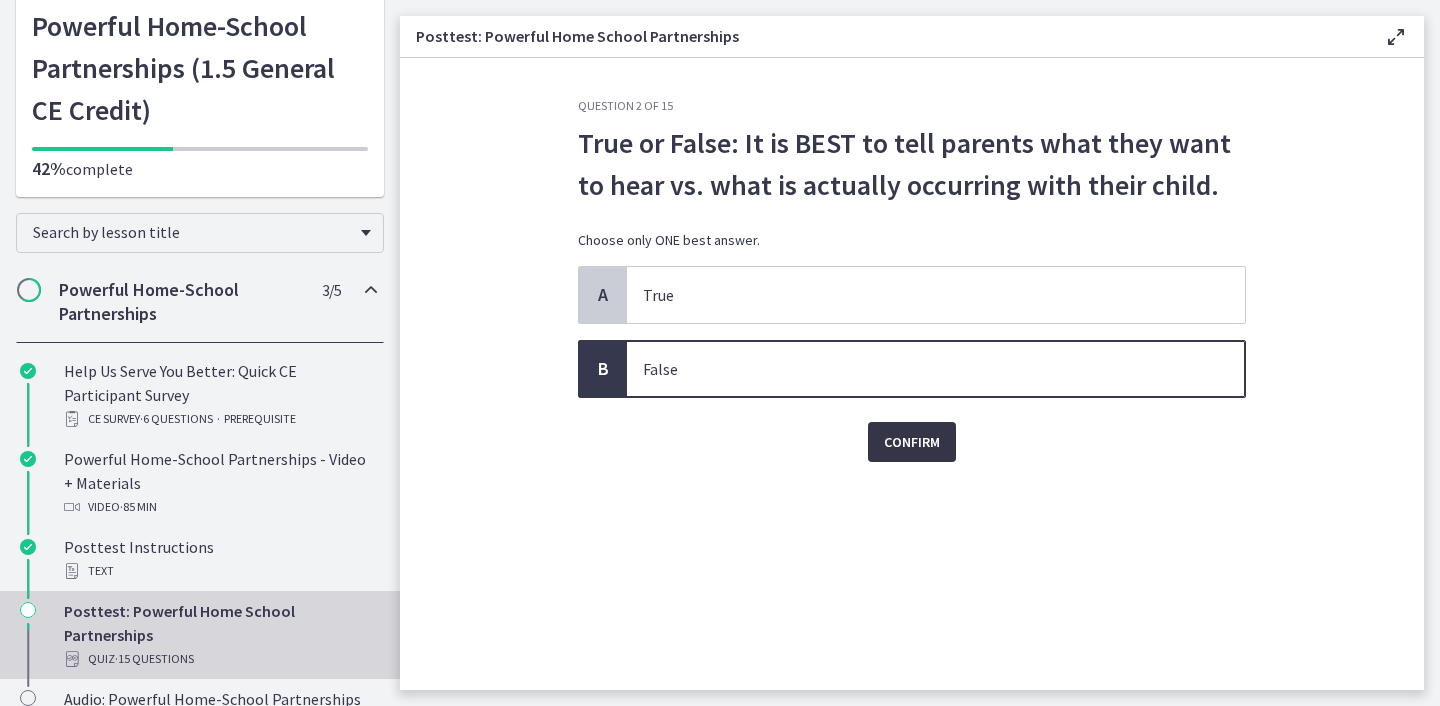 click on "Confirm" at bounding box center (912, 442) 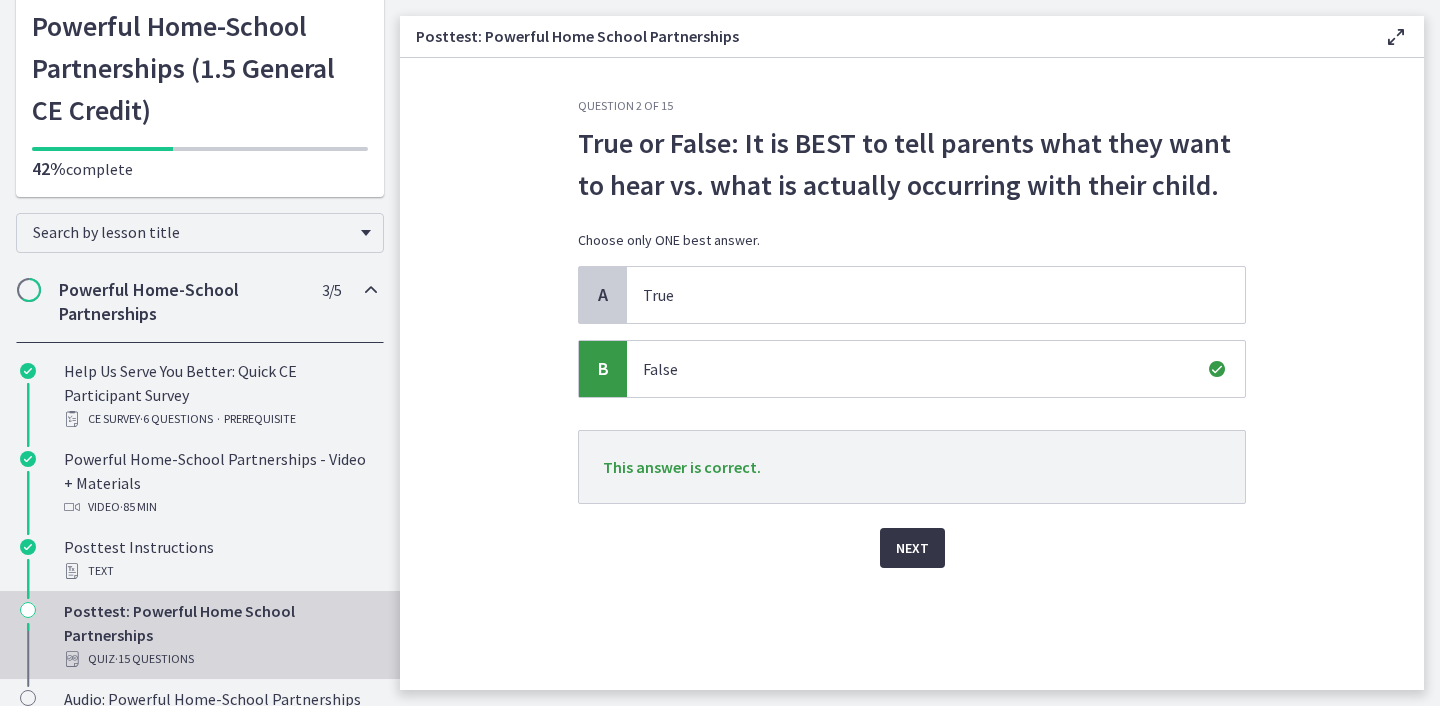click on "Next" at bounding box center [912, 548] 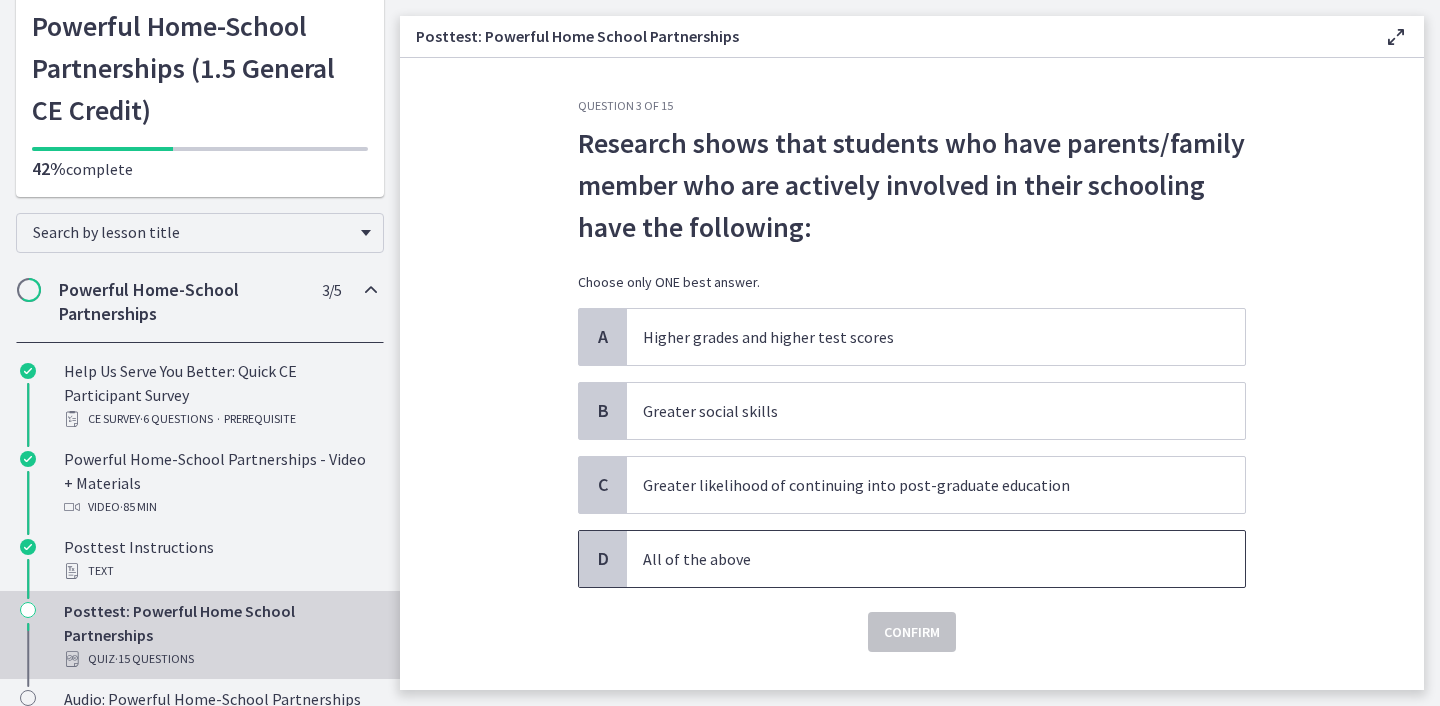 click on "D" at bounding box center [603, 559] 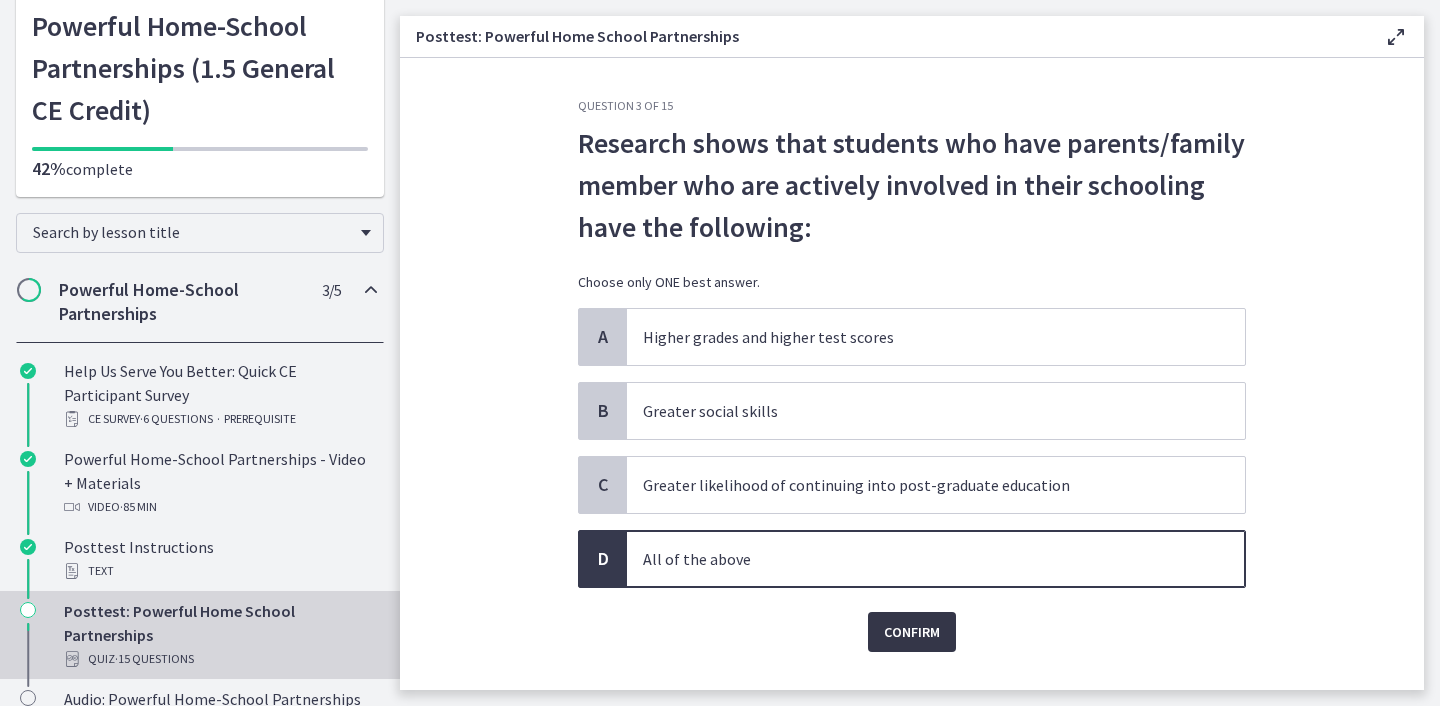 click on "Confirm" at bounding box center (912, 632) 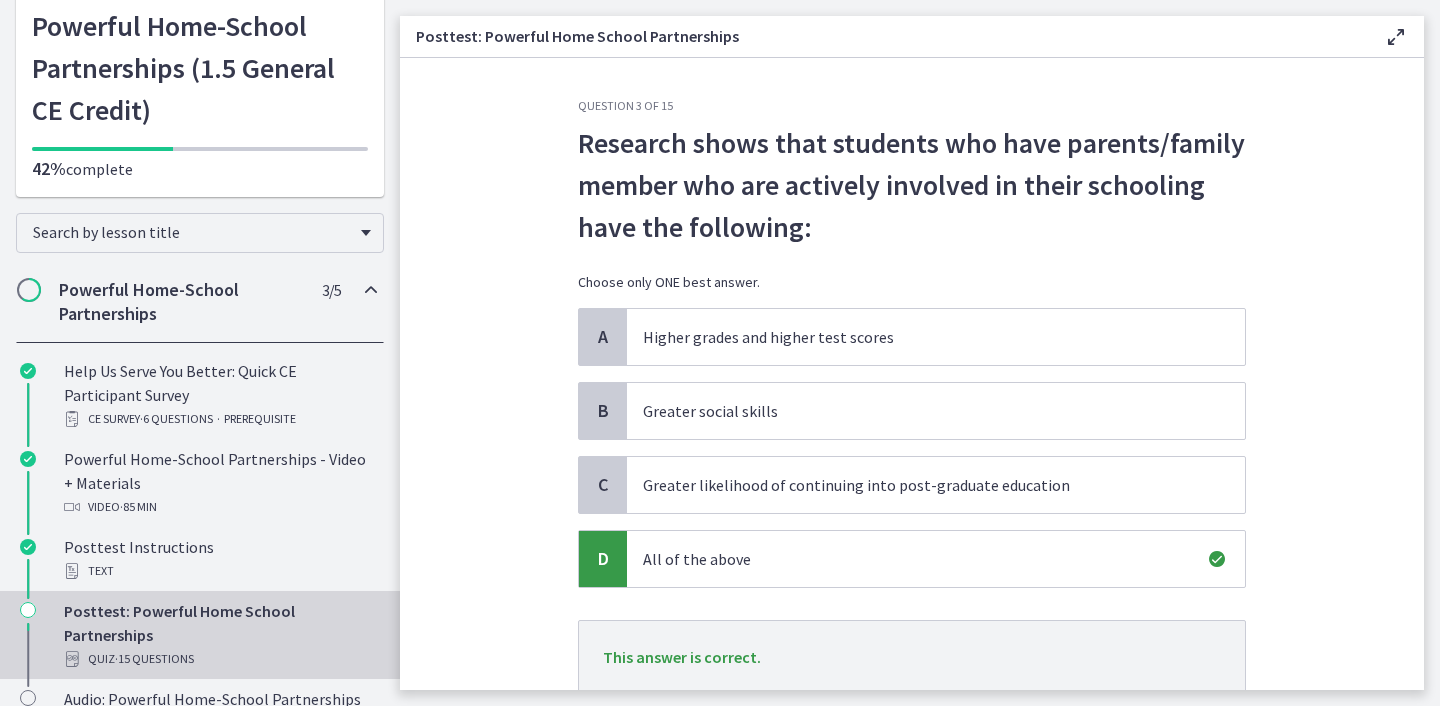 scroll, scrollTop: 117, scrollLeft: 0, axis: vertical 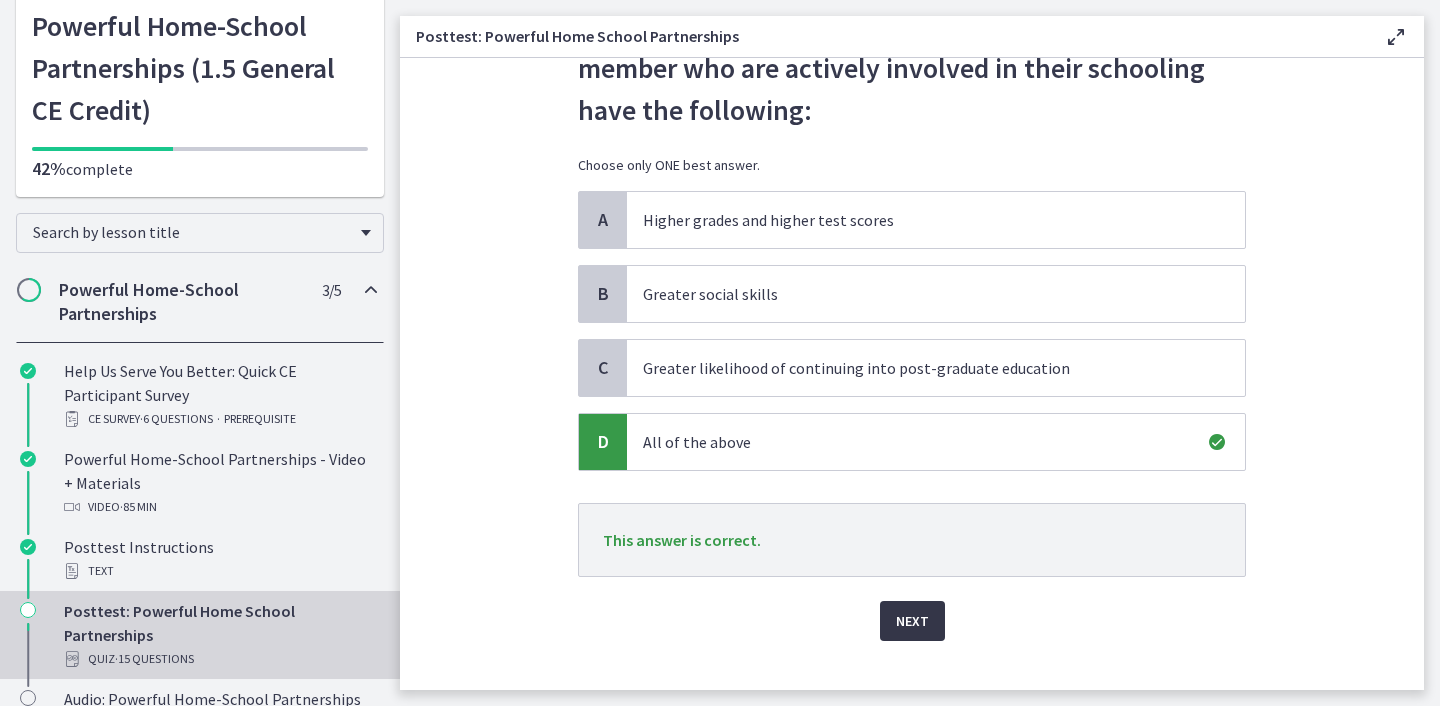 click on "Next" at bounding box center [912, 621] 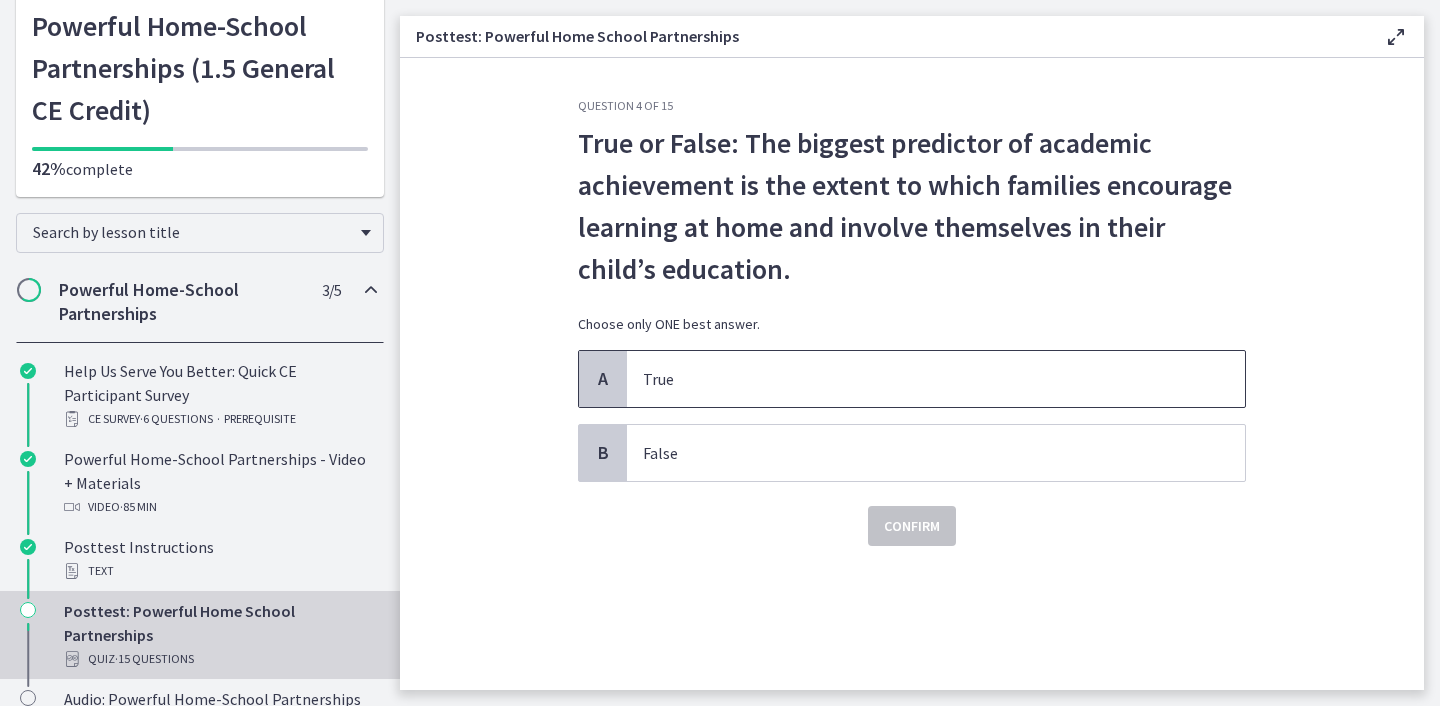 click on "A" at bounding box center [603, 379] 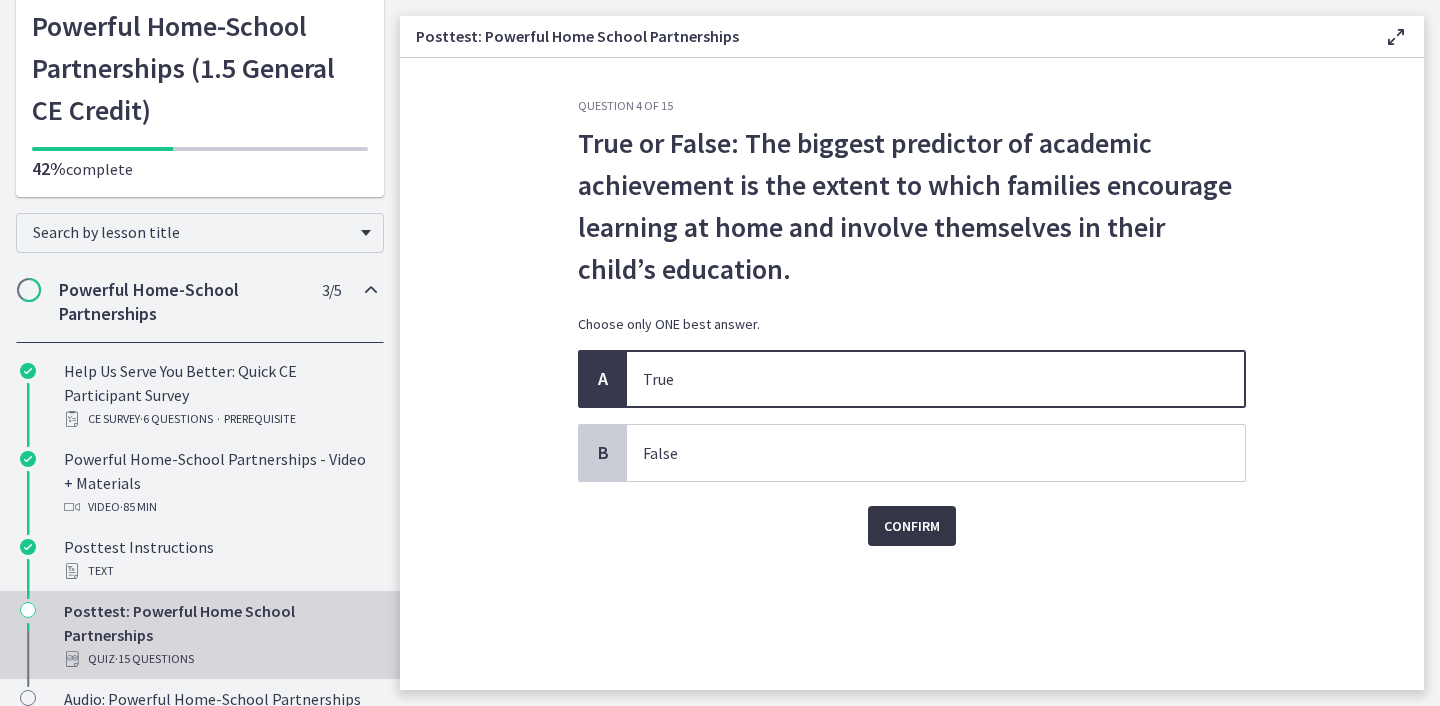 click on "Confirm" at bounding box center [912, 526] 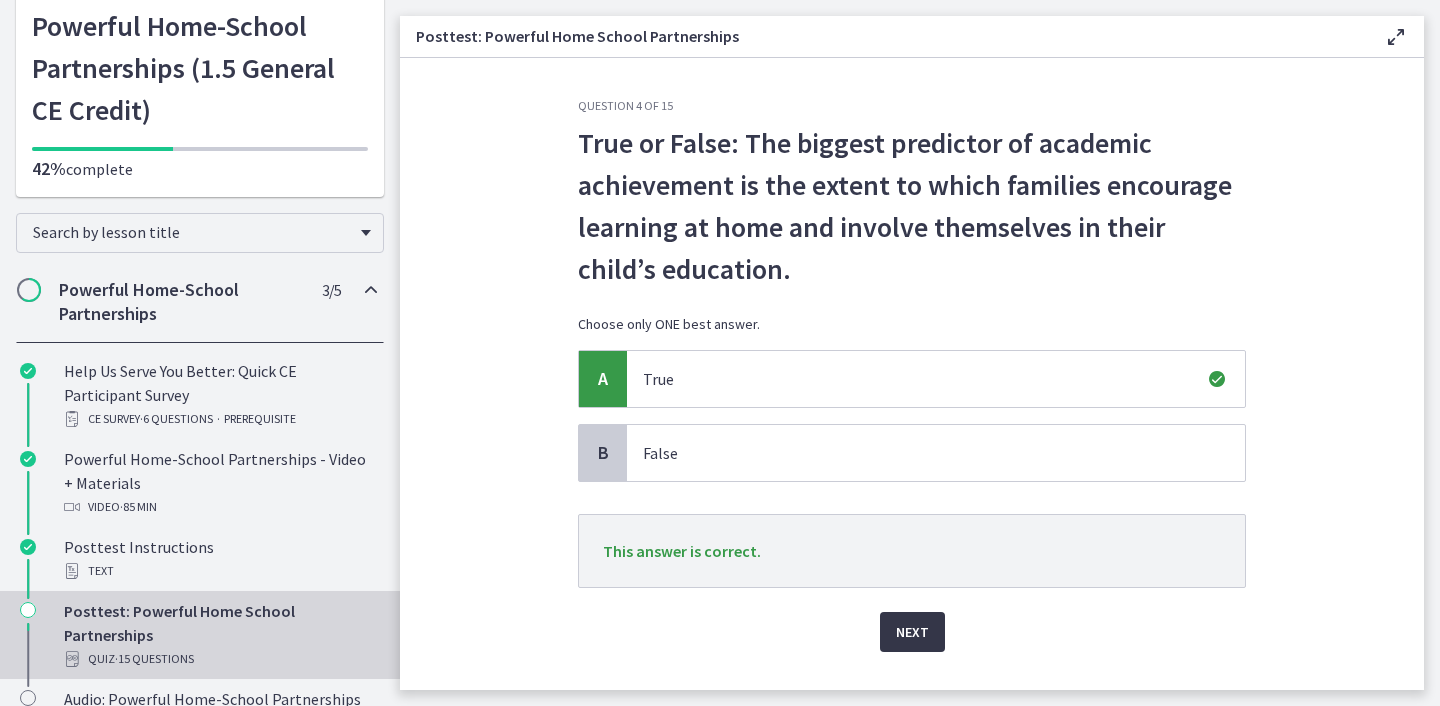 click on "Next" at bounding box center (912, 632) 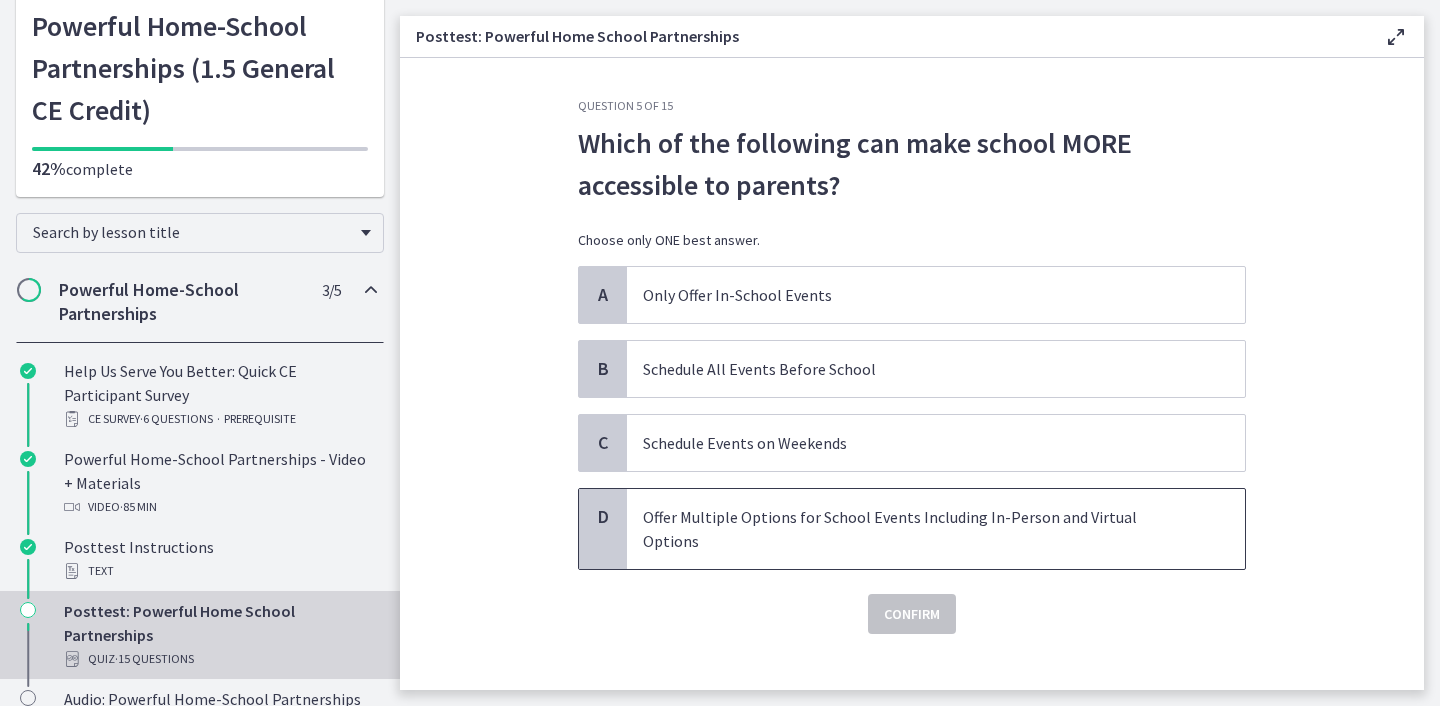 click on "D" at bounding box center (603, 517) 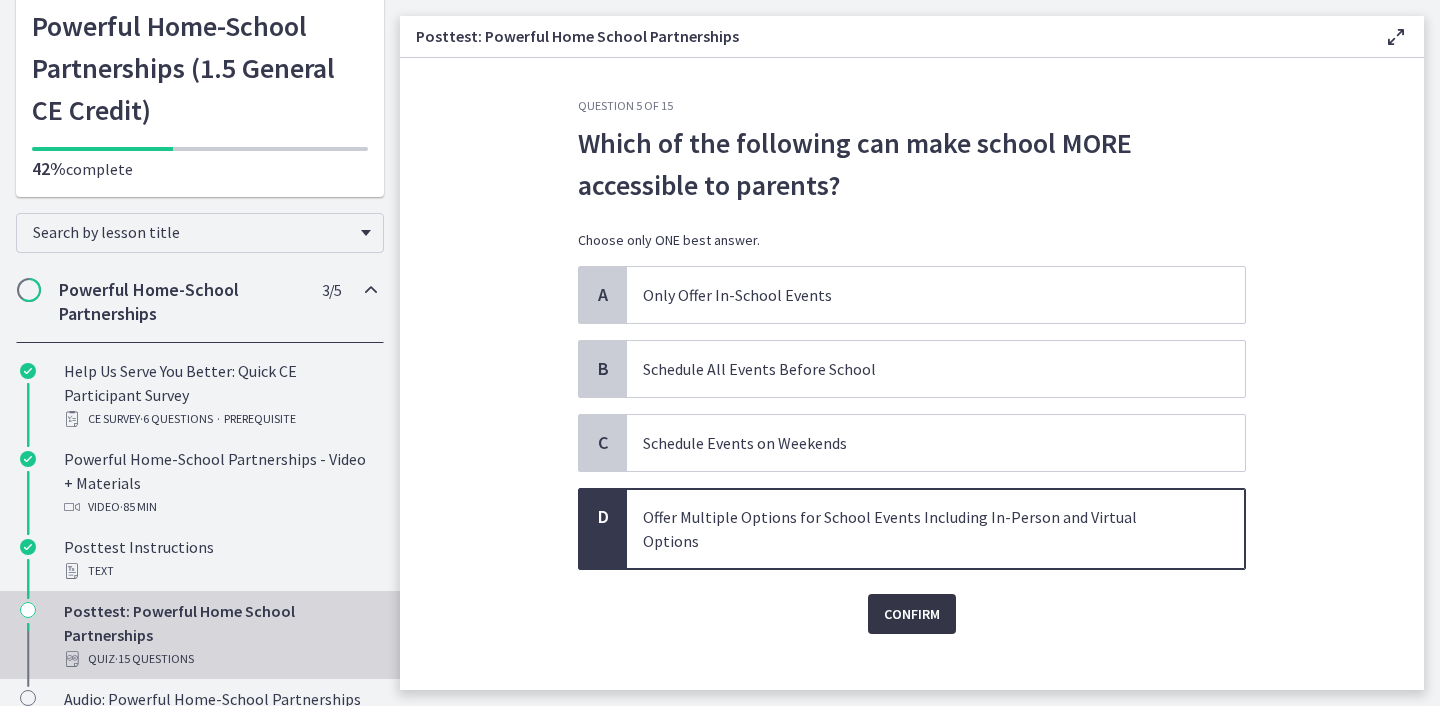 click on "Confirm" at bounding box center [912, 614] 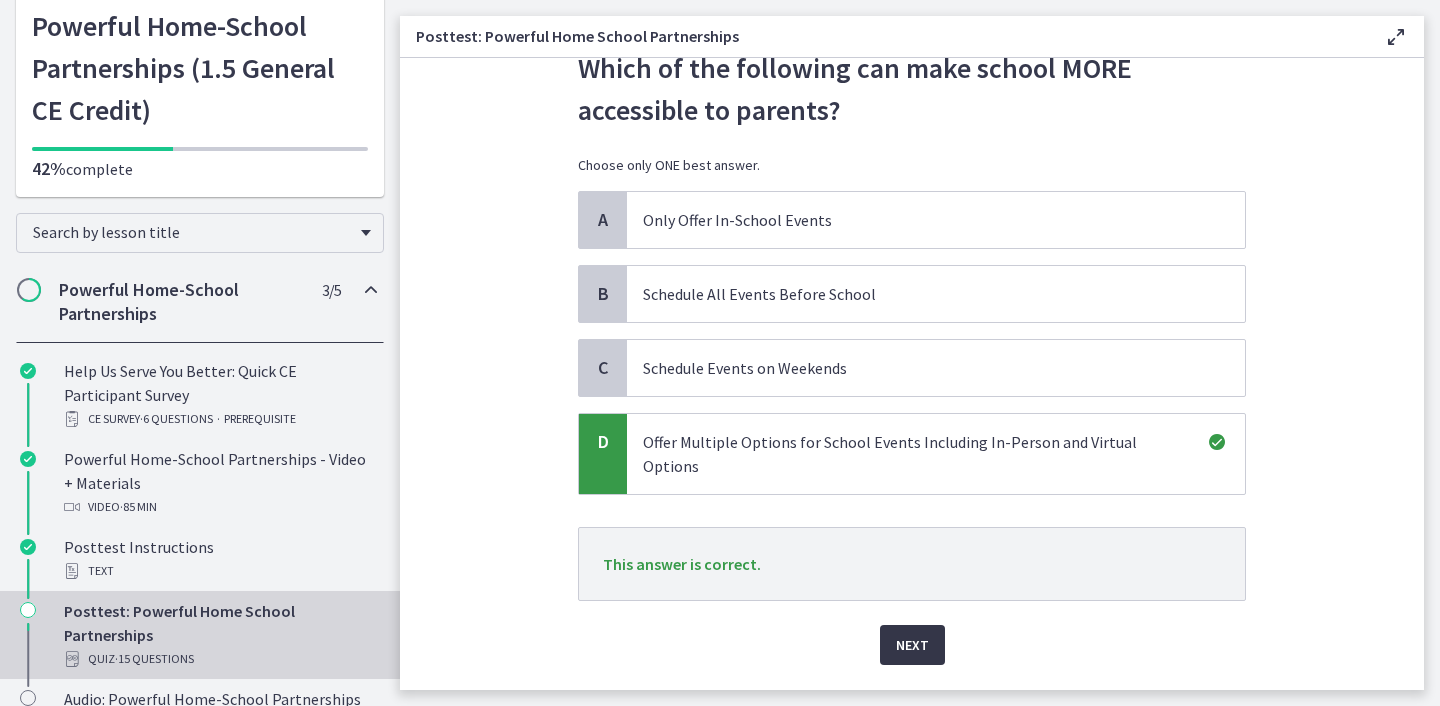 scroll, scrollTop: 106, scrollLeft: 0, axis: vertical 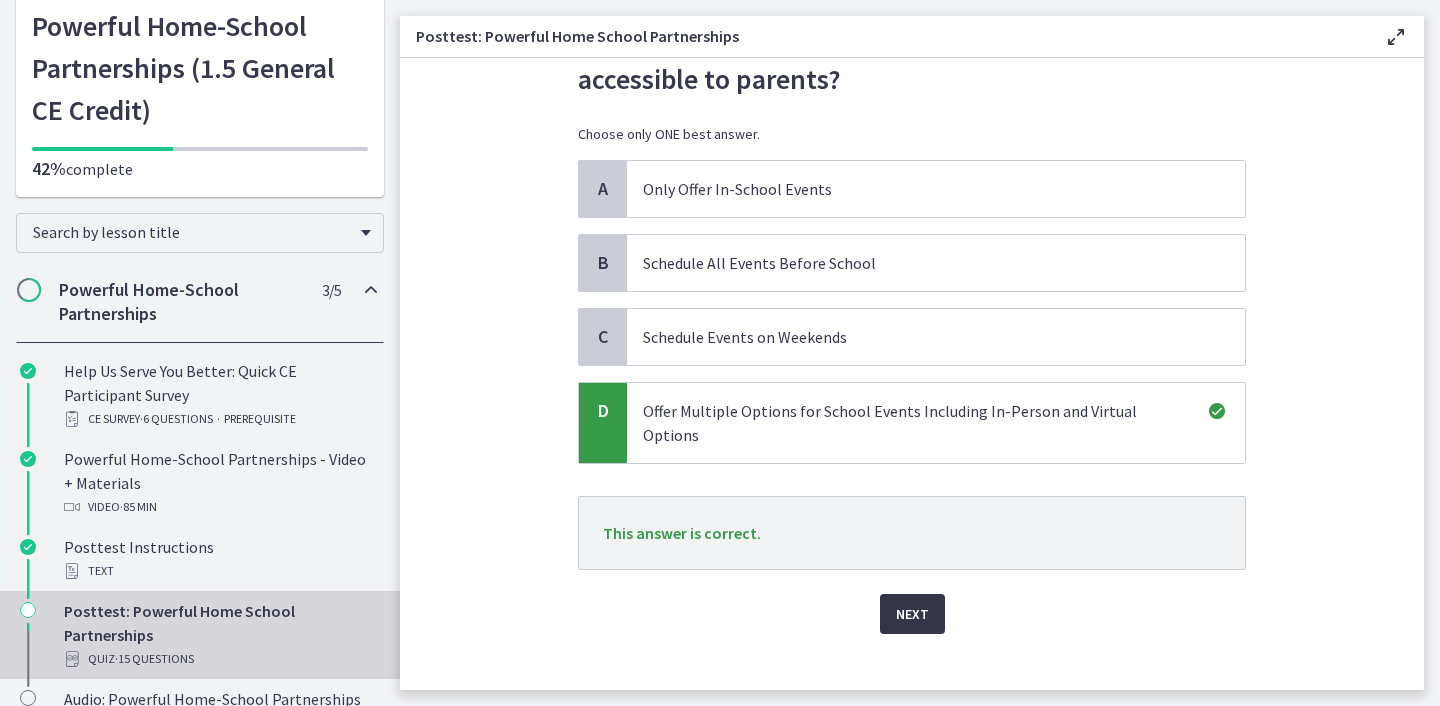 click on "Next" at bounding box center [912, 614] 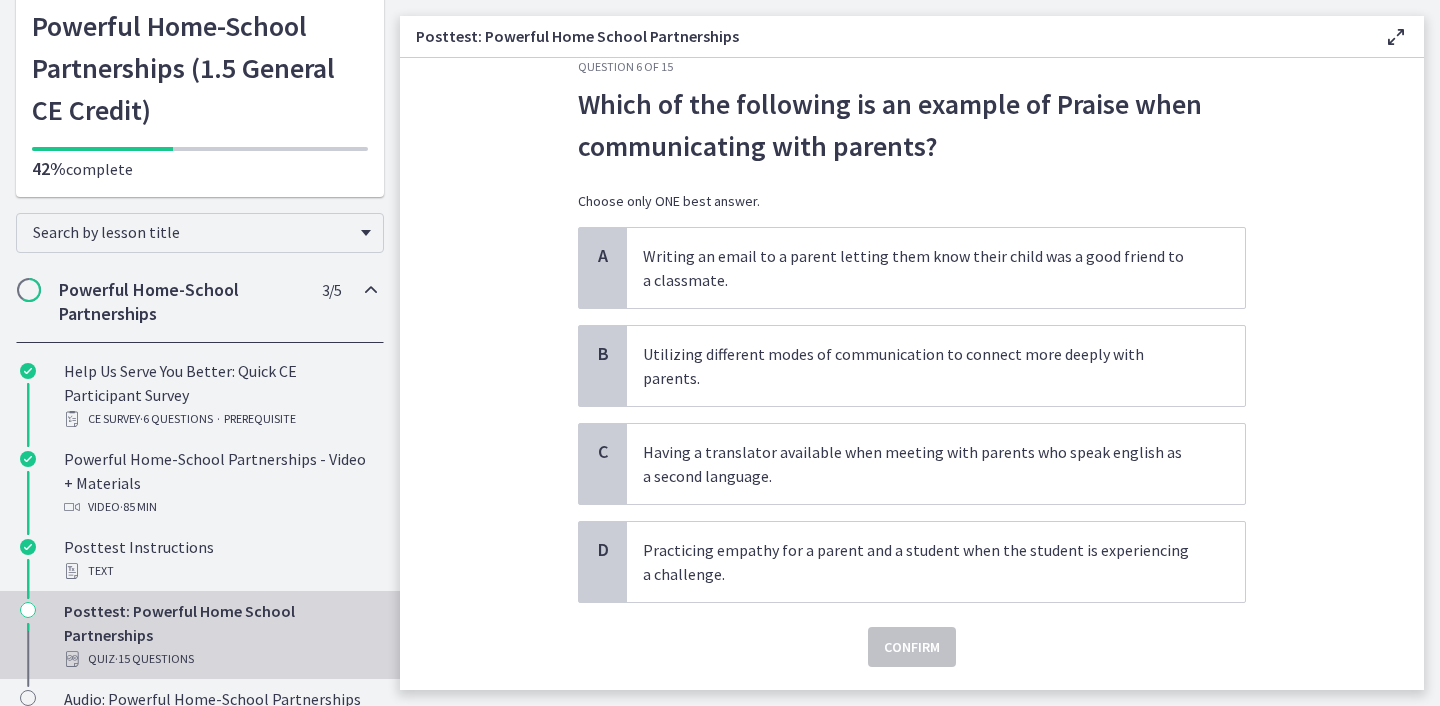 scroll, scrollTop: 53, scrollLeft: 0, axis: vertical 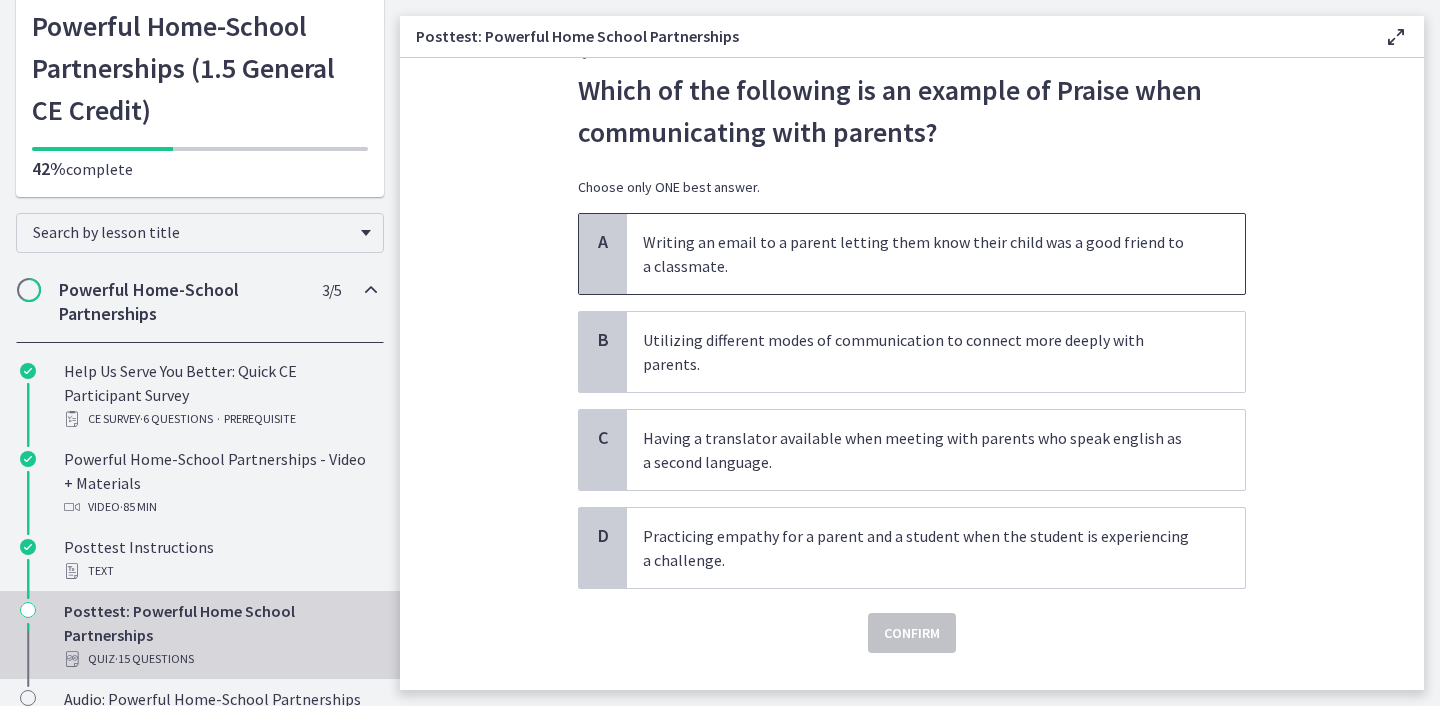 click on "A" at bounding box center [603, 254] 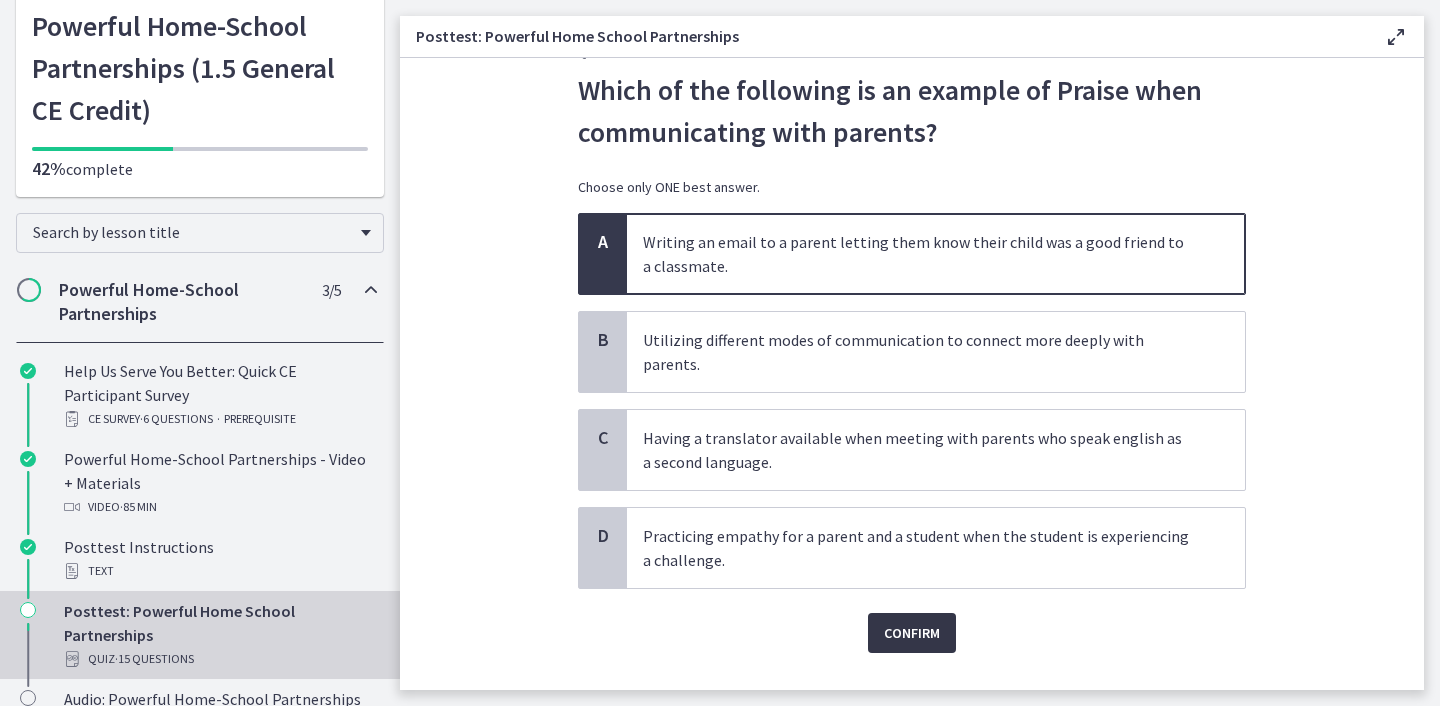 click on "Confirm" at bounding box center (912, 633) 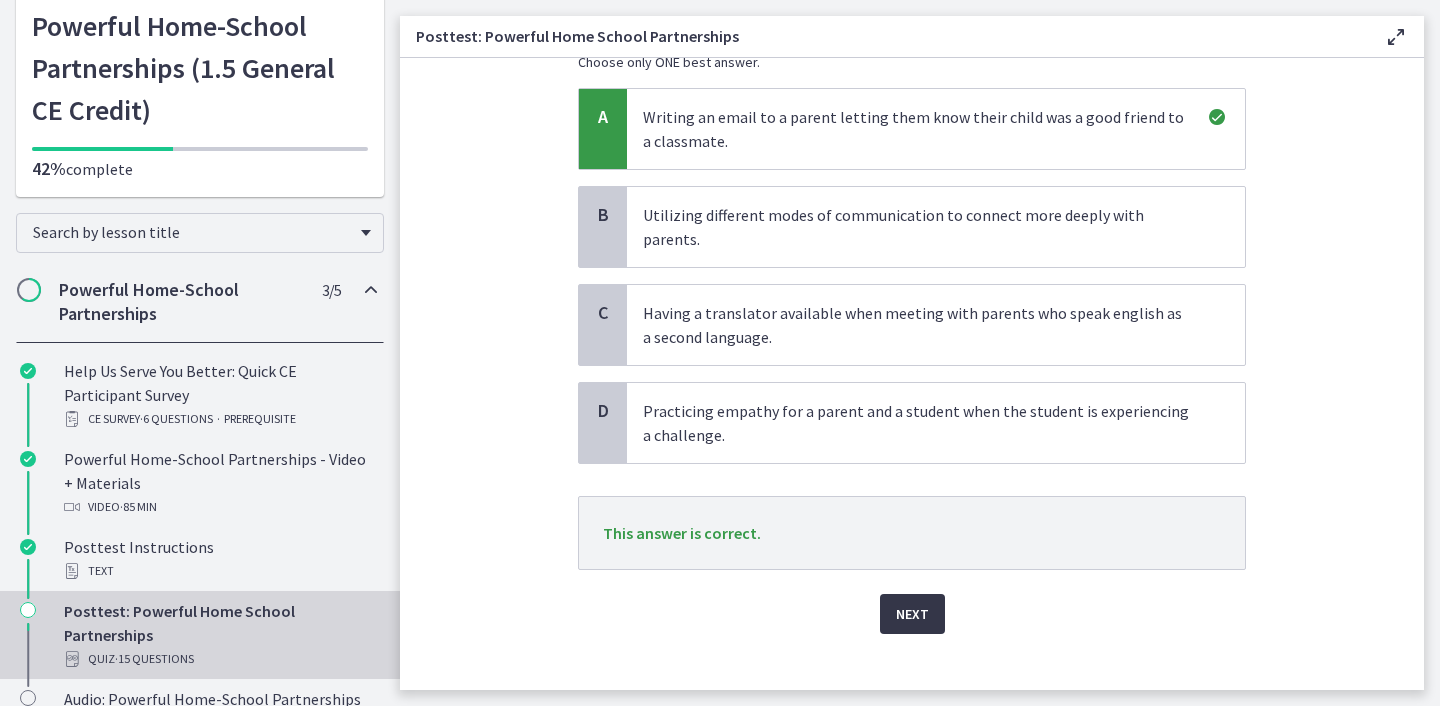 scroll, scrollTop: 177, scrollLeft: 0, axis: vertical 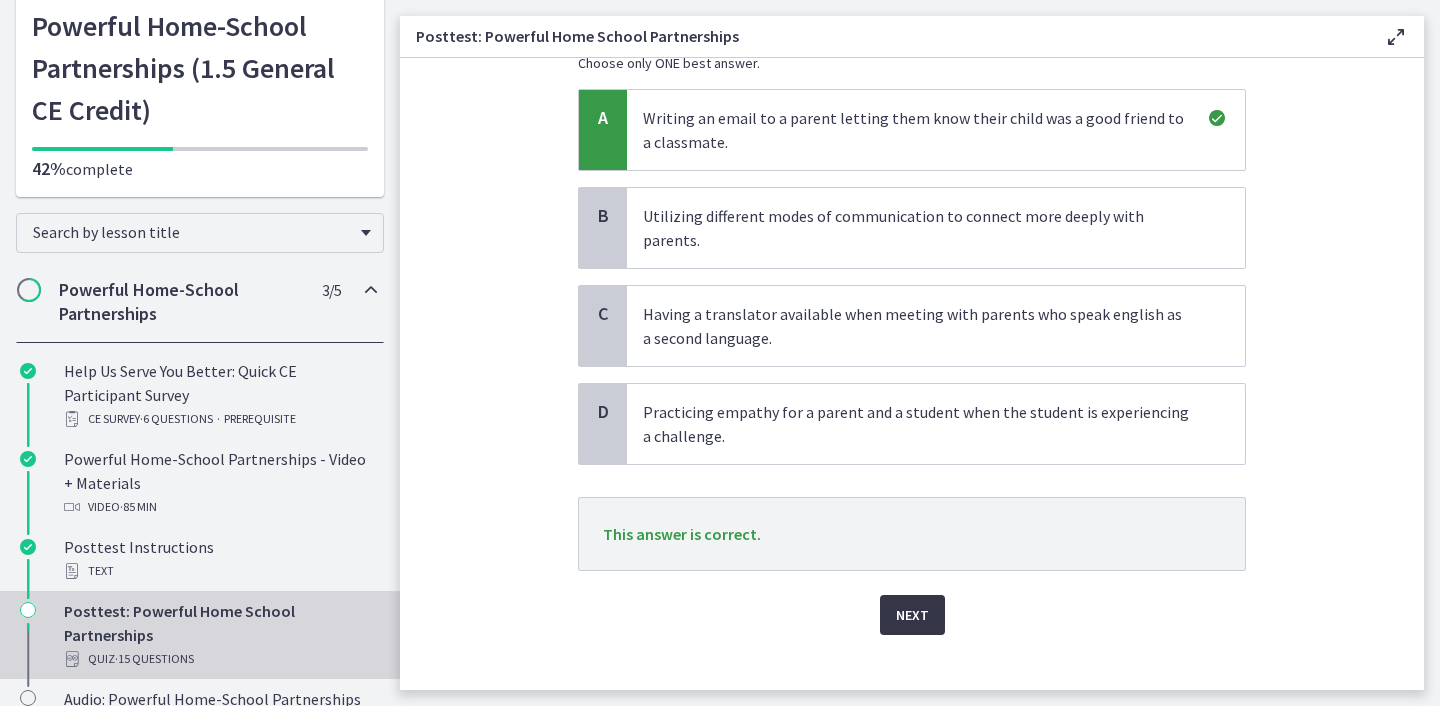click on "Next" at bounding box center [912, 615] 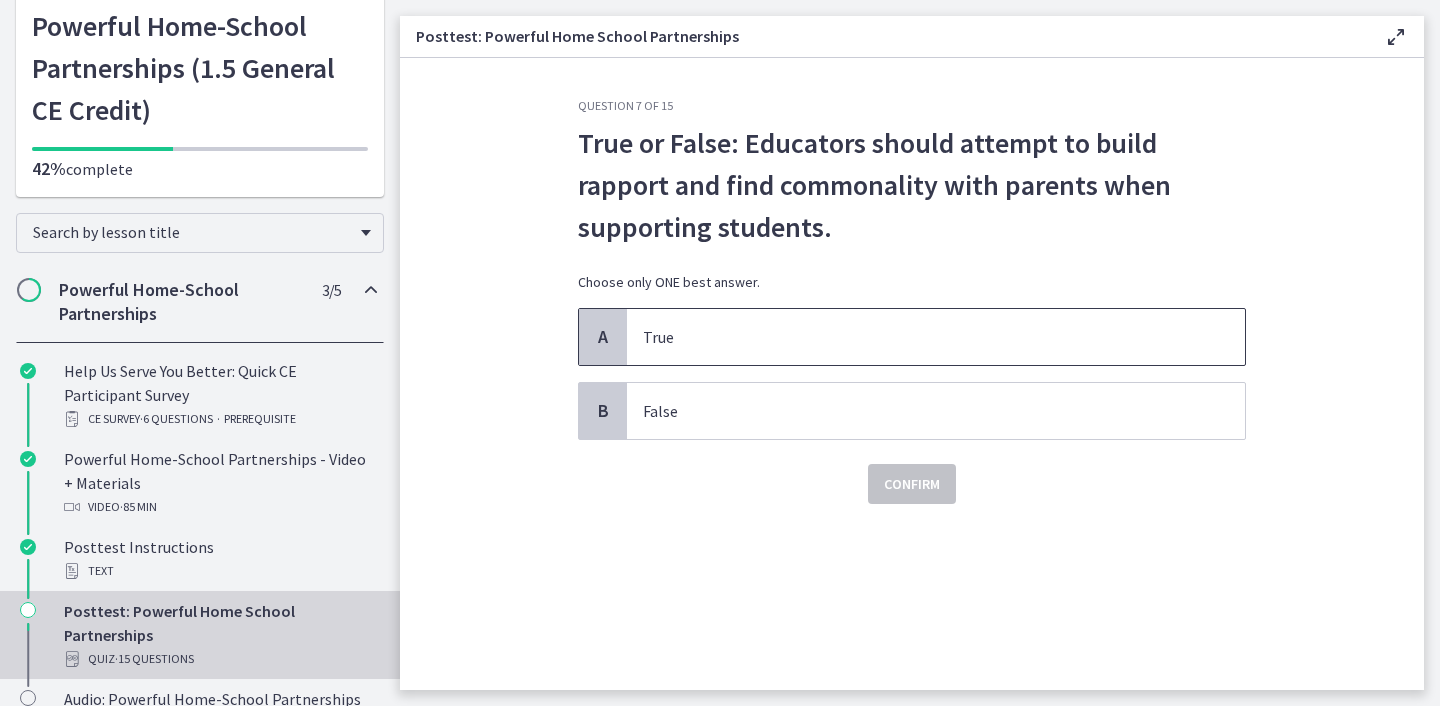 click on "A" at bounding box center [603, 337] 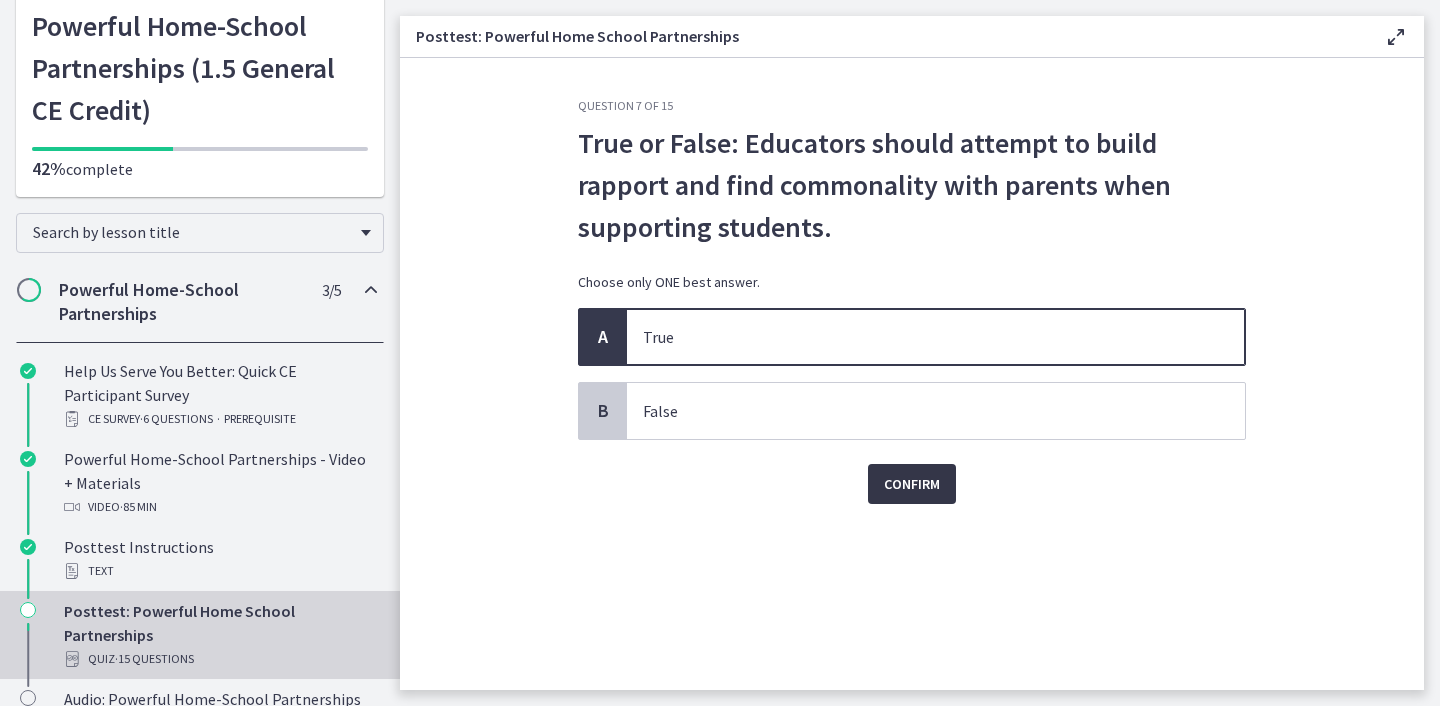 click on "Confirm" at bounding box center [912, 484] 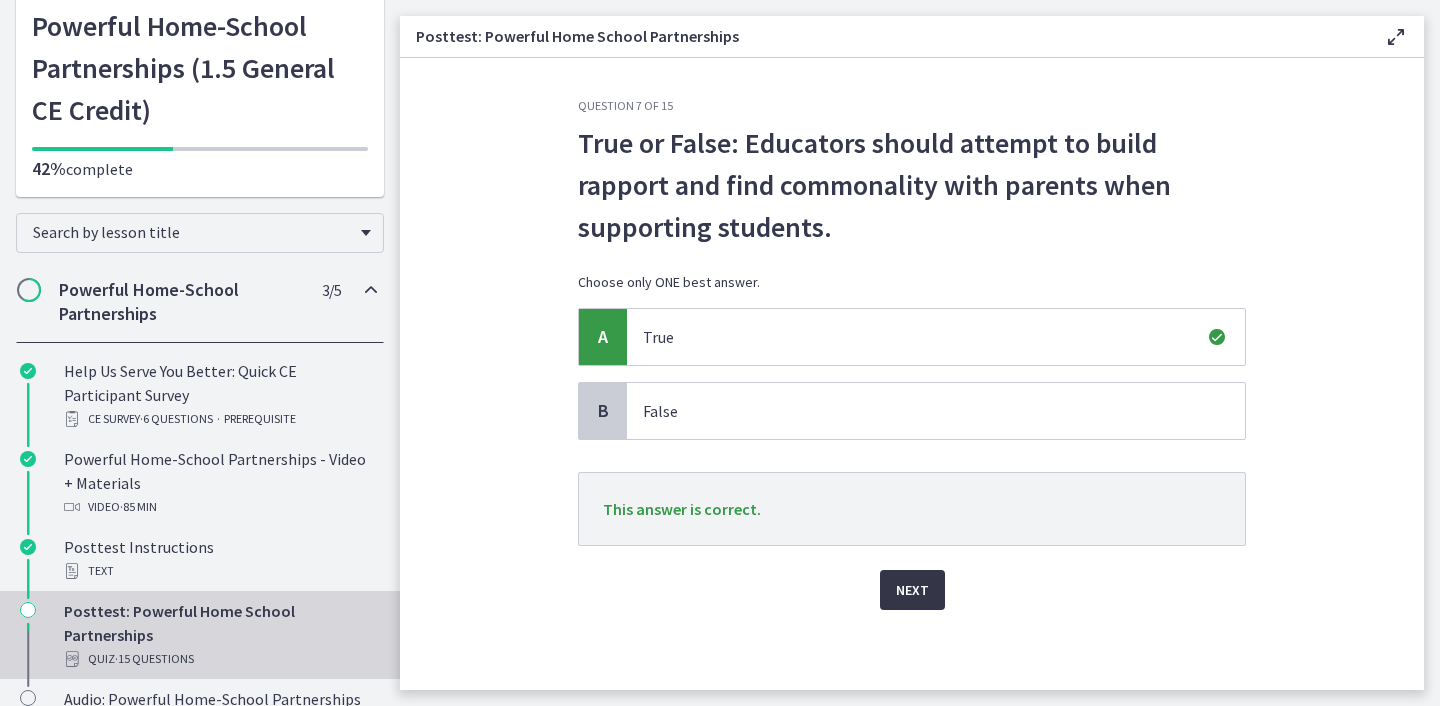 click on "Next" at bounding box center (912, 590) 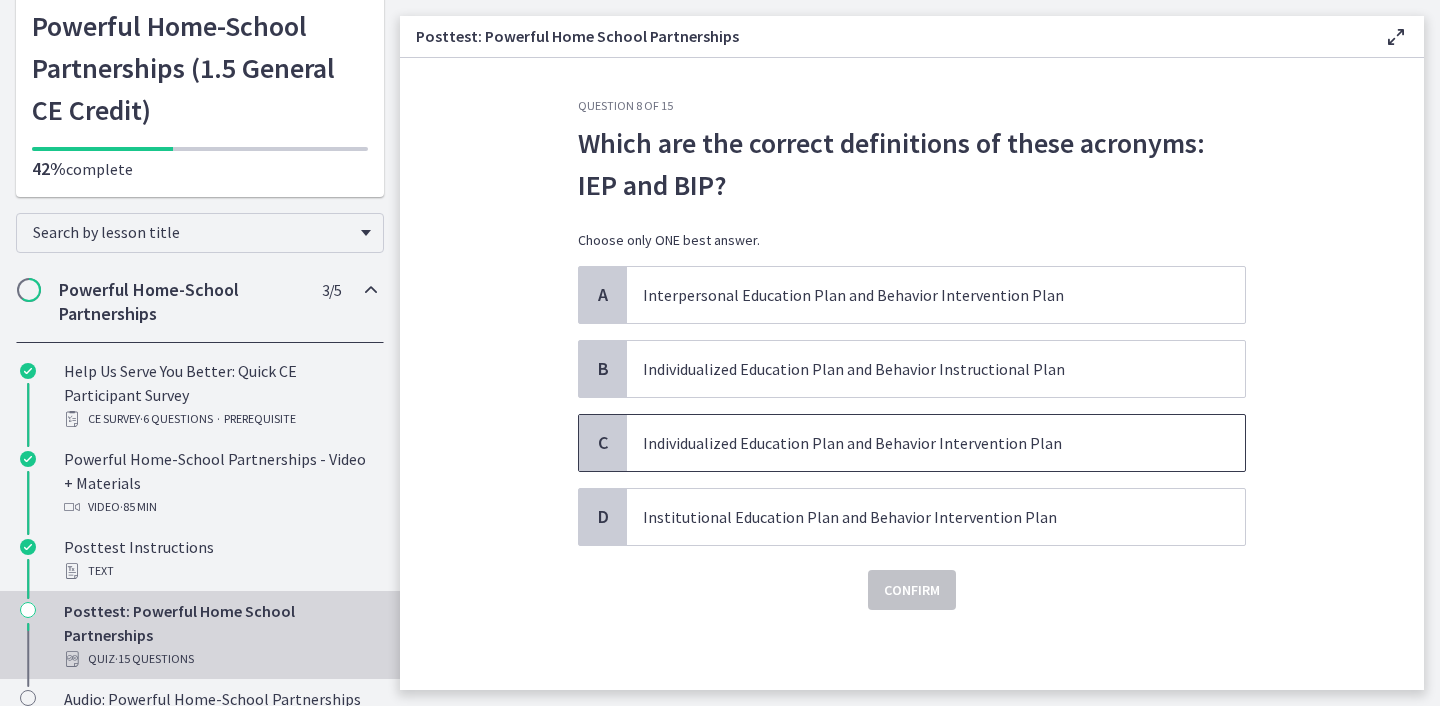 click on "C" at bounding box center (603, 443) 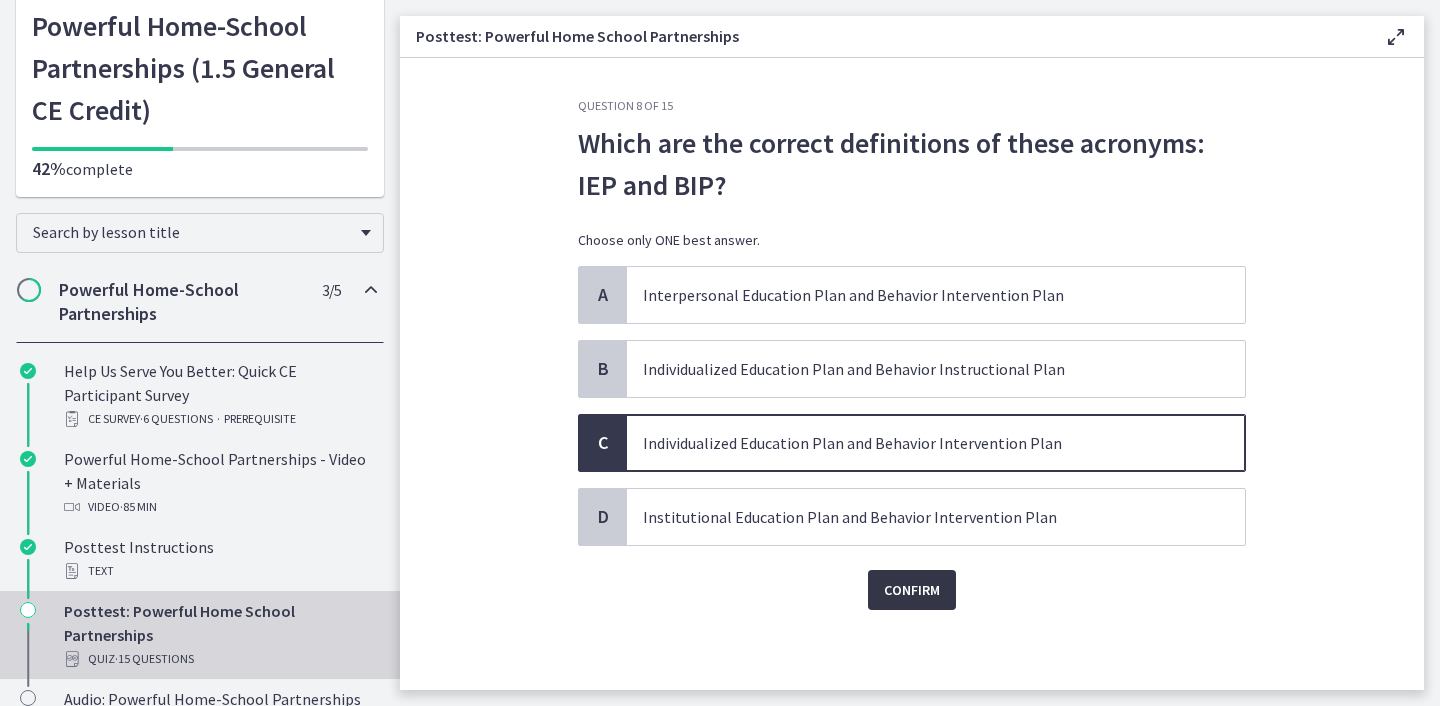 click on "Confirm" at bounding box center [912, 590] 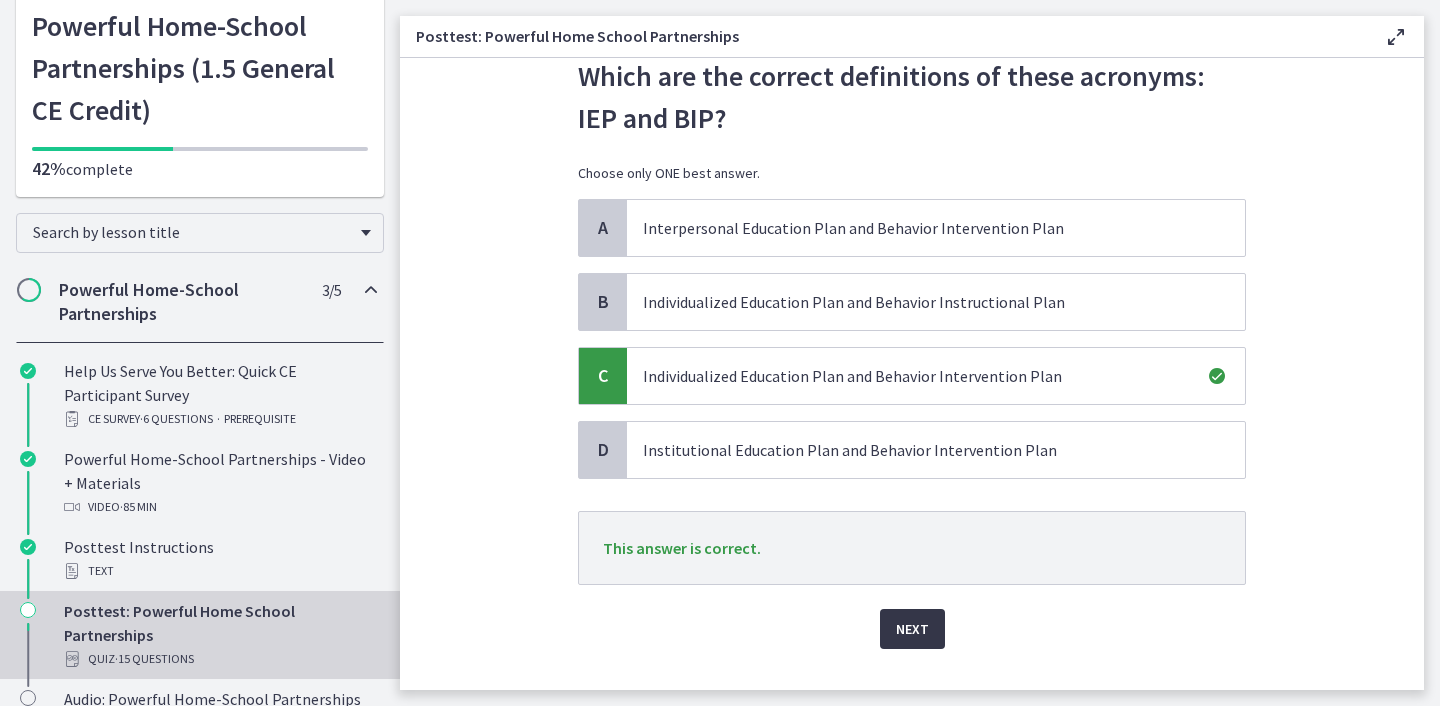 scroll, scrollTop: 106, scrollLeft: 0, axis: vertical 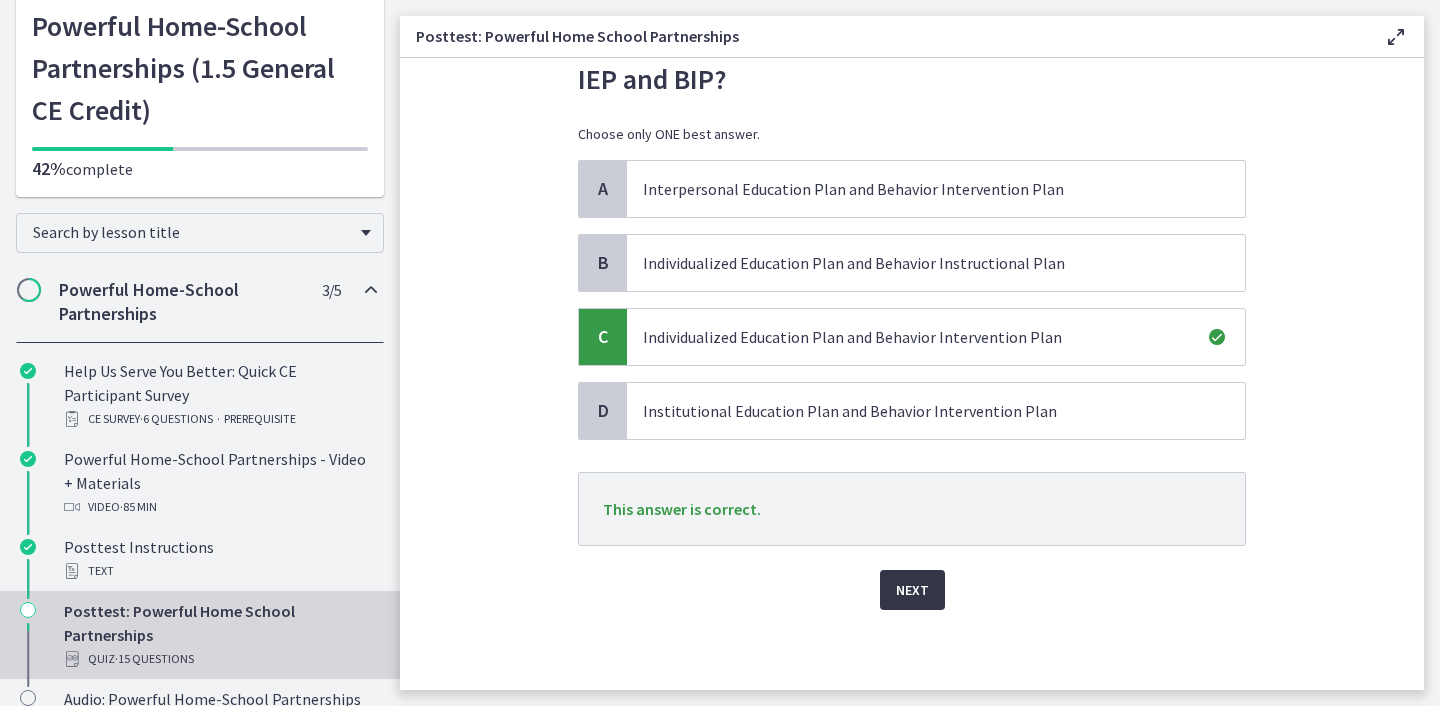 click on "Next" at bounding box center (912, 590) 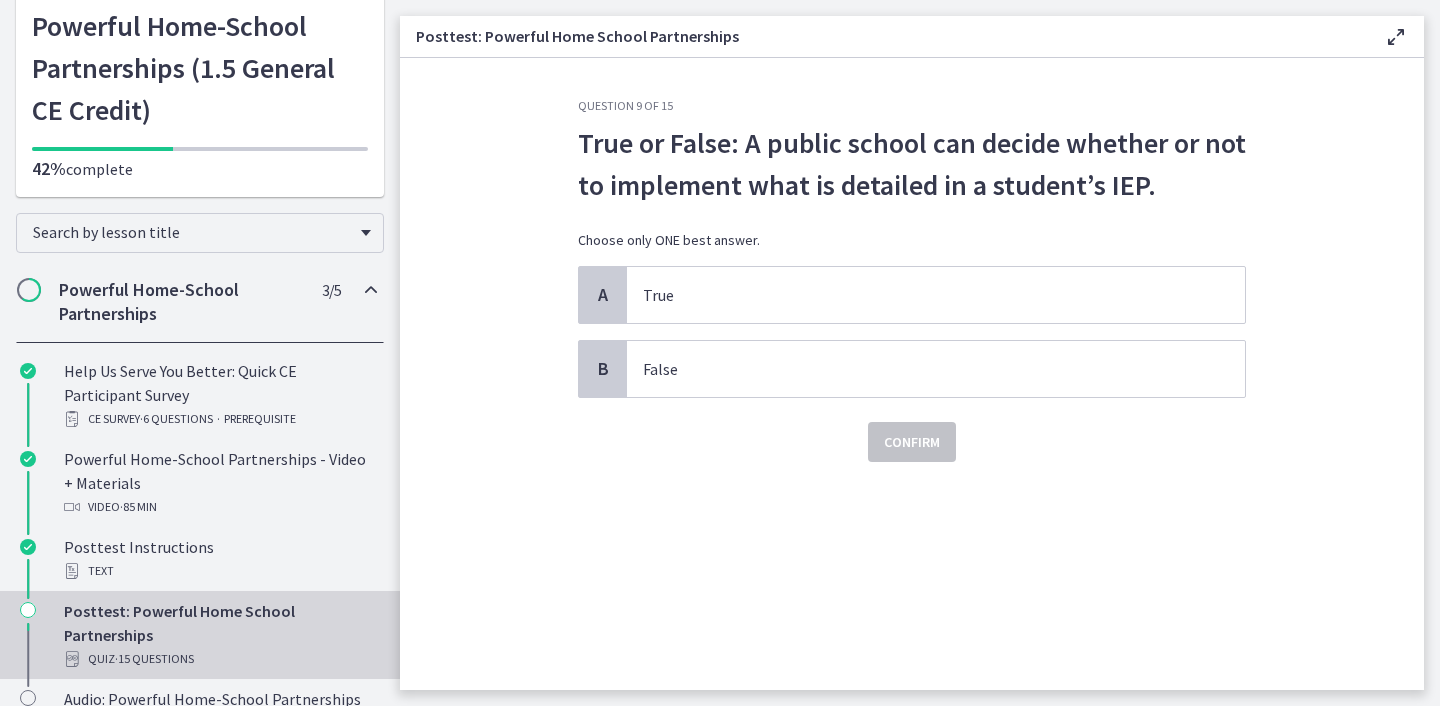 scroll, scrollTop: 0, scrollLeft: 0, axis: both 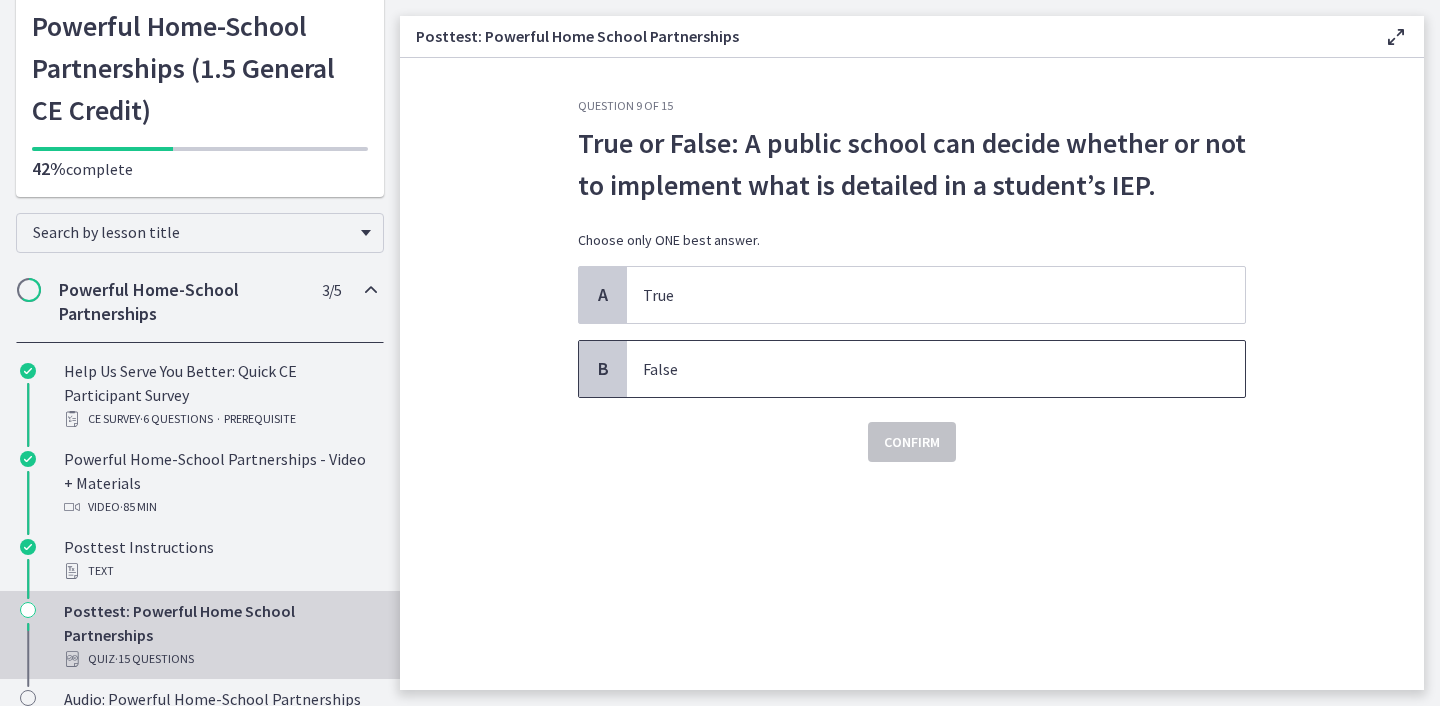 click on "B" at bounding box center (603, 369) 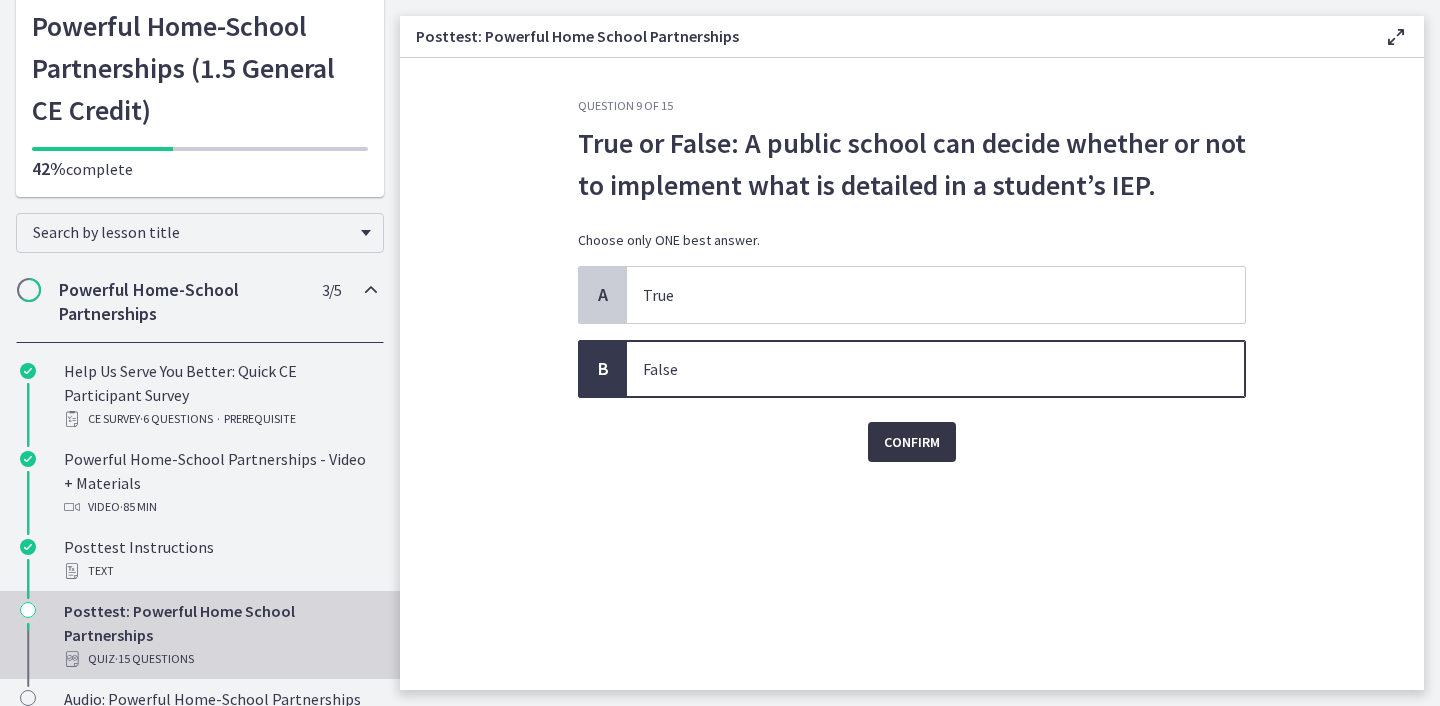 click on "Confirm" at bounding box center [912, 442] 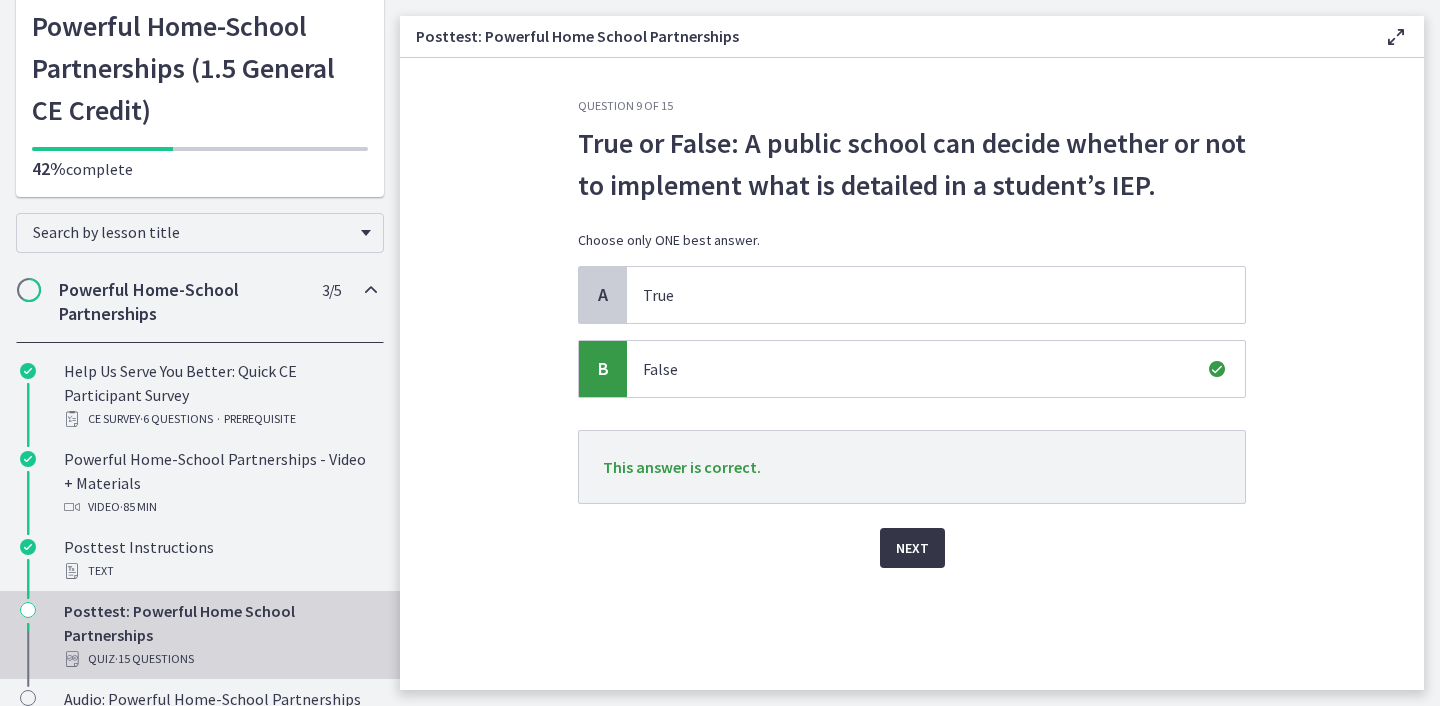 click on "Next" at bounding box center (912, 548) 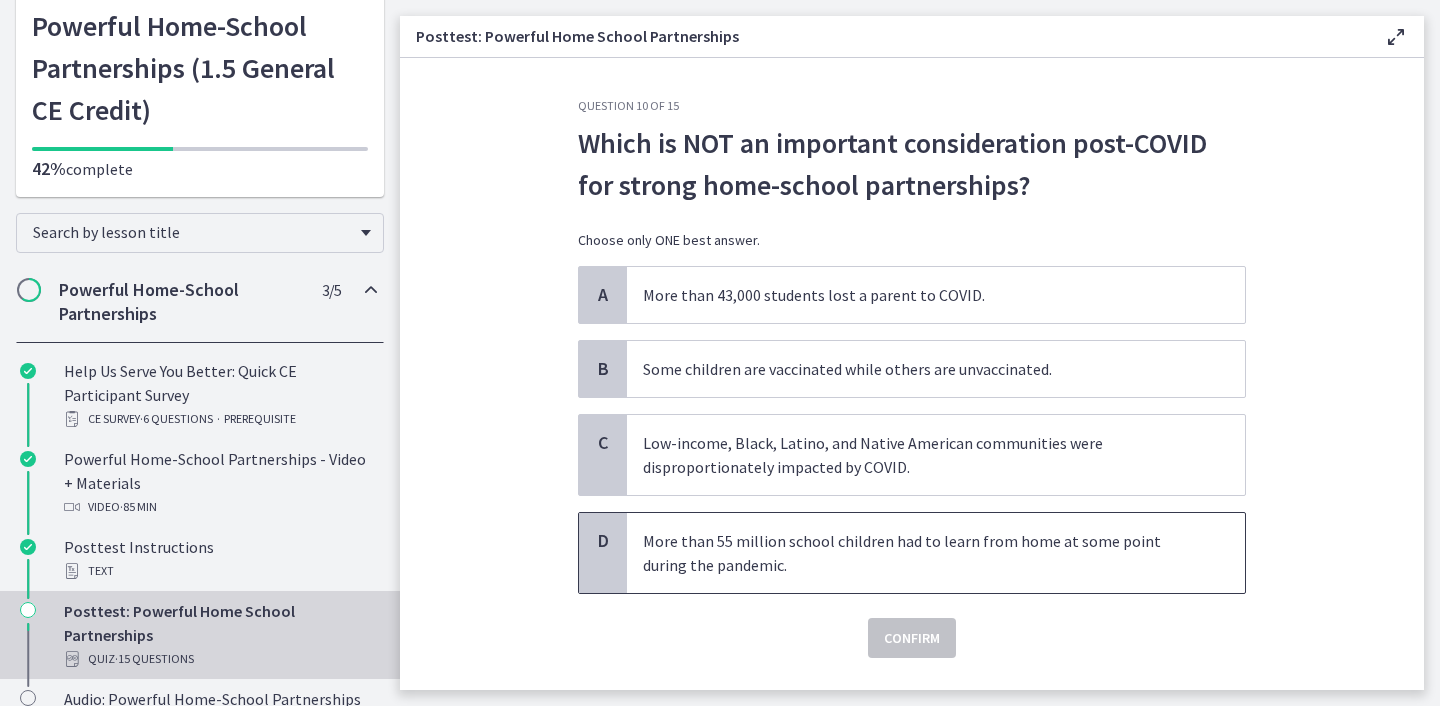 scroll, scrollTop: 48, scrollLeft: 0, axis: vertical 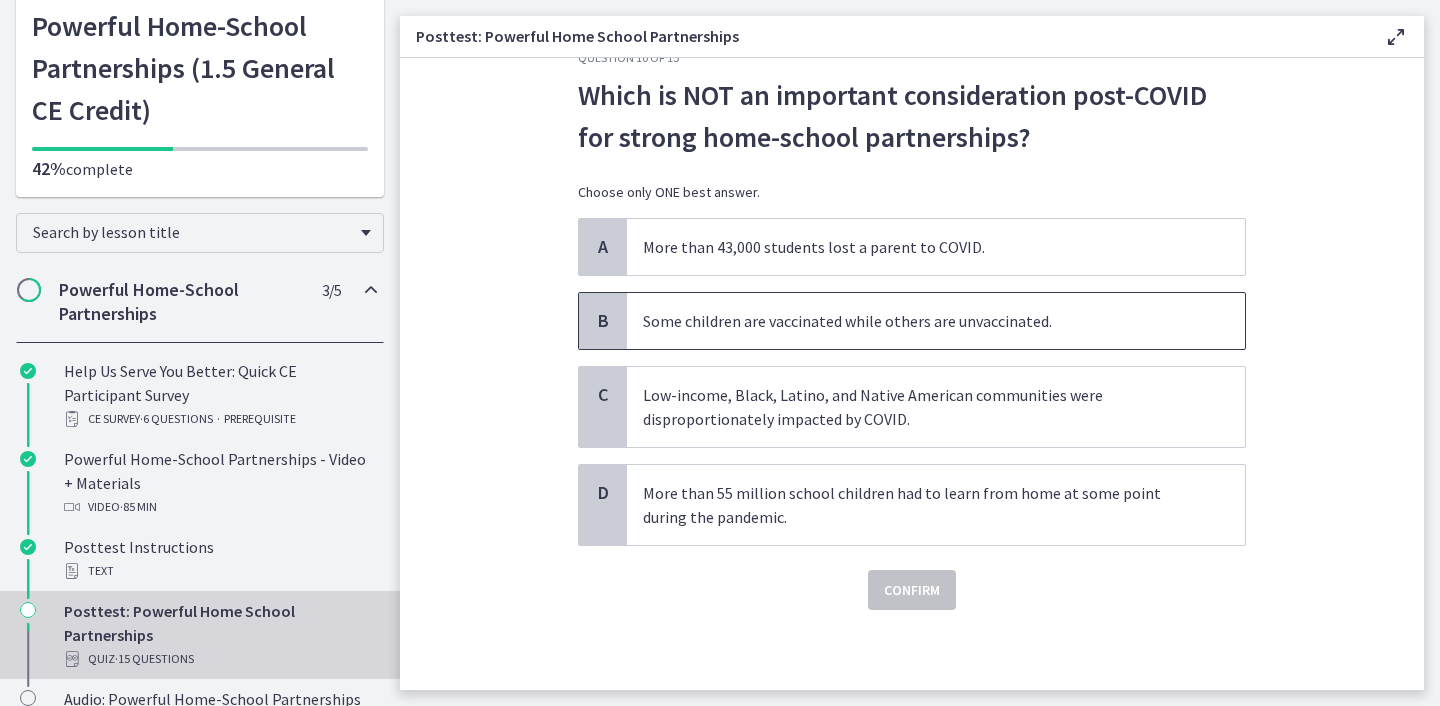 click on "B" at bounding box center [603, 321] 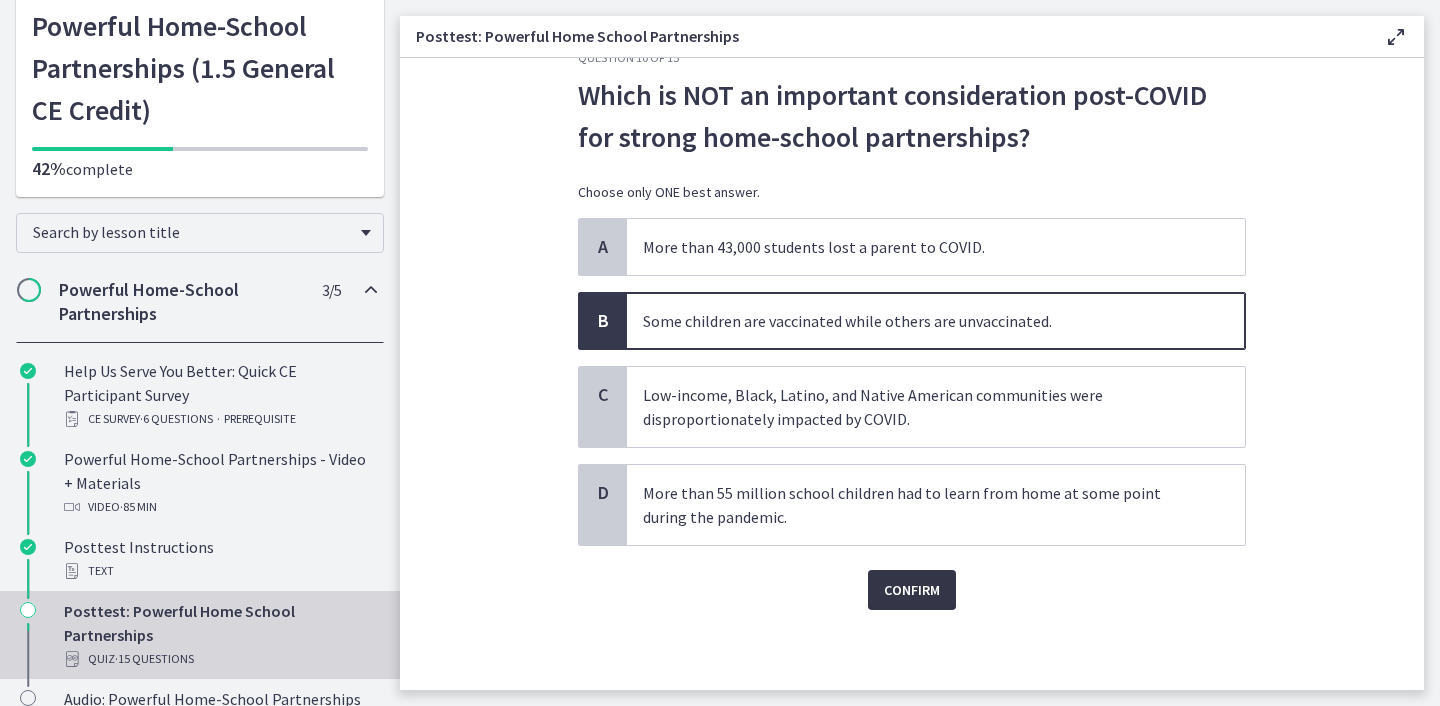 click on "Confirm" at bounding box center [912, 590] 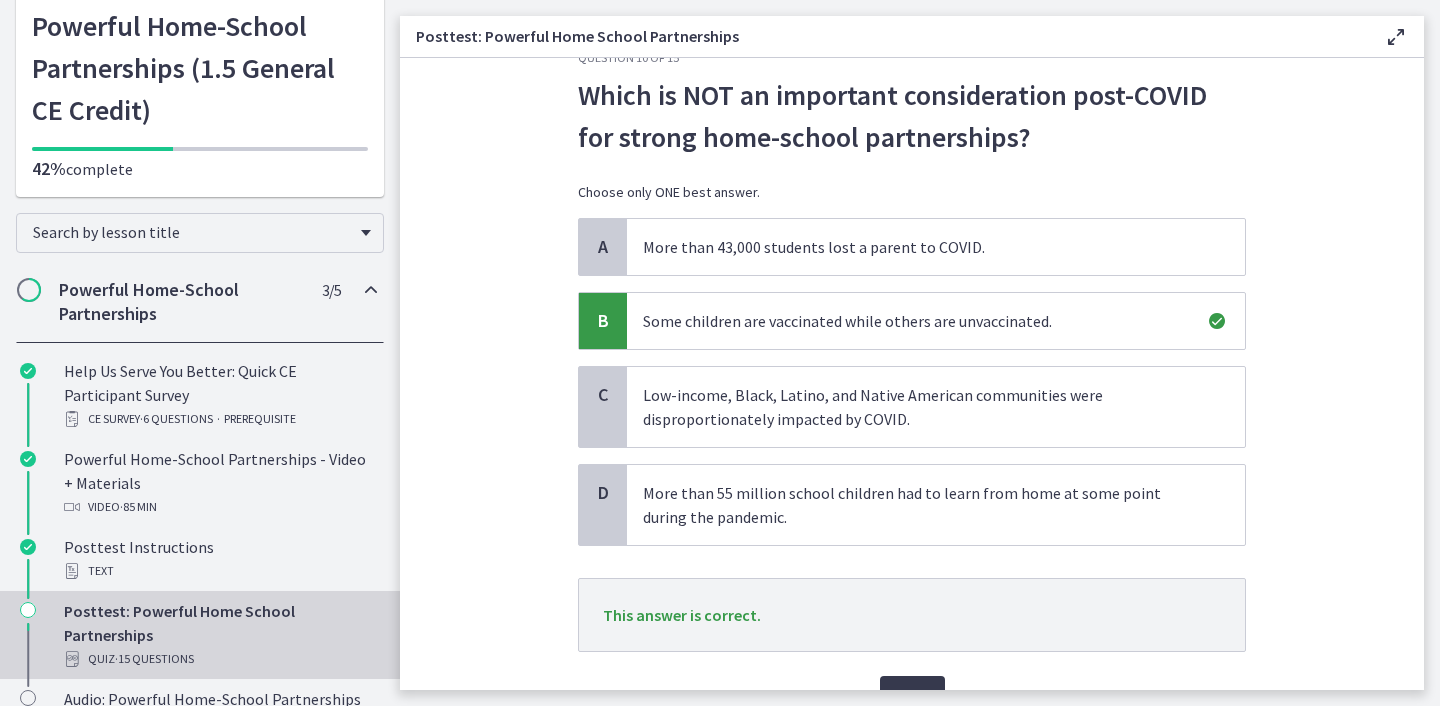 scroll, scrollTop: 154, scrollLeft: 0, axis: vertical 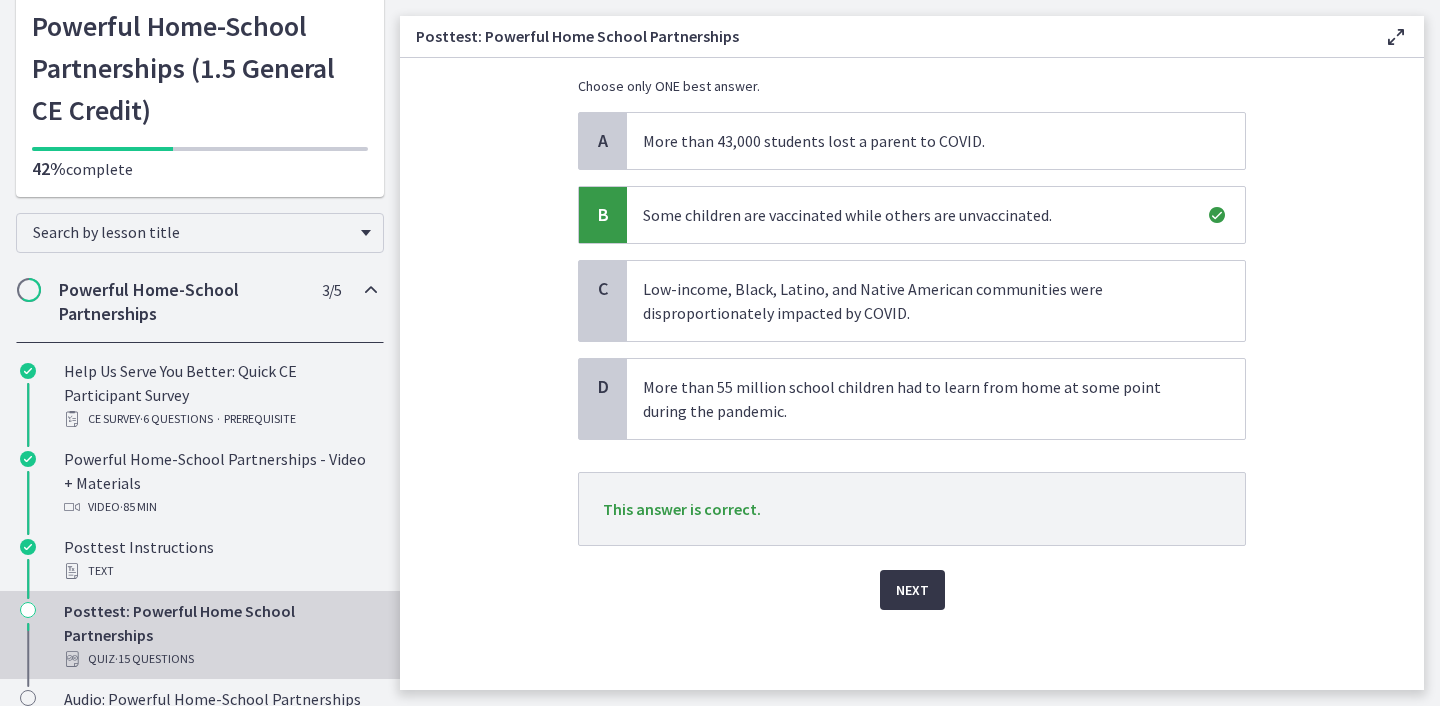 click on "Next" at bounding box center [912, 590] 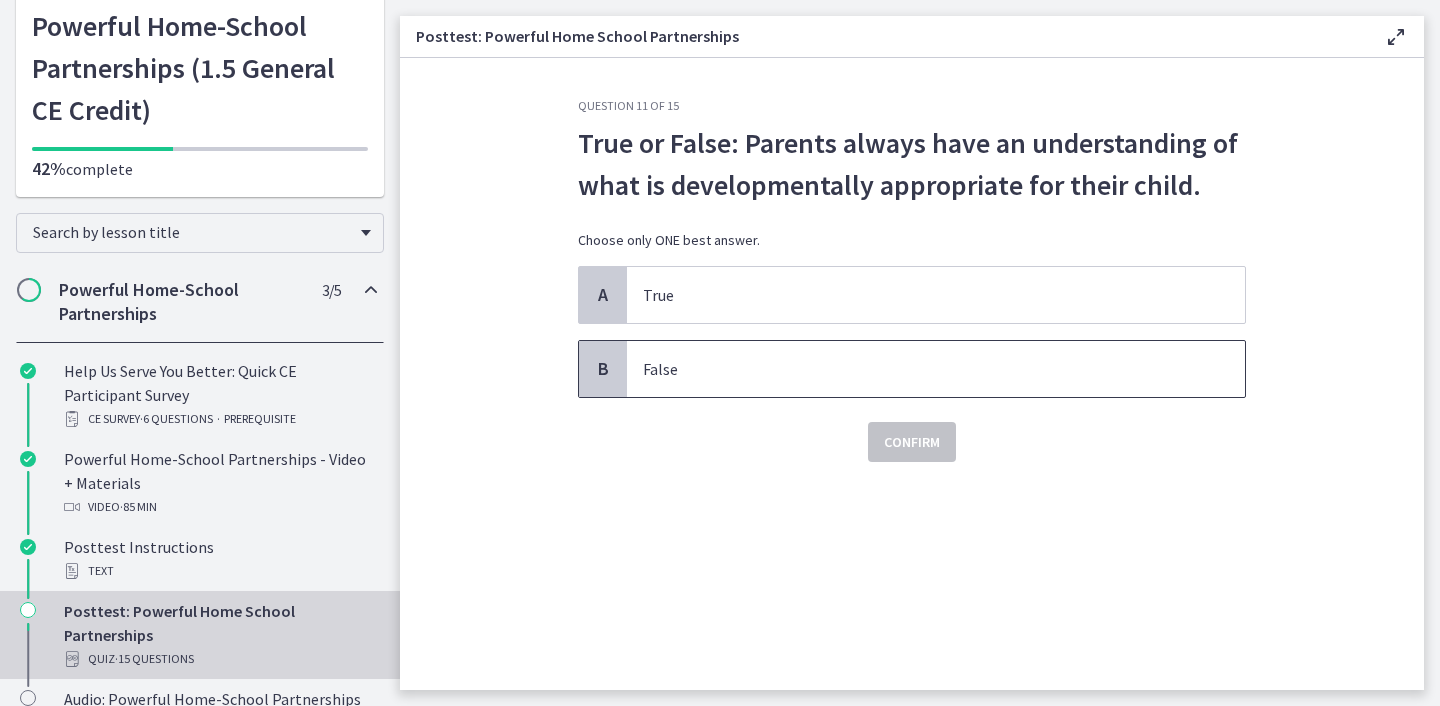 click on "B" at bounding box center (603, 369) 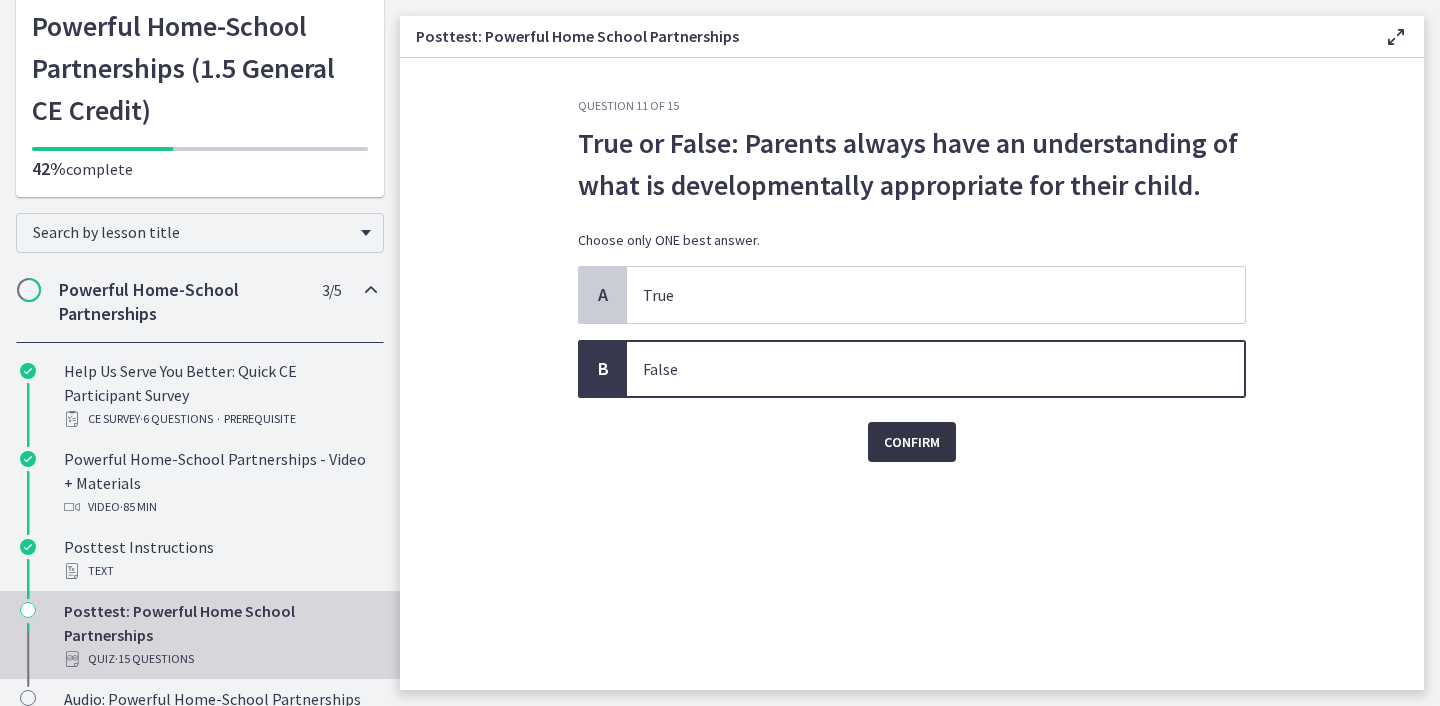 click on "Confirm" at bounding box center (912, 442) 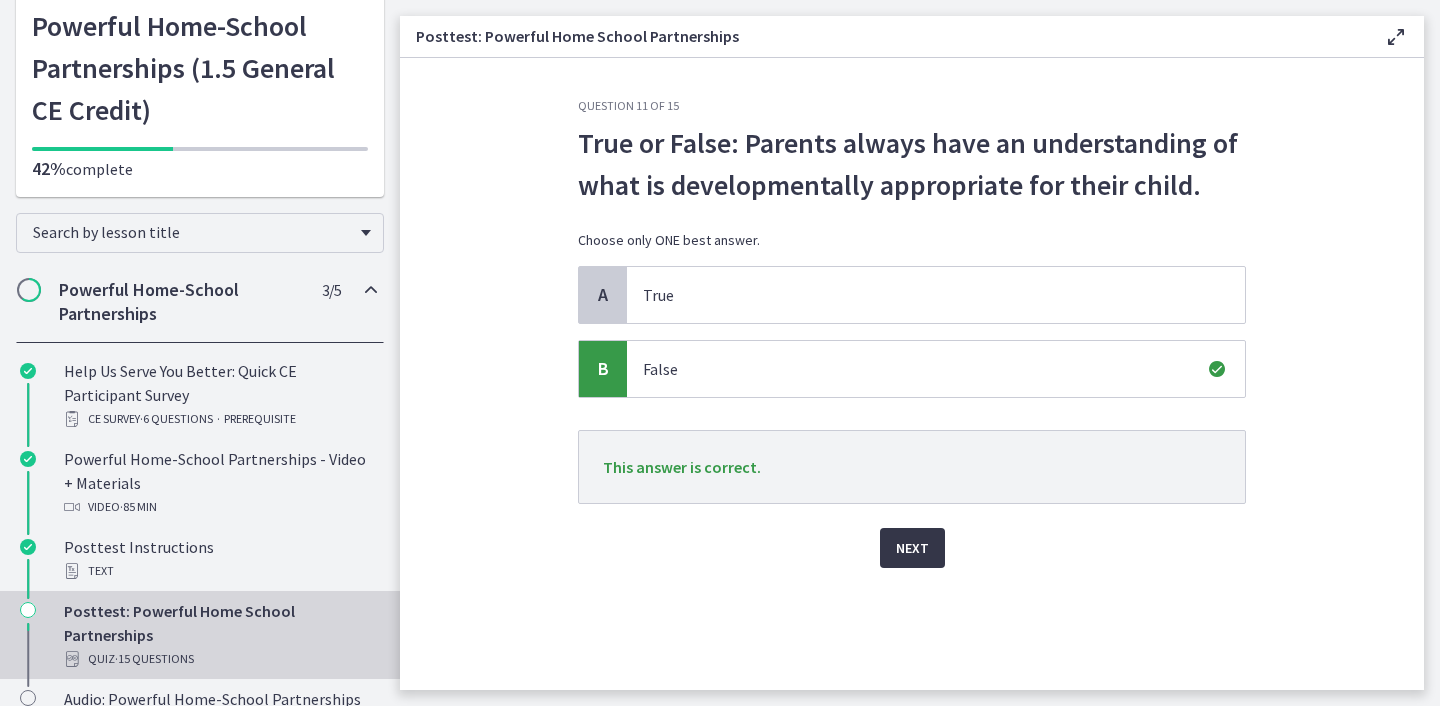 click on "Next" at bounding box center [912, 548] 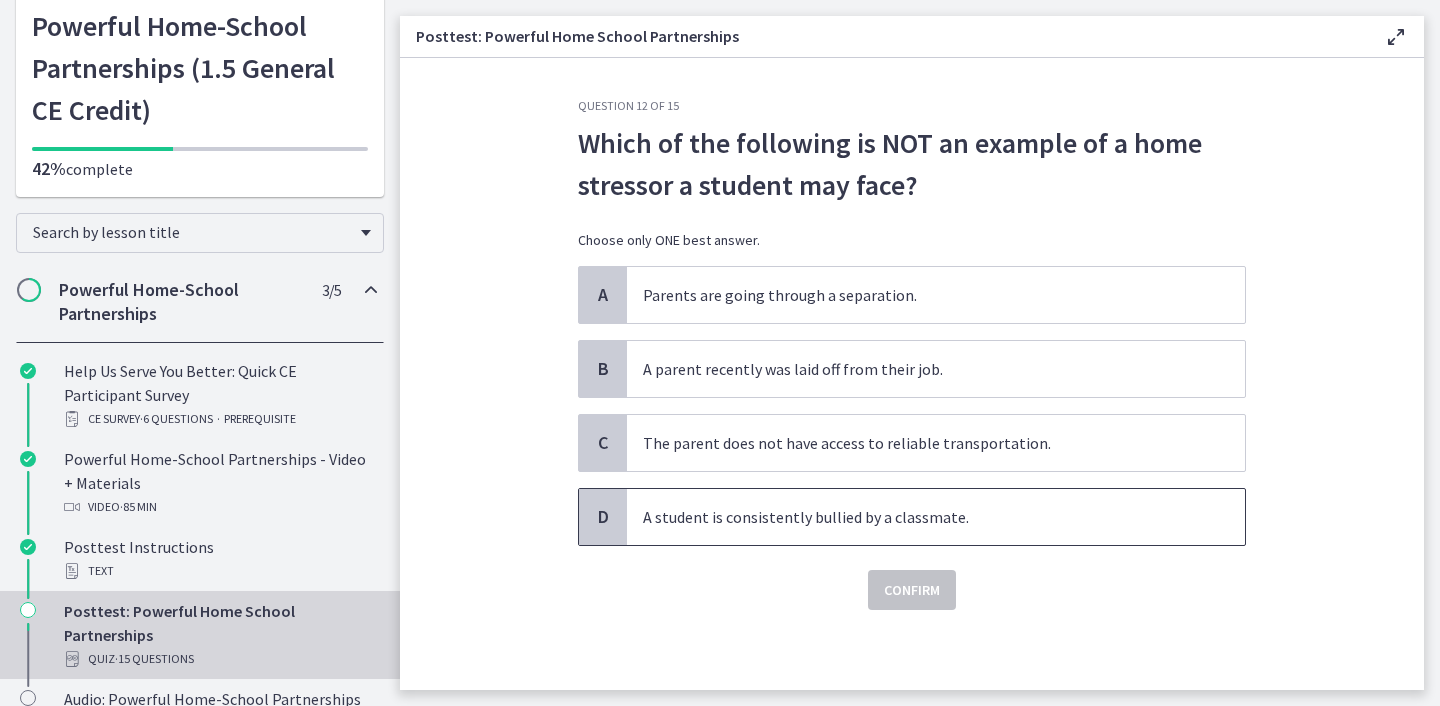 click on "D" at bounding box center (603, 517) 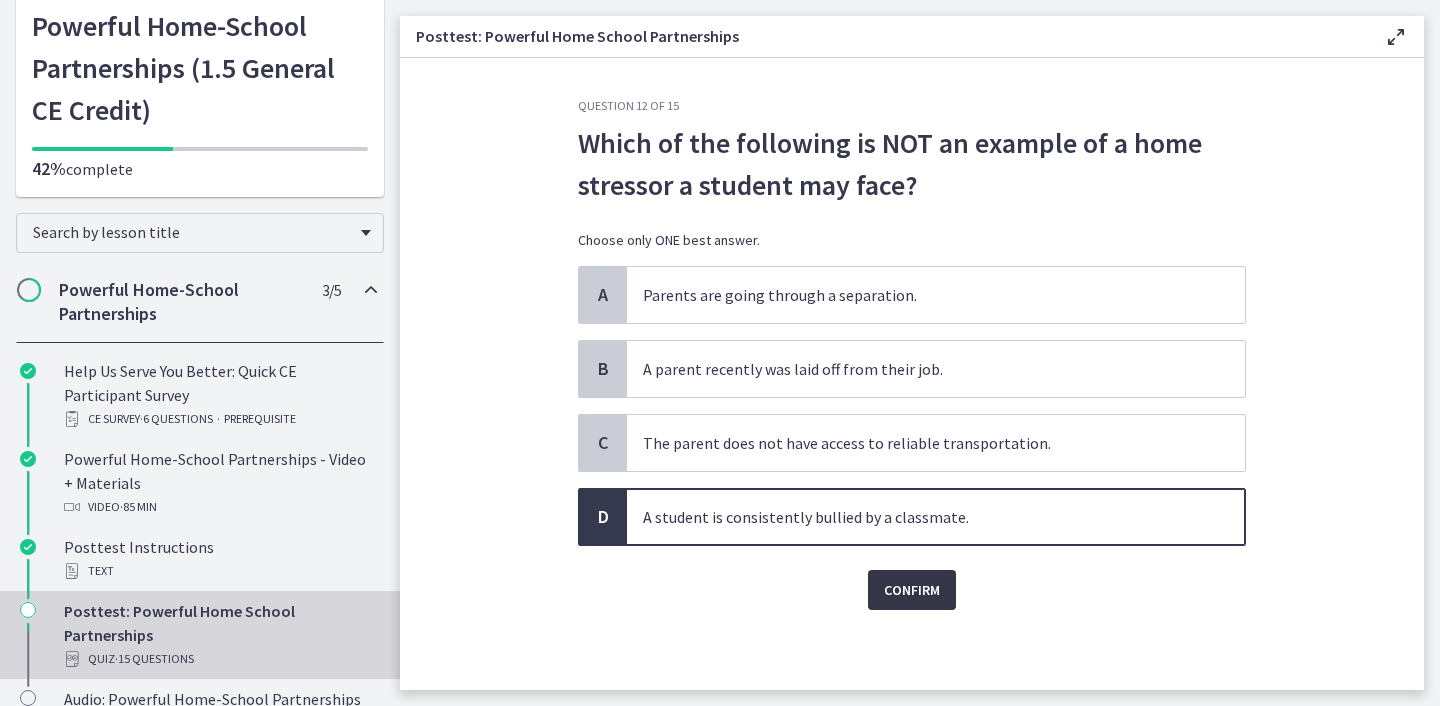 click on "Confirm" at bounding box center (912, 590) 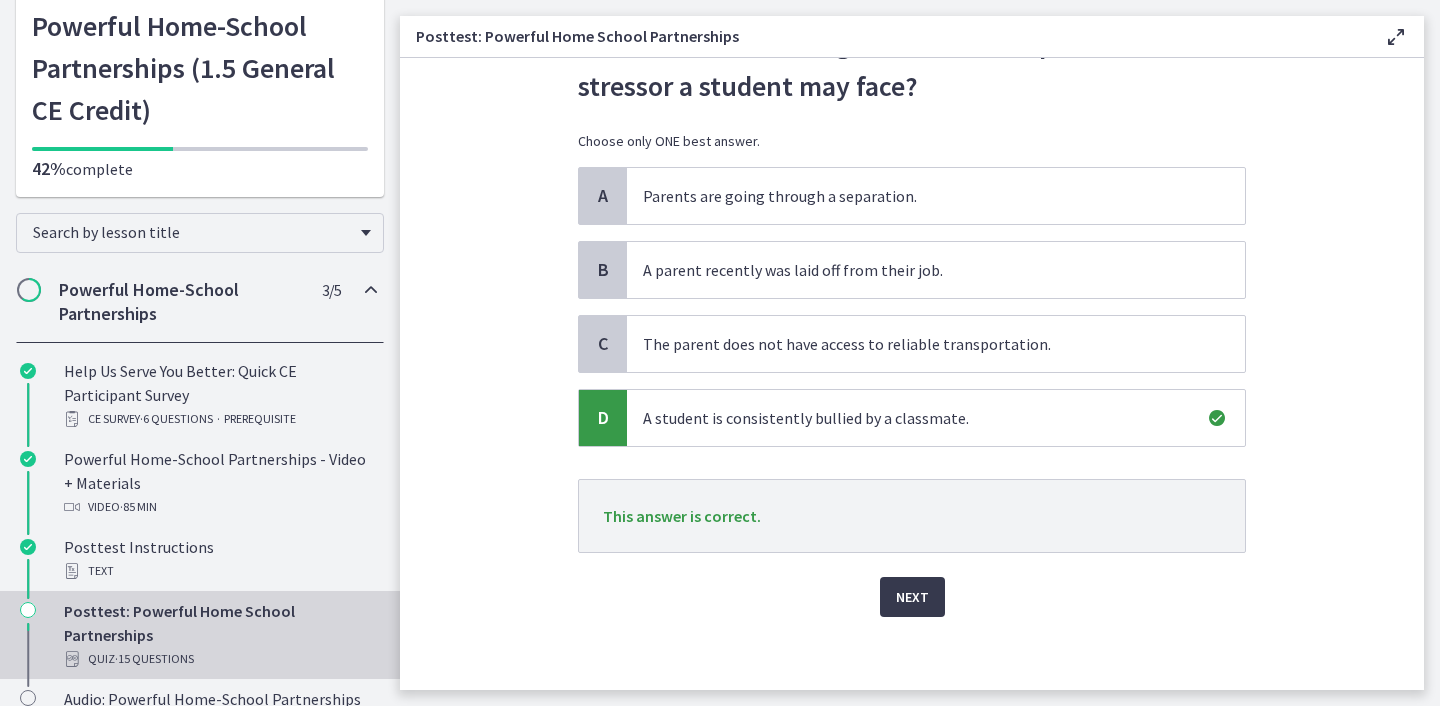 scroll, scrollTop: 101, scrollLeft: 0, axis: vertical 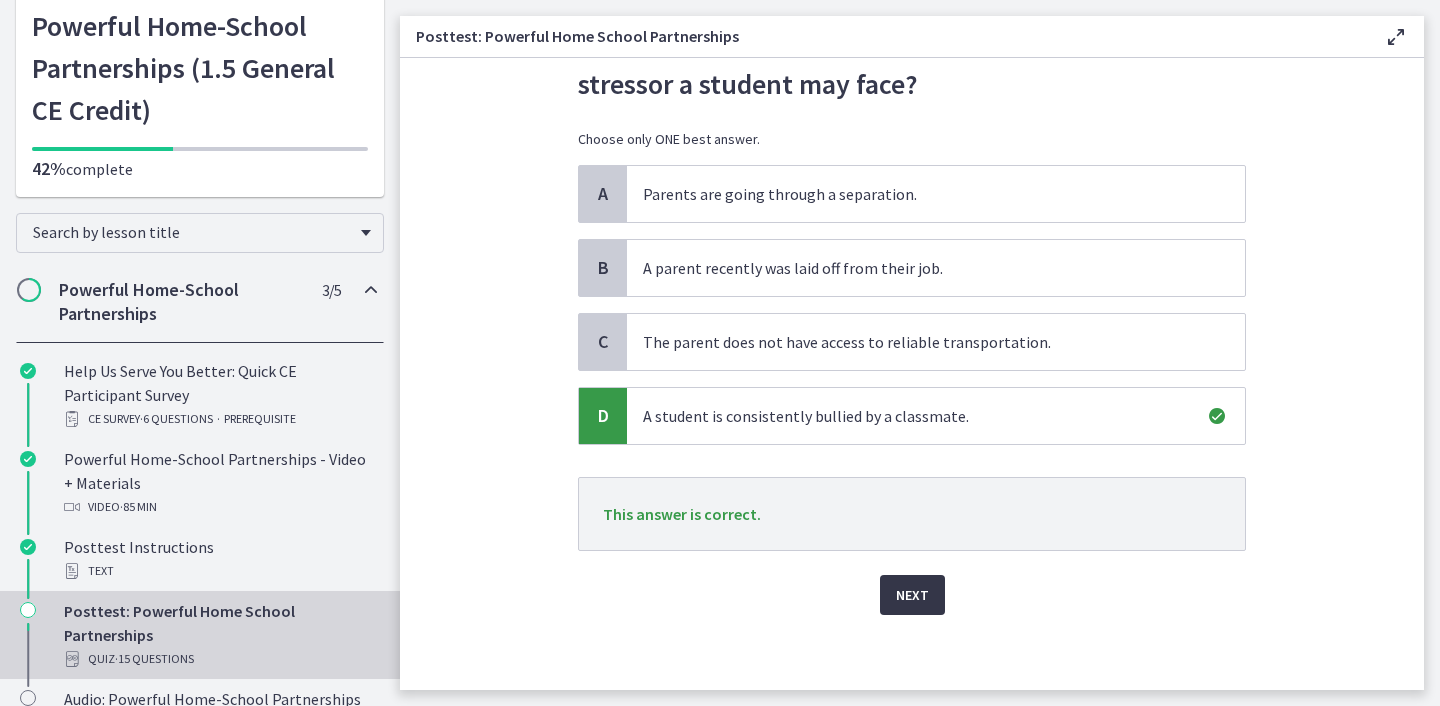 click on "Next" at bounding box center [912, 595] 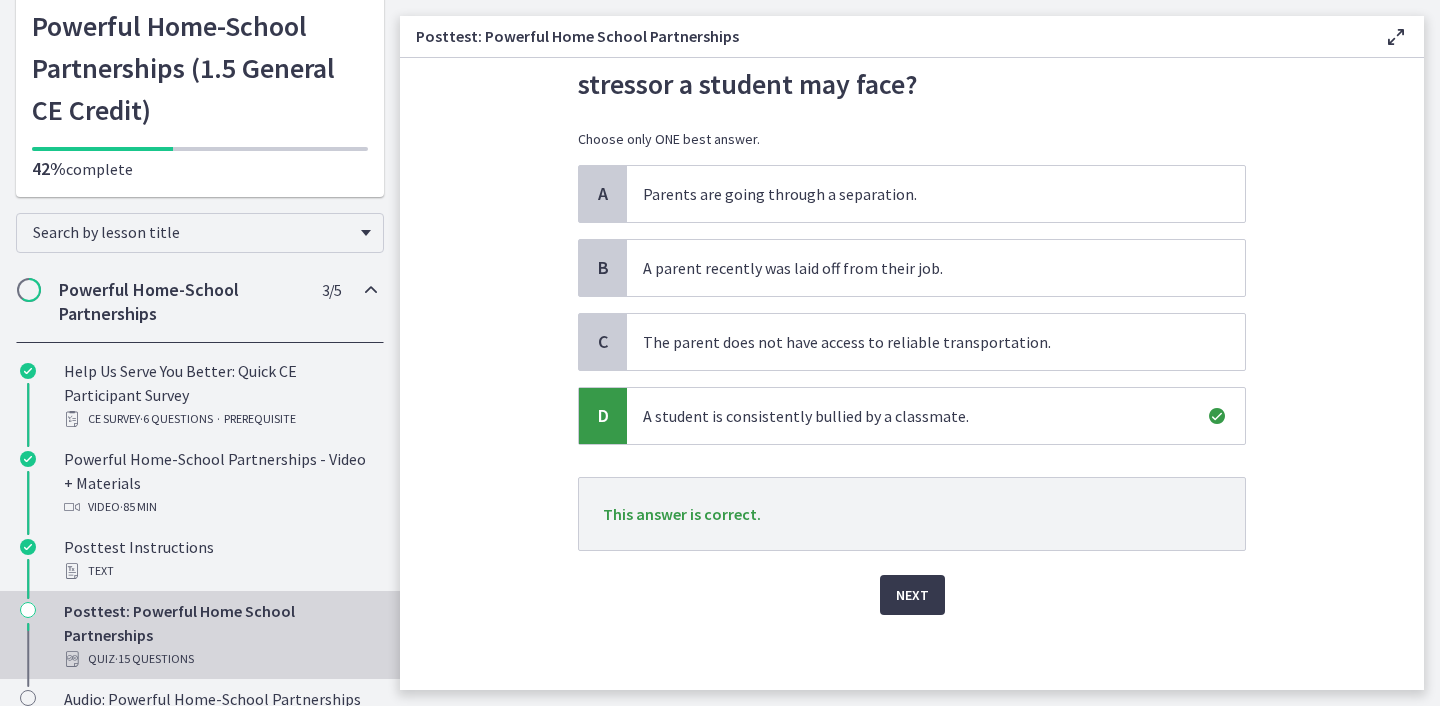 scroll, scrollTop: 0, scrollLeft: 0, axis: both 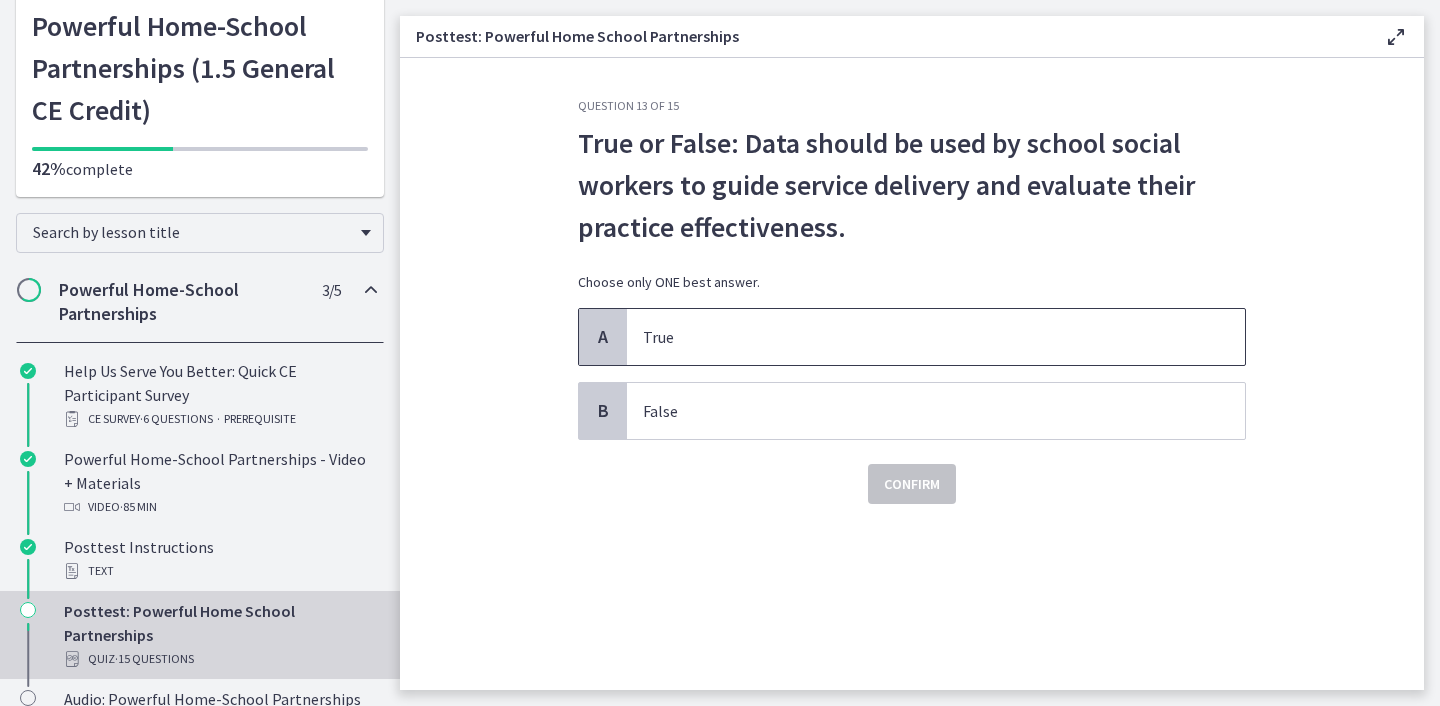 click on "A" at bounding box center [603, 337] 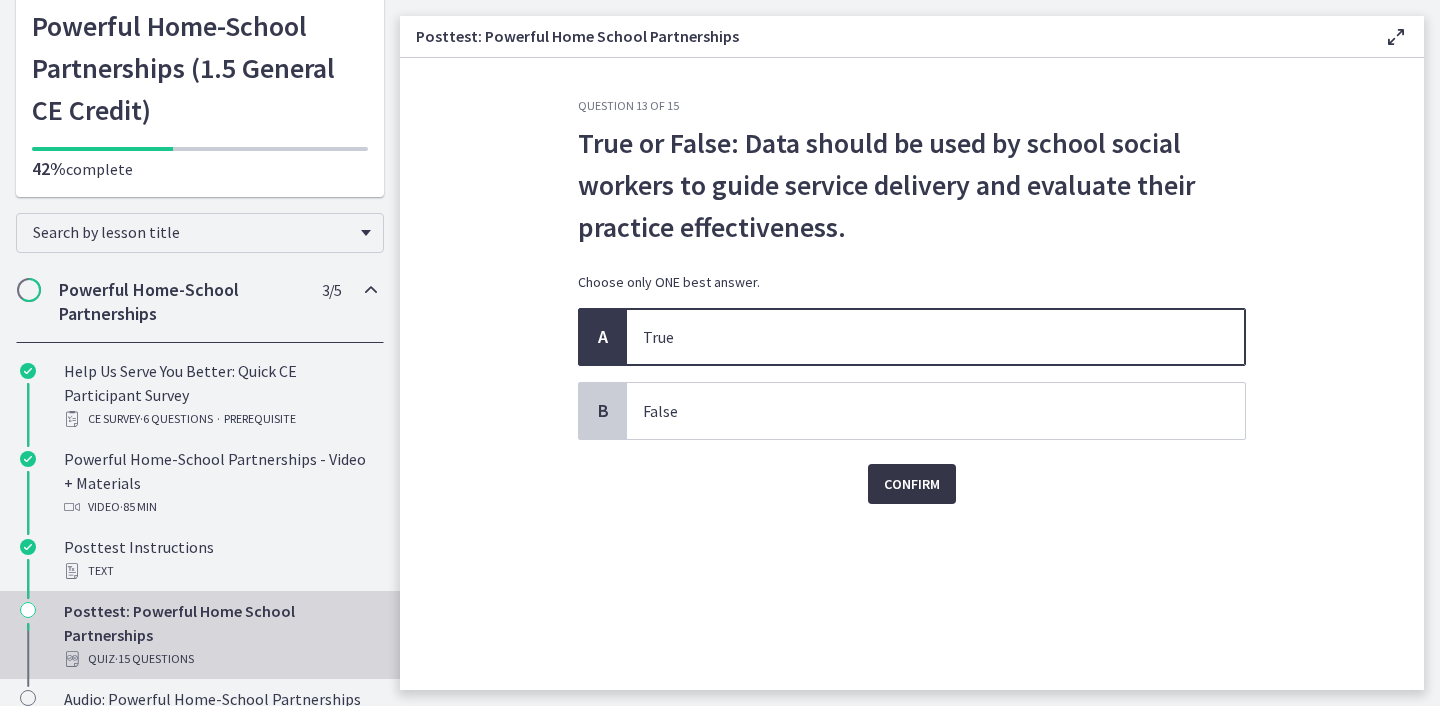 click on "Confirm" at bounding box center (912, 484) 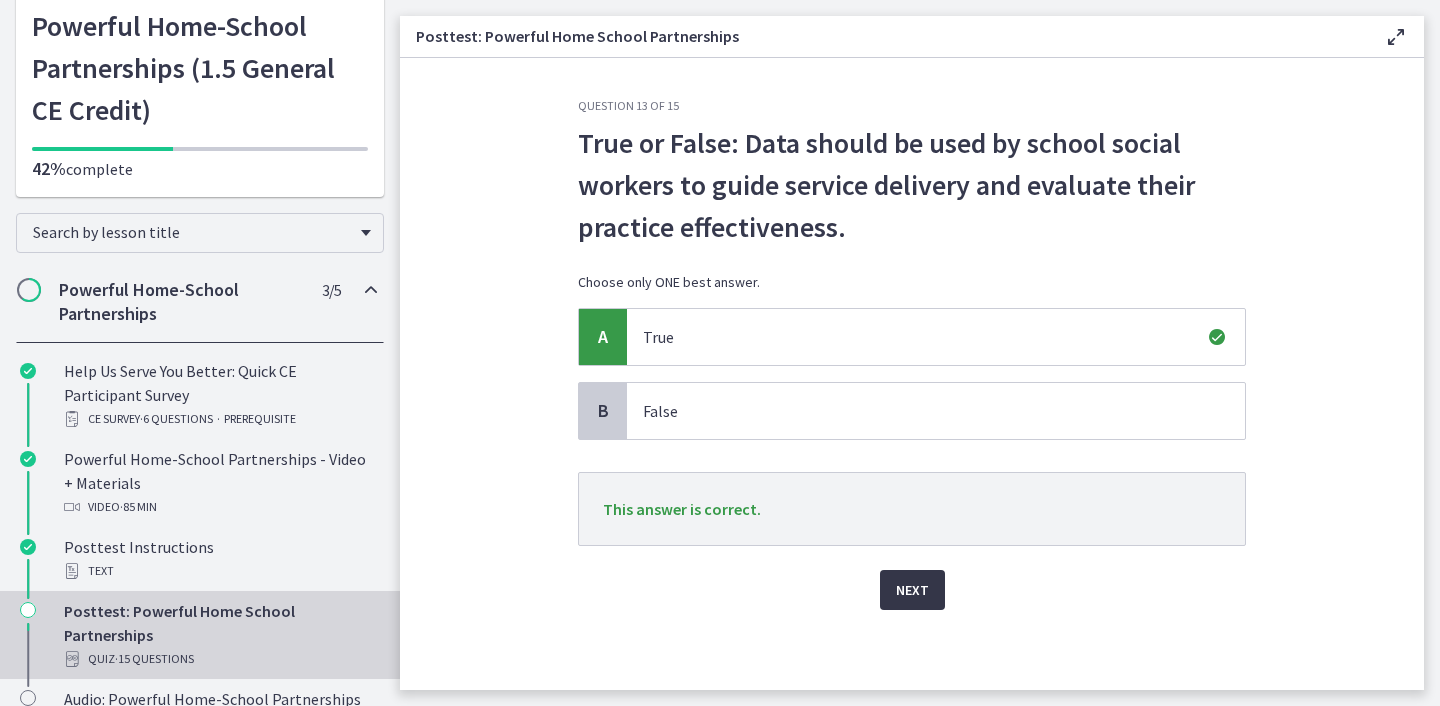 click on "Next" at bounding box center (912, 590) 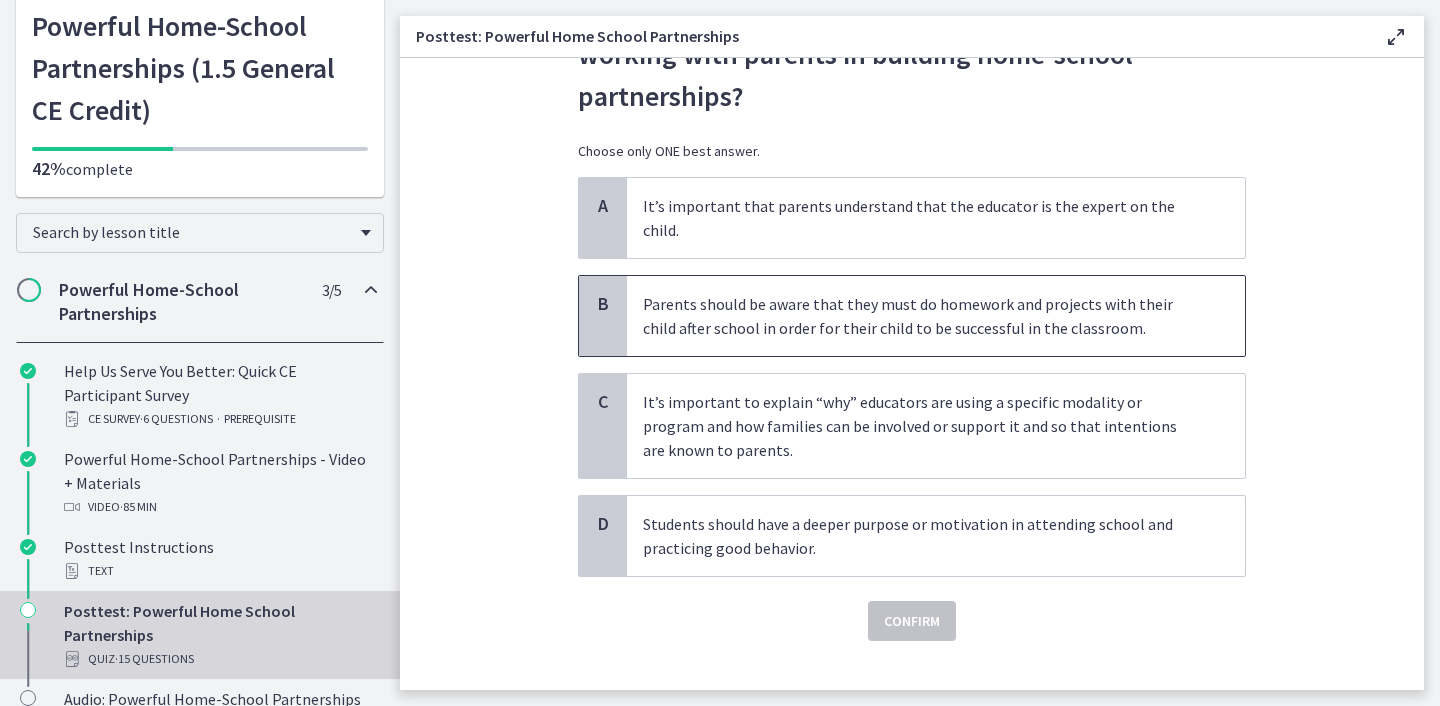 scroll, scrollTop: 138, scrollLeft: 0, axis: vertical 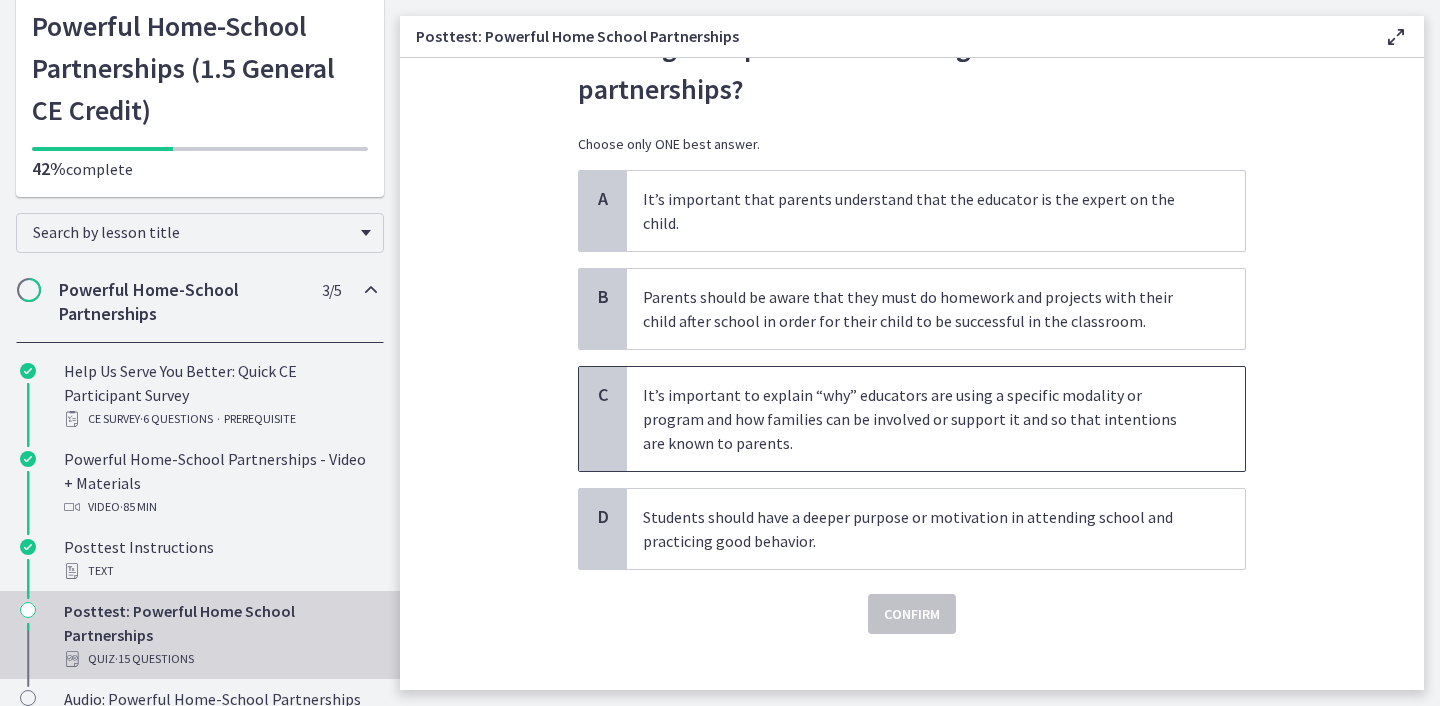 click on "C" at bounding box center [603, 419] 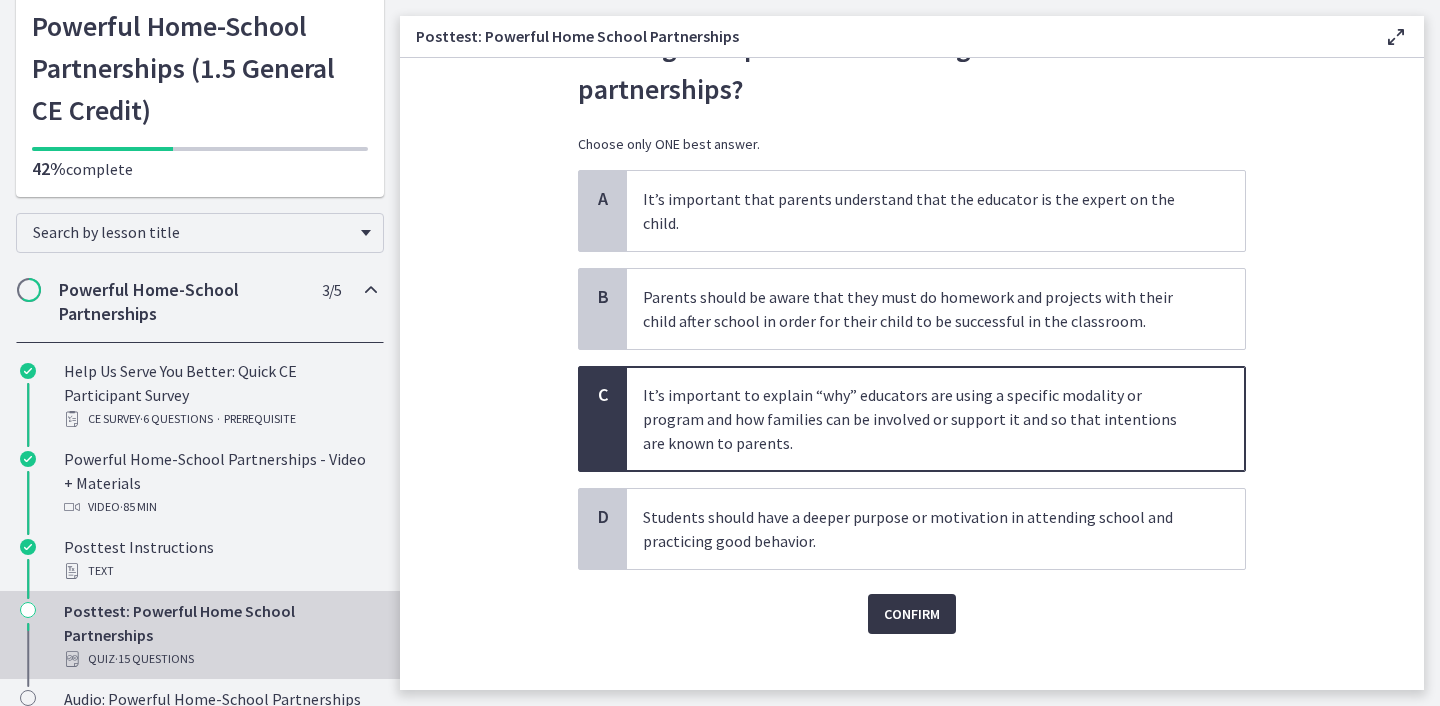 click on "Confirm" at bounding box center (912, 614) 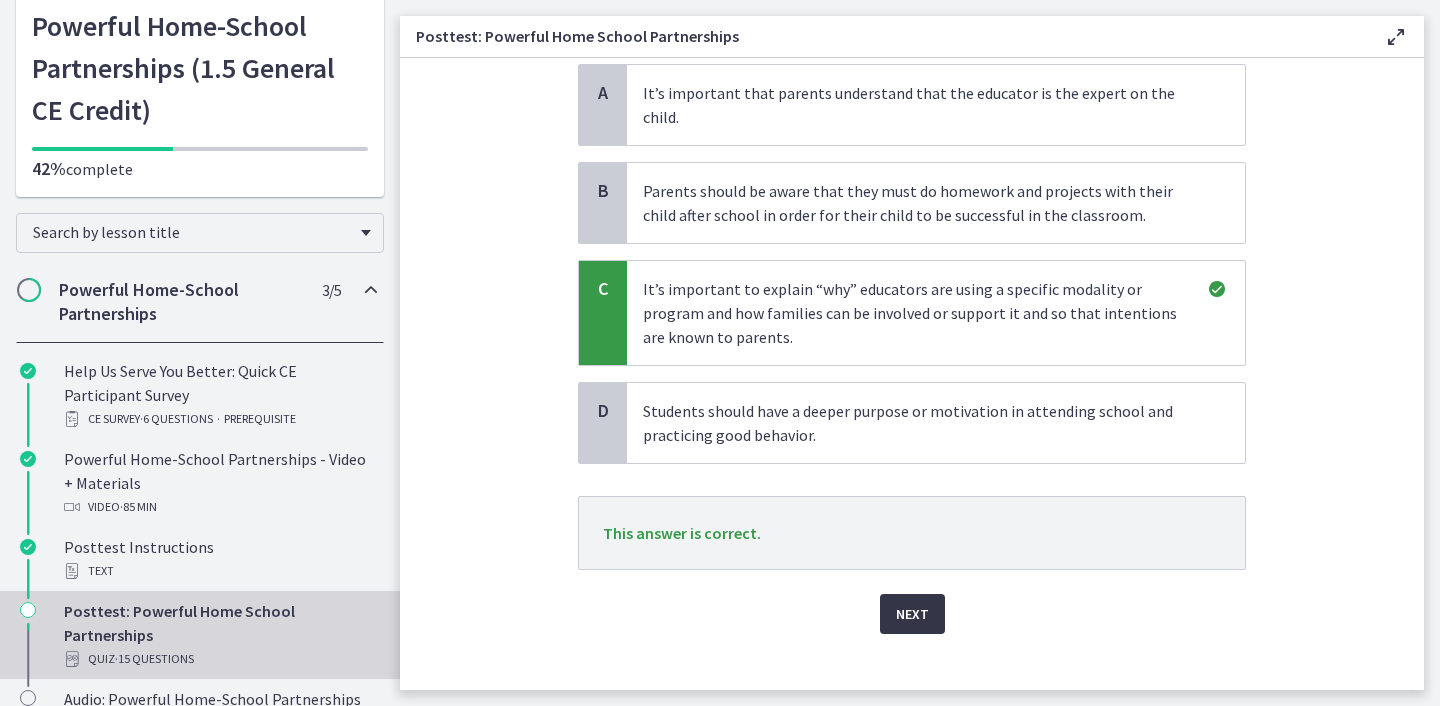scroll, scrollTop: 241, scrollLeft: 0, axis: vertical 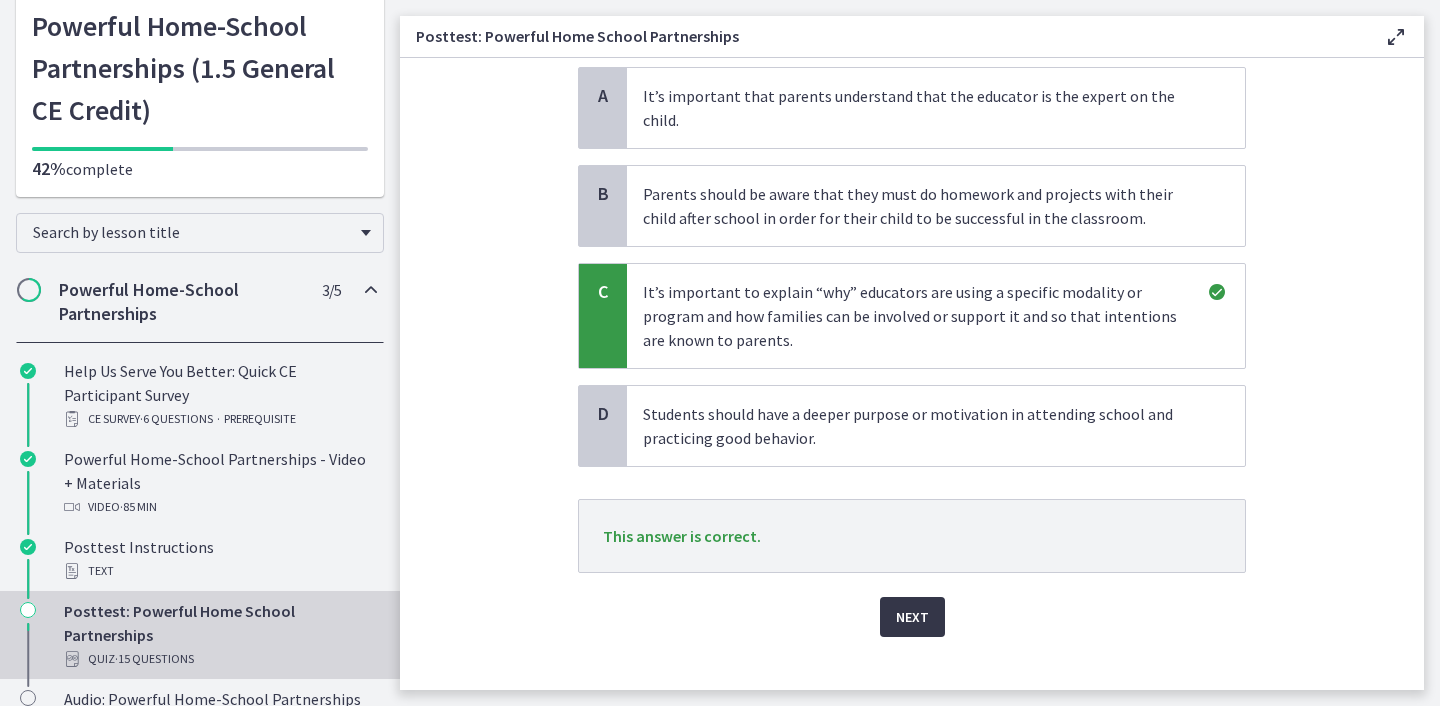 click on "Next" at bounding box center [912, 617] 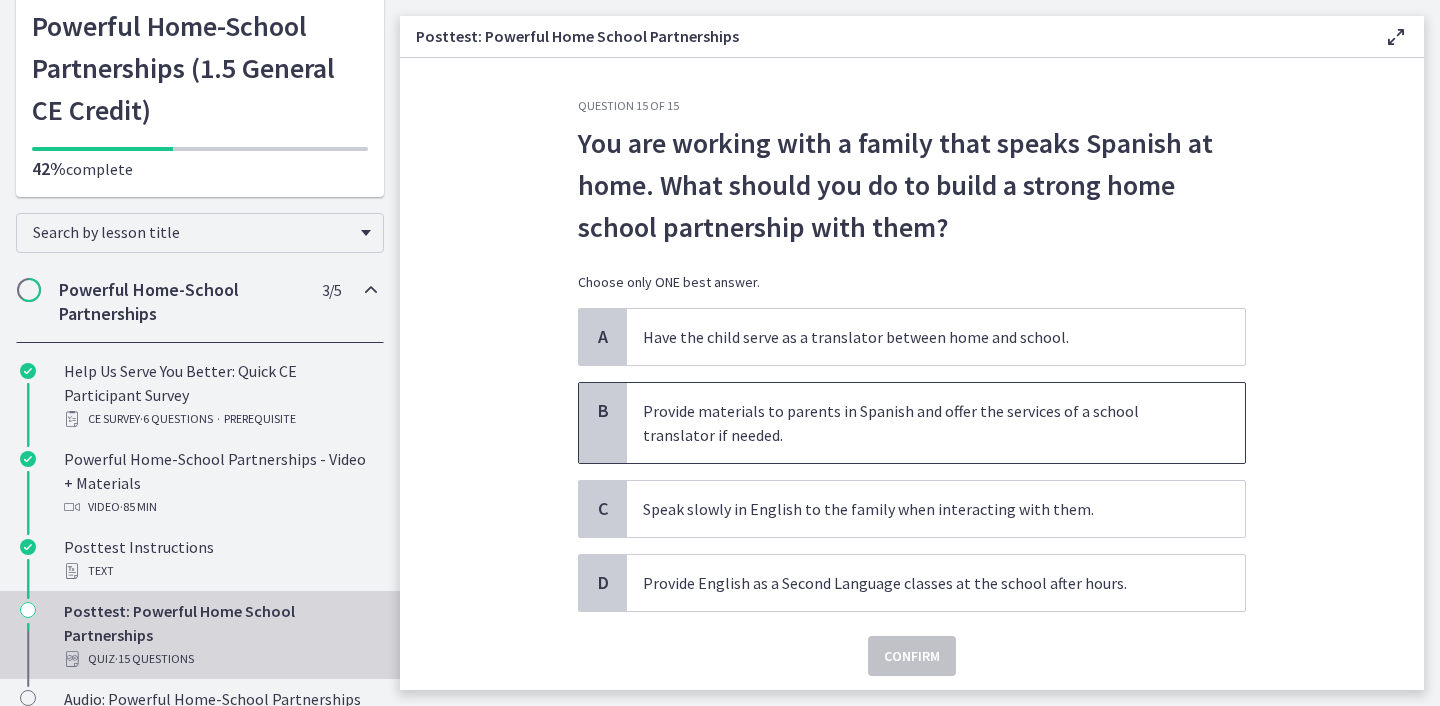 click on "B" at bounding box center (603, 411) 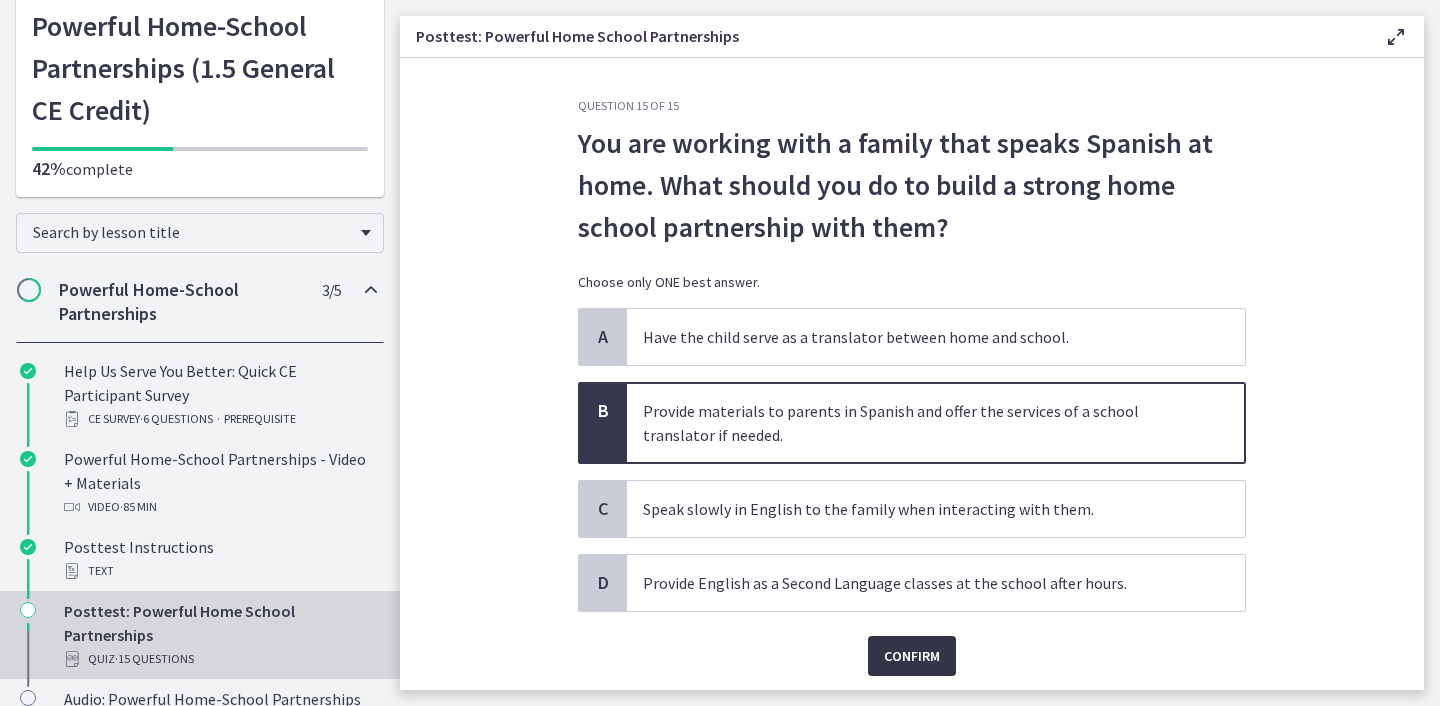 click on "Confirm" at bounding box center [912, 656] 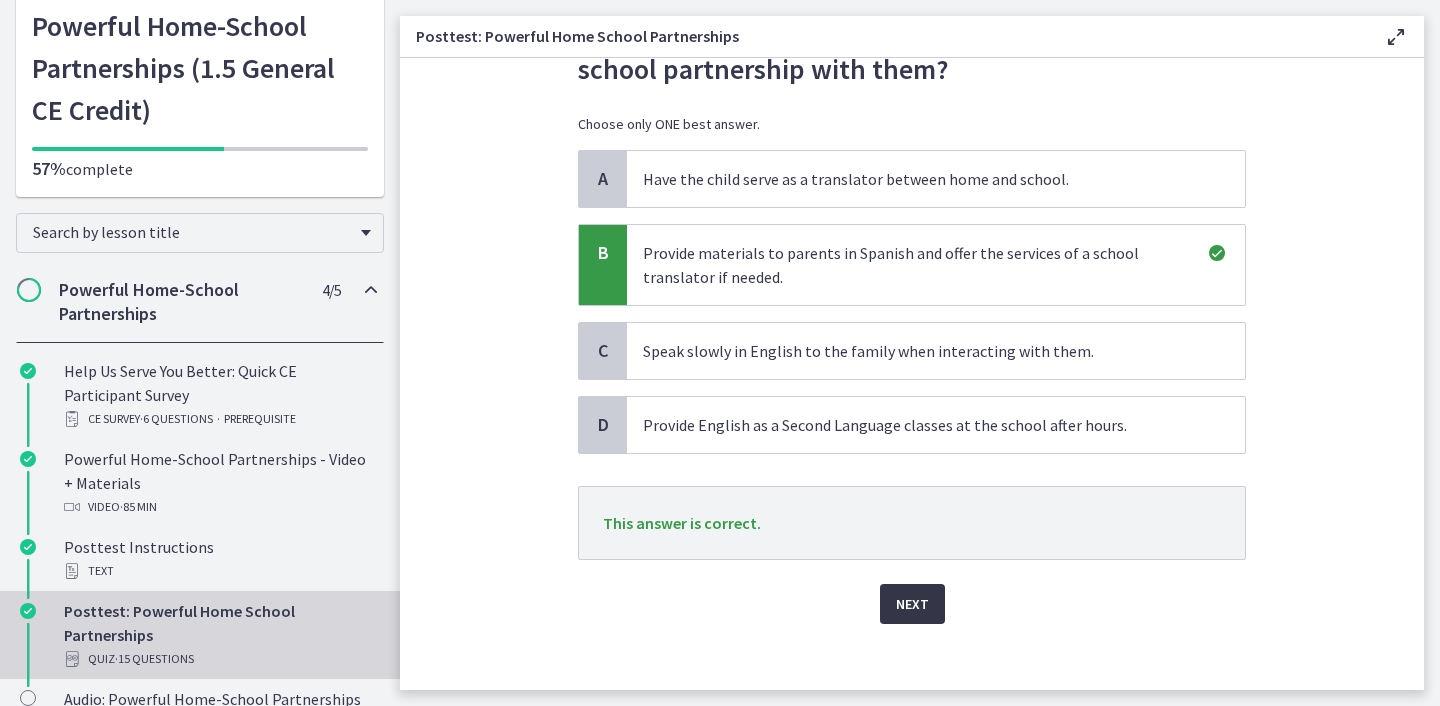 scroll, scrollTop: 161, scrollLeft: 0, axis: vertical 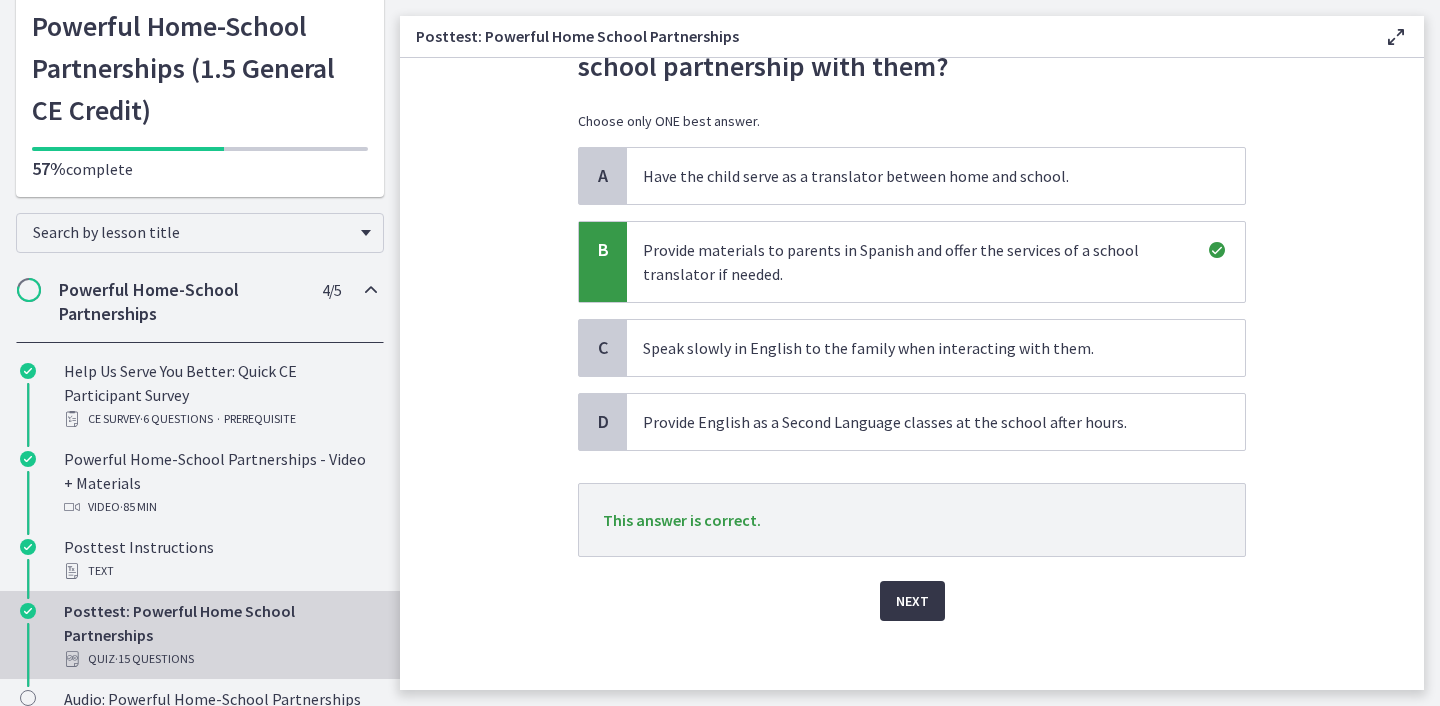 click on "Next" at bounding box center (912, 601) 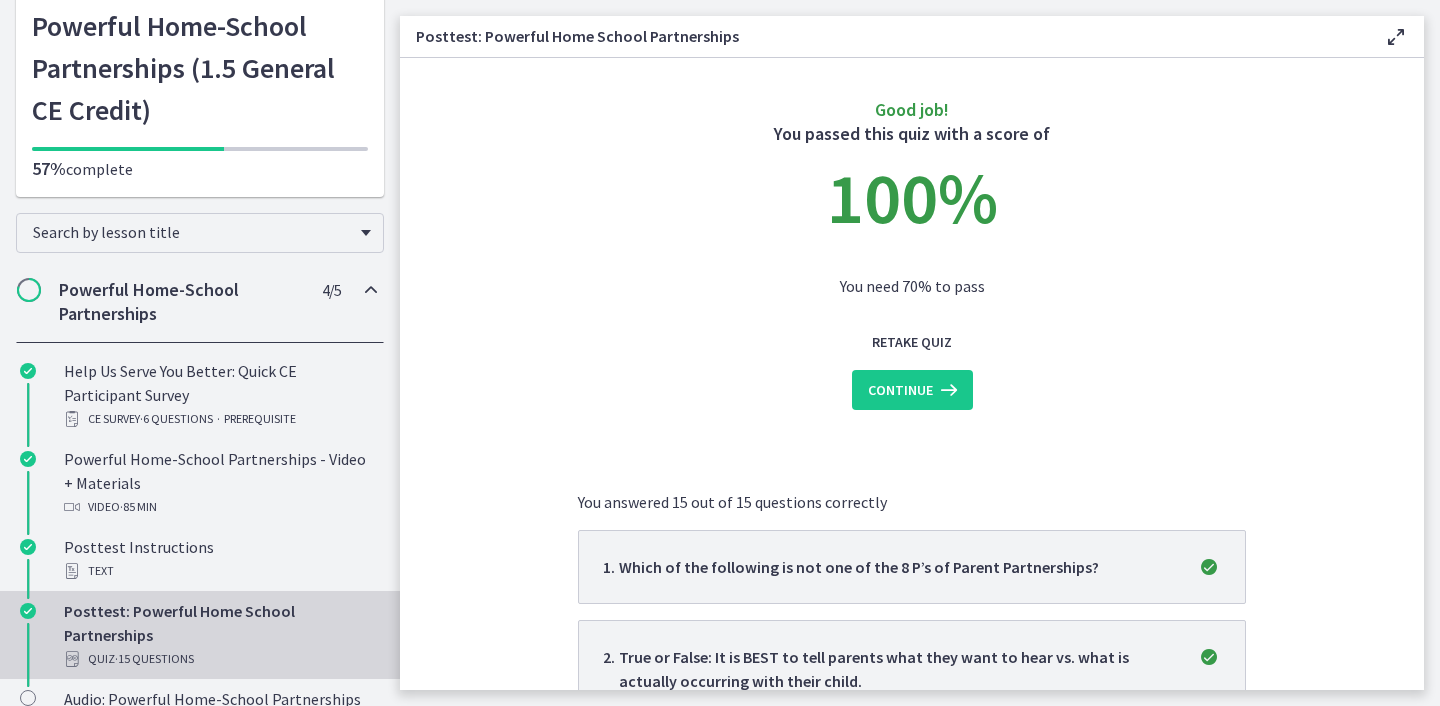 scroll, scrollTop: 8, scrollLeft: 0, axis: vertical 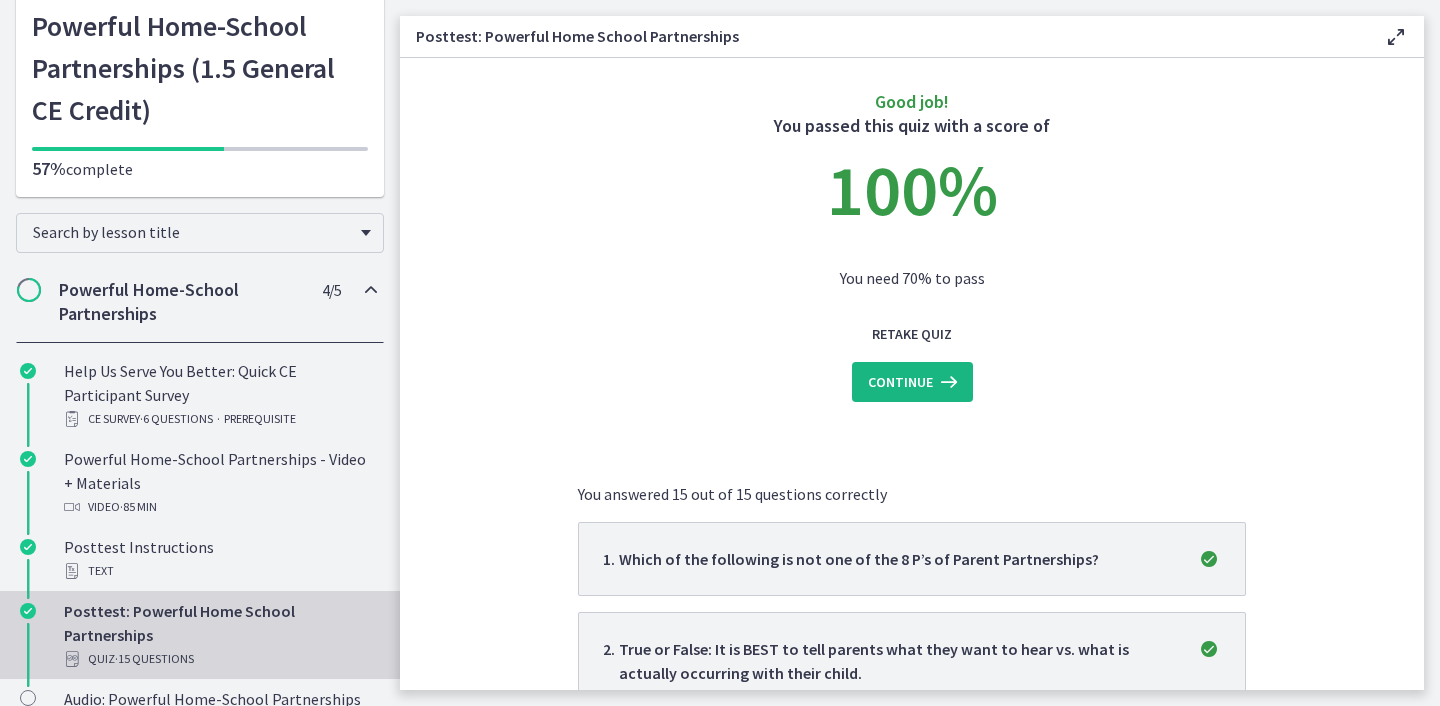 click on "Continue" at bounding box center [900, 382] 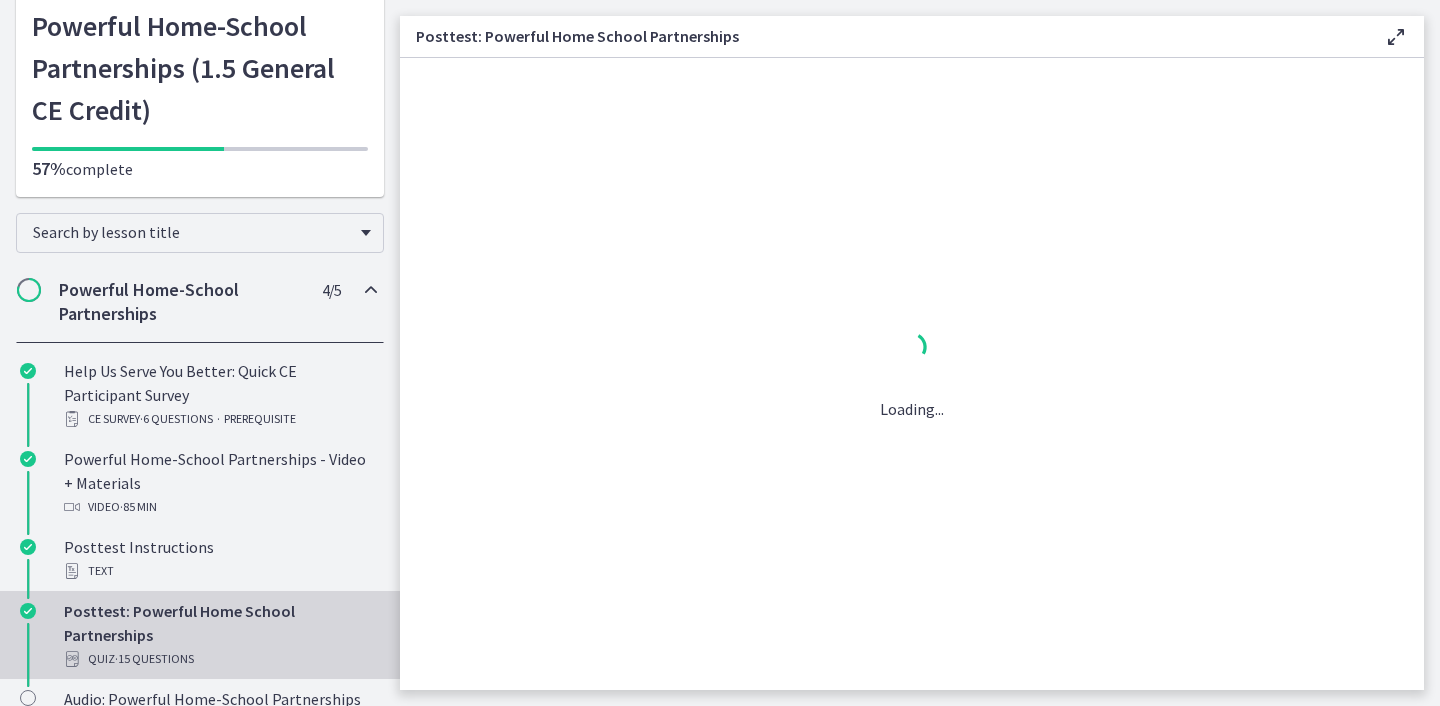 scroll, scrollTop: 0, scrollLeft: 0, axis: both 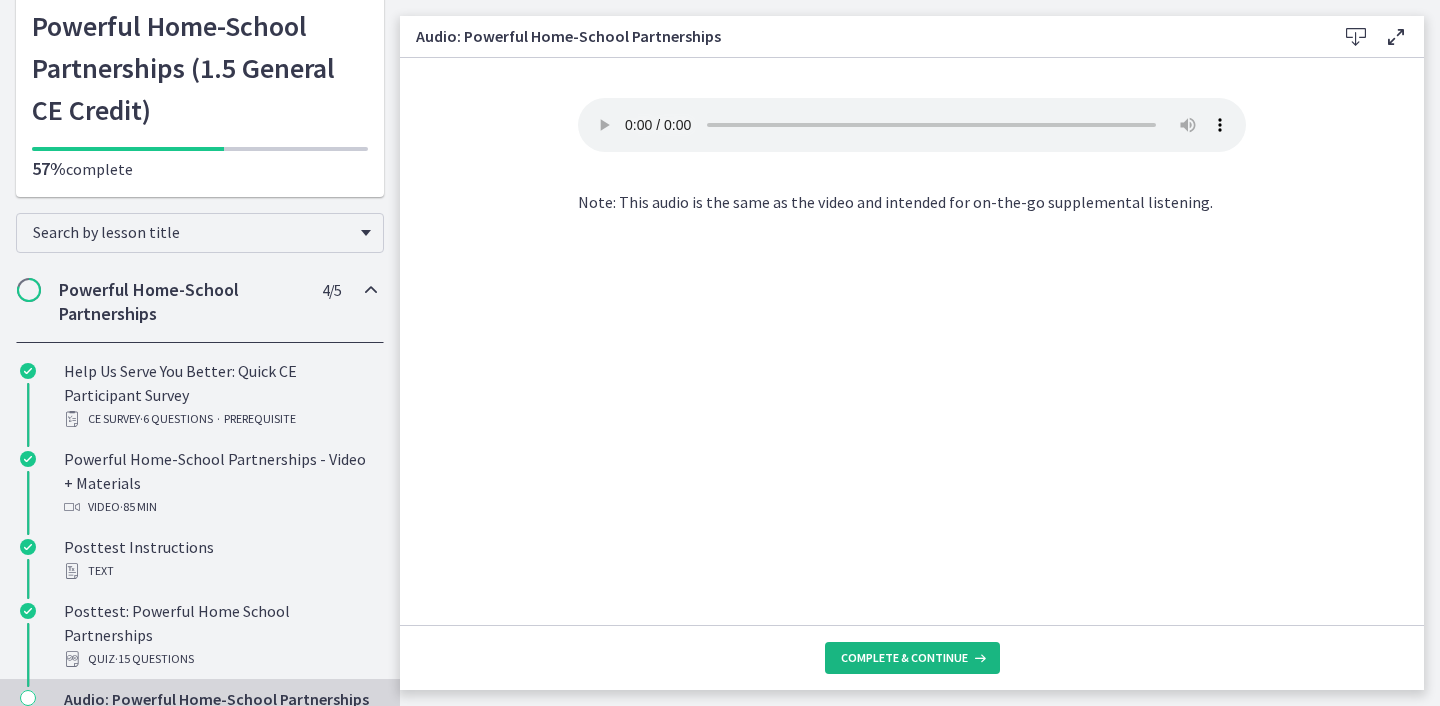 click on "Complete & continue" at bounding box center [904, 658] 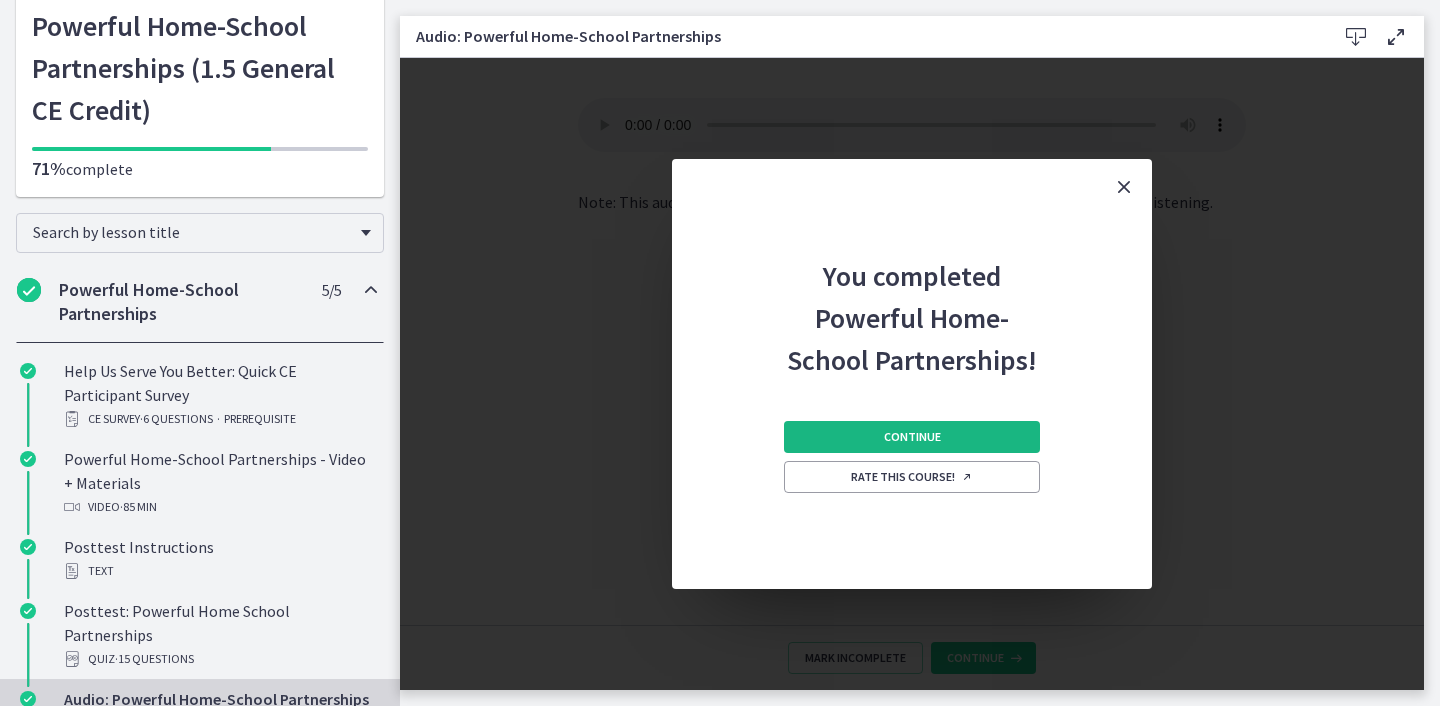 click on "Continue" at bounding box center (912, 437) 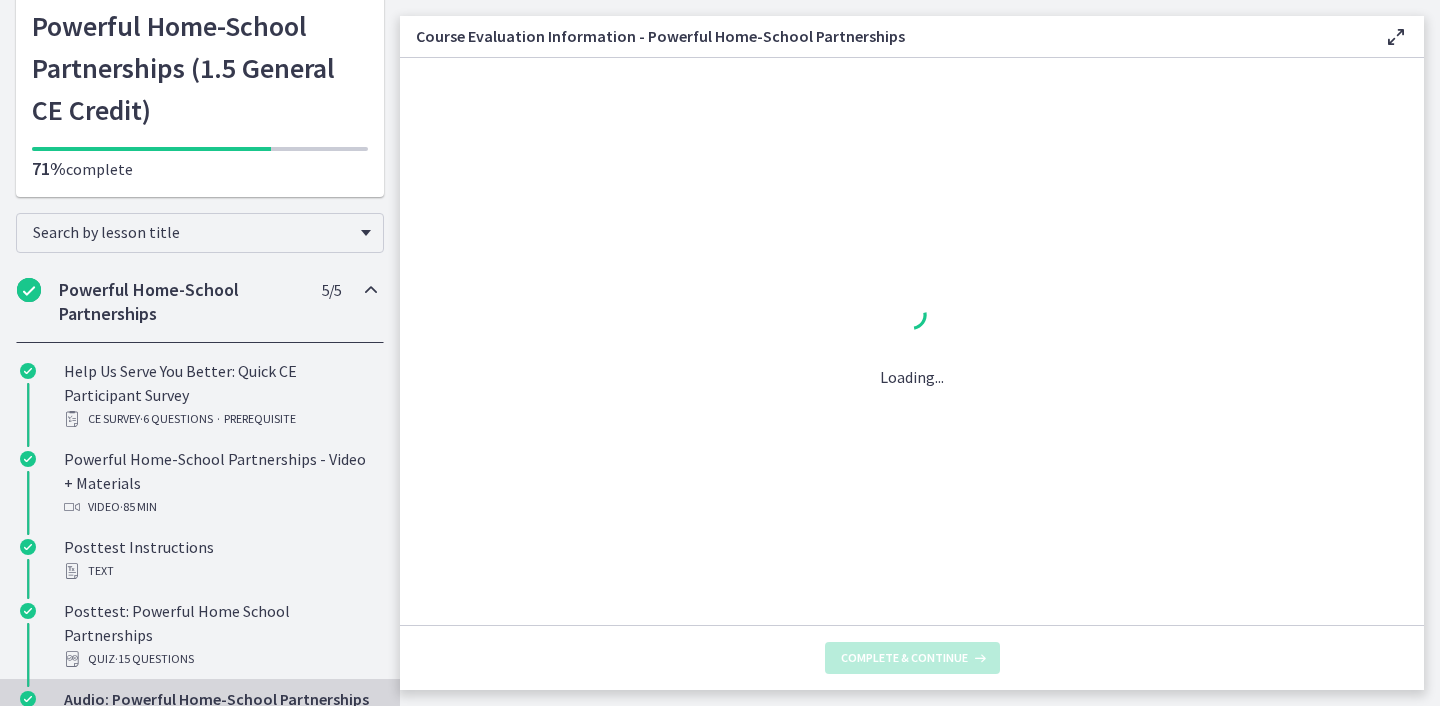 scroll, scrollTop: 0, scrollLeft: 0, axis: both 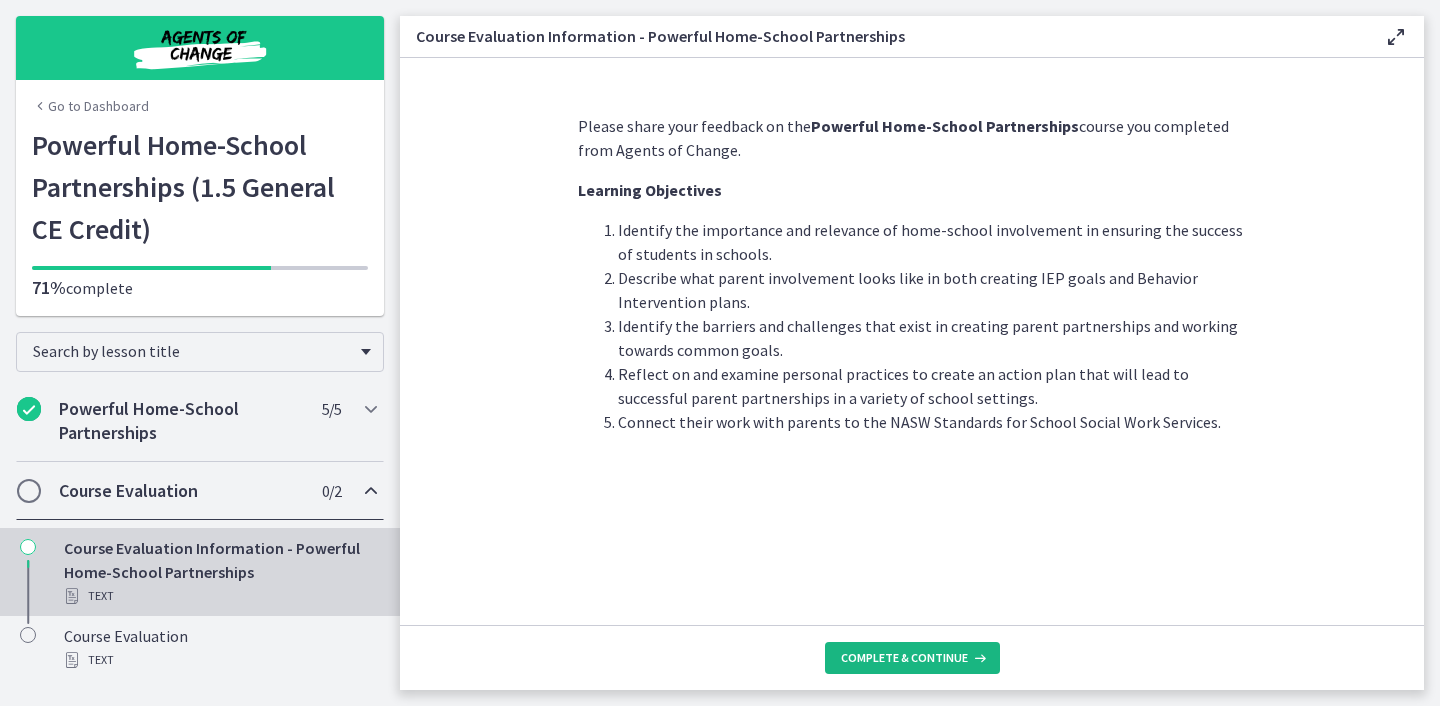 click on "Complete & continue" at bounding box center [904, 658] 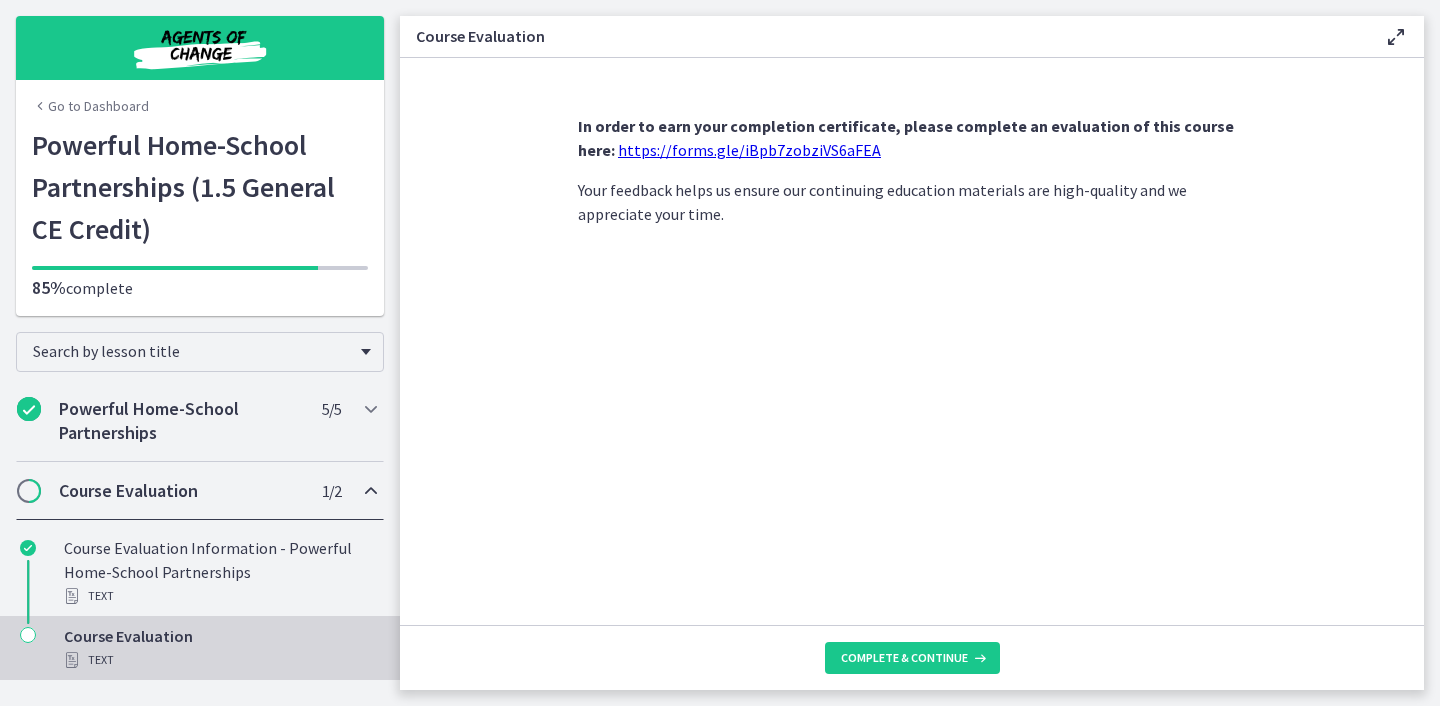 click on "https://forms.gle/iBpb7zobziVS6aFEA" at bounding box center (749, 150) 